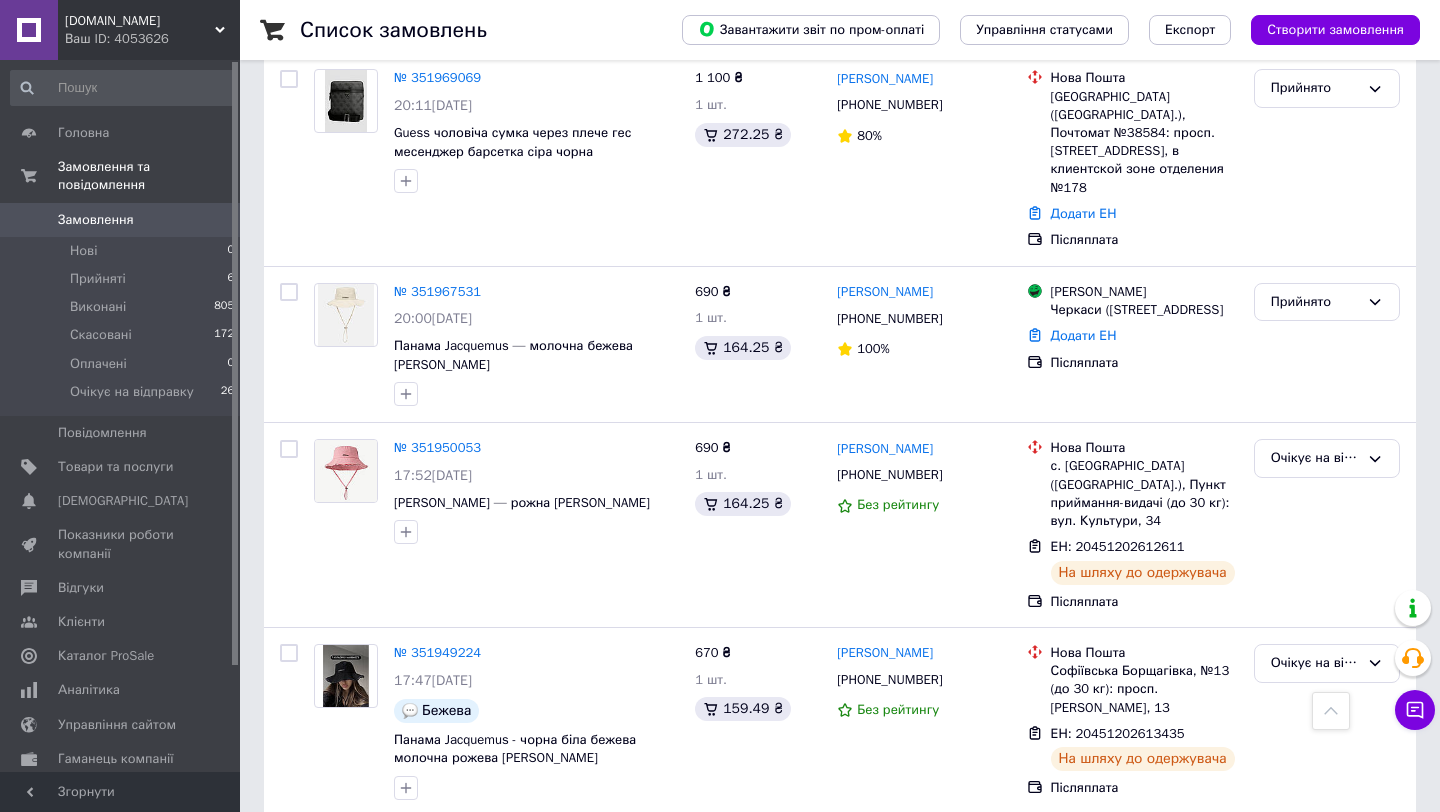 scroll, scrollTop: 475, scrollLeft: 0, axis: vertical 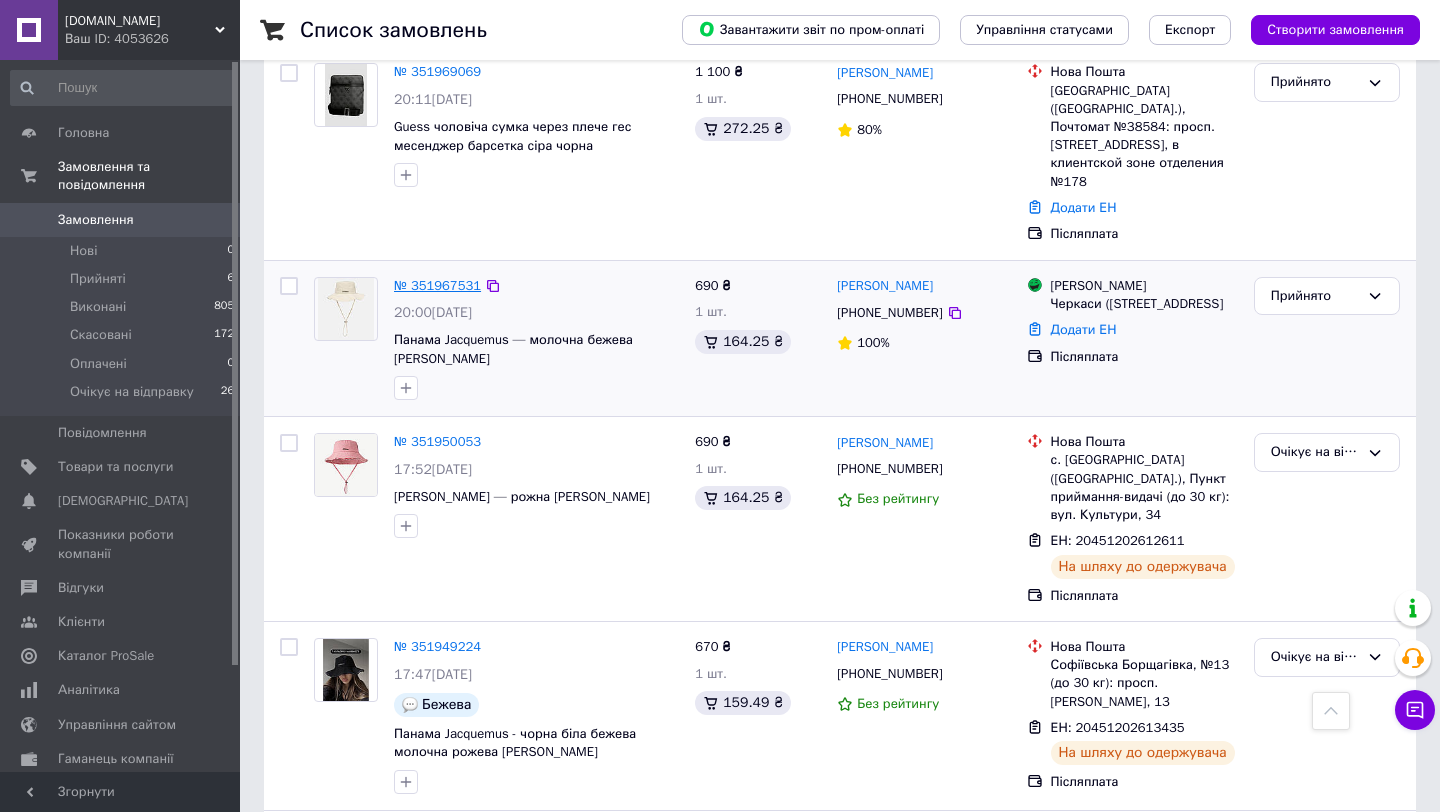 click on "№ 351967531" at bounding box center (437, 285) 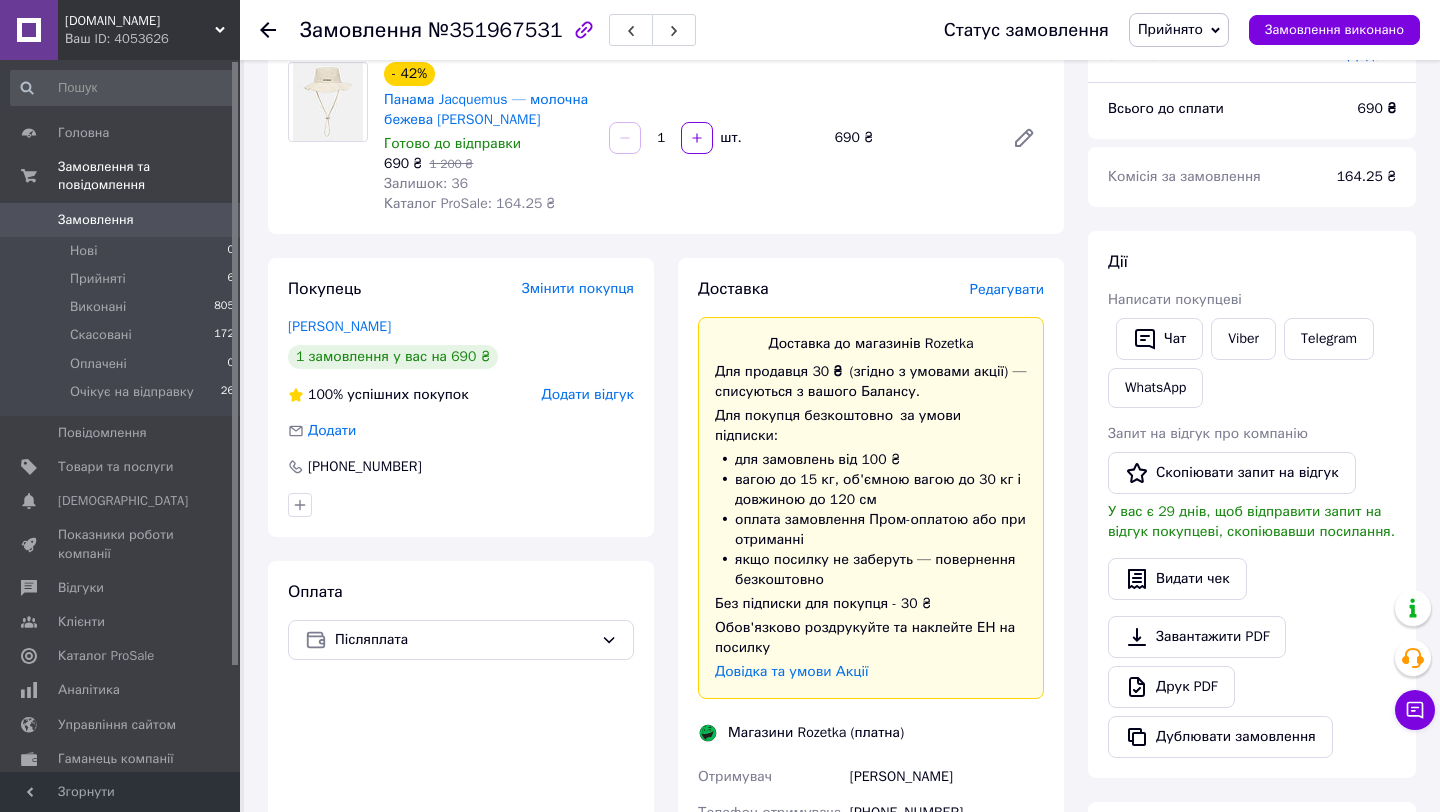 scroll, scrollTop: 275, scrollLeft: 0, axis: vertical 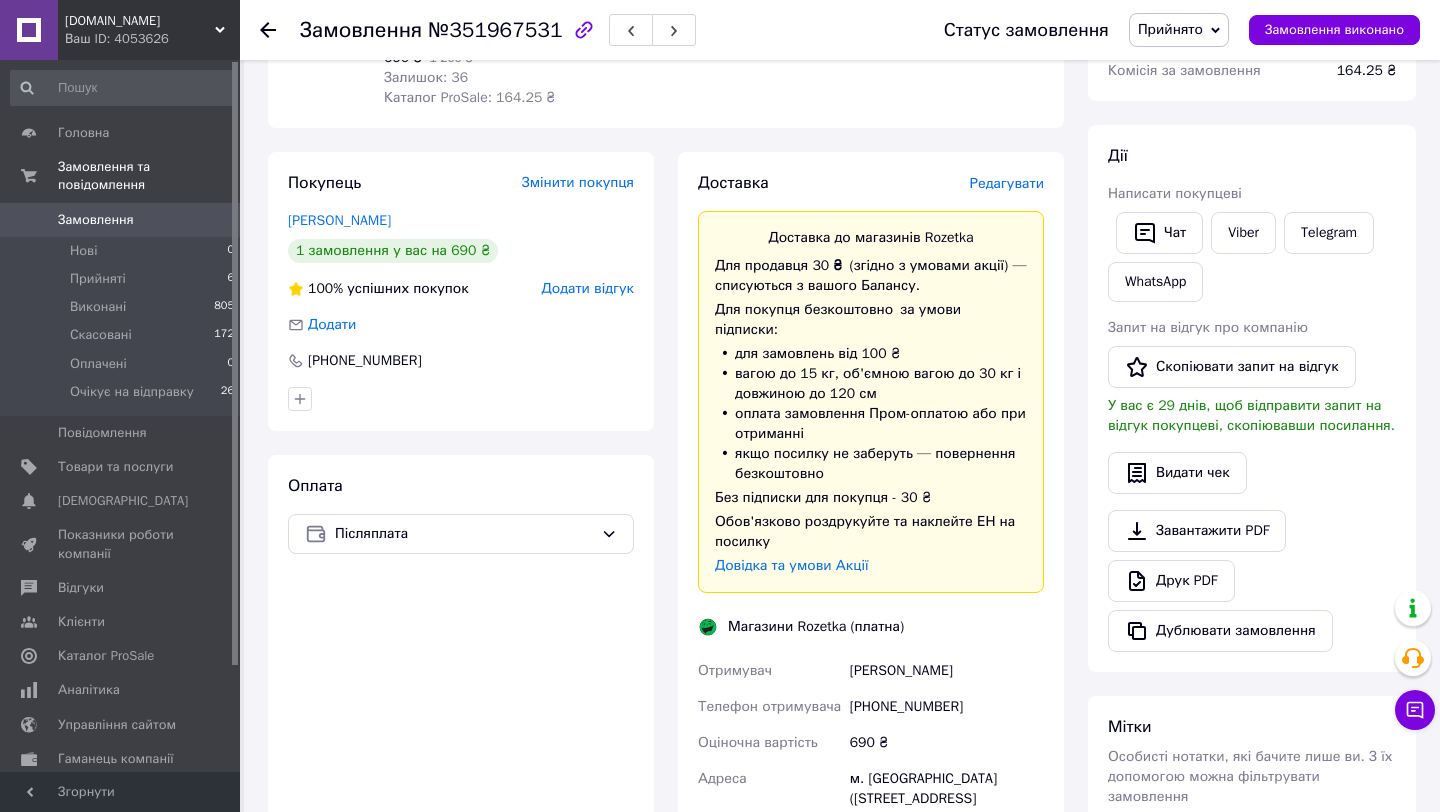 click on "Редагувати" at bounding box center [1007, 183] 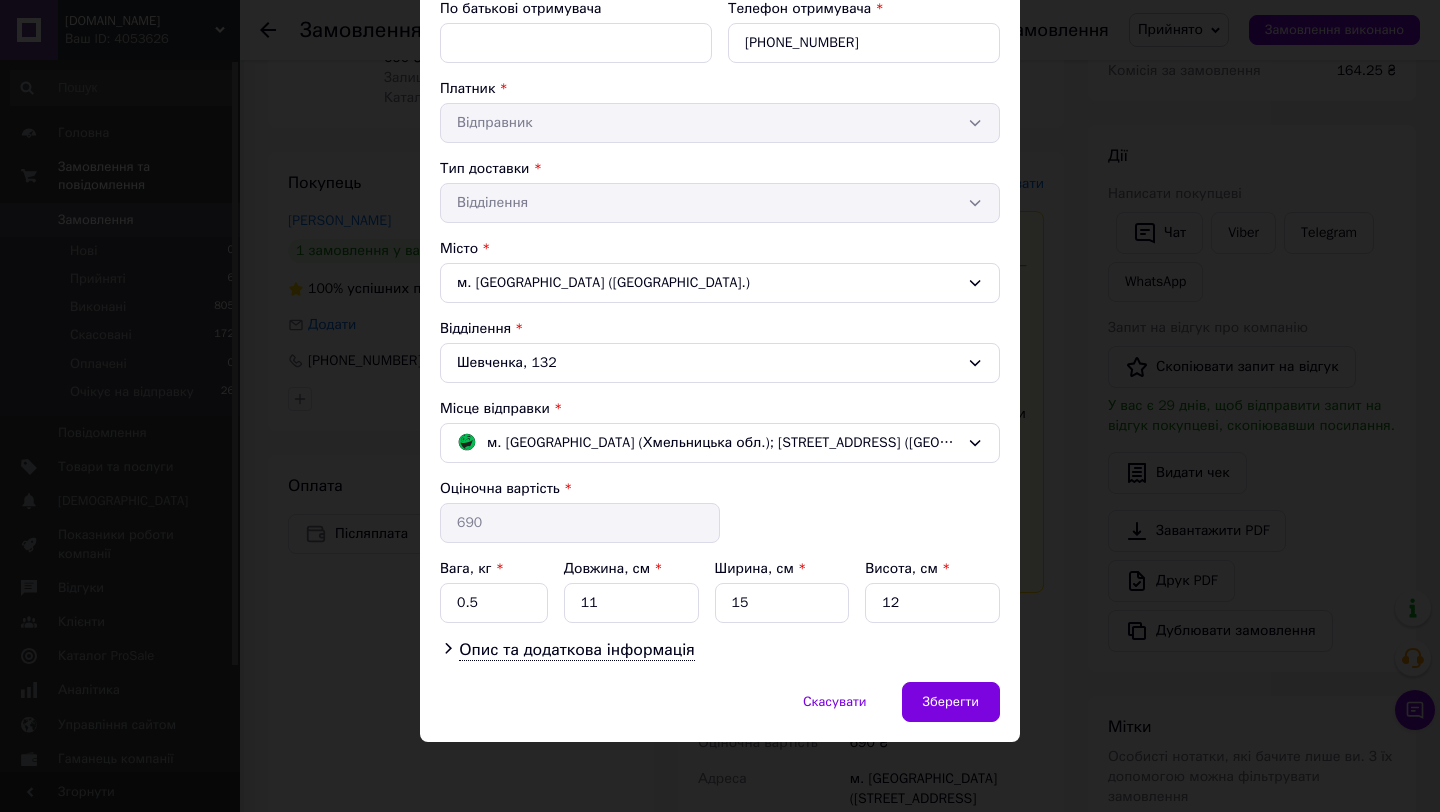 scroll, scrollTop: 0, scrollLeft: 0, axis: both 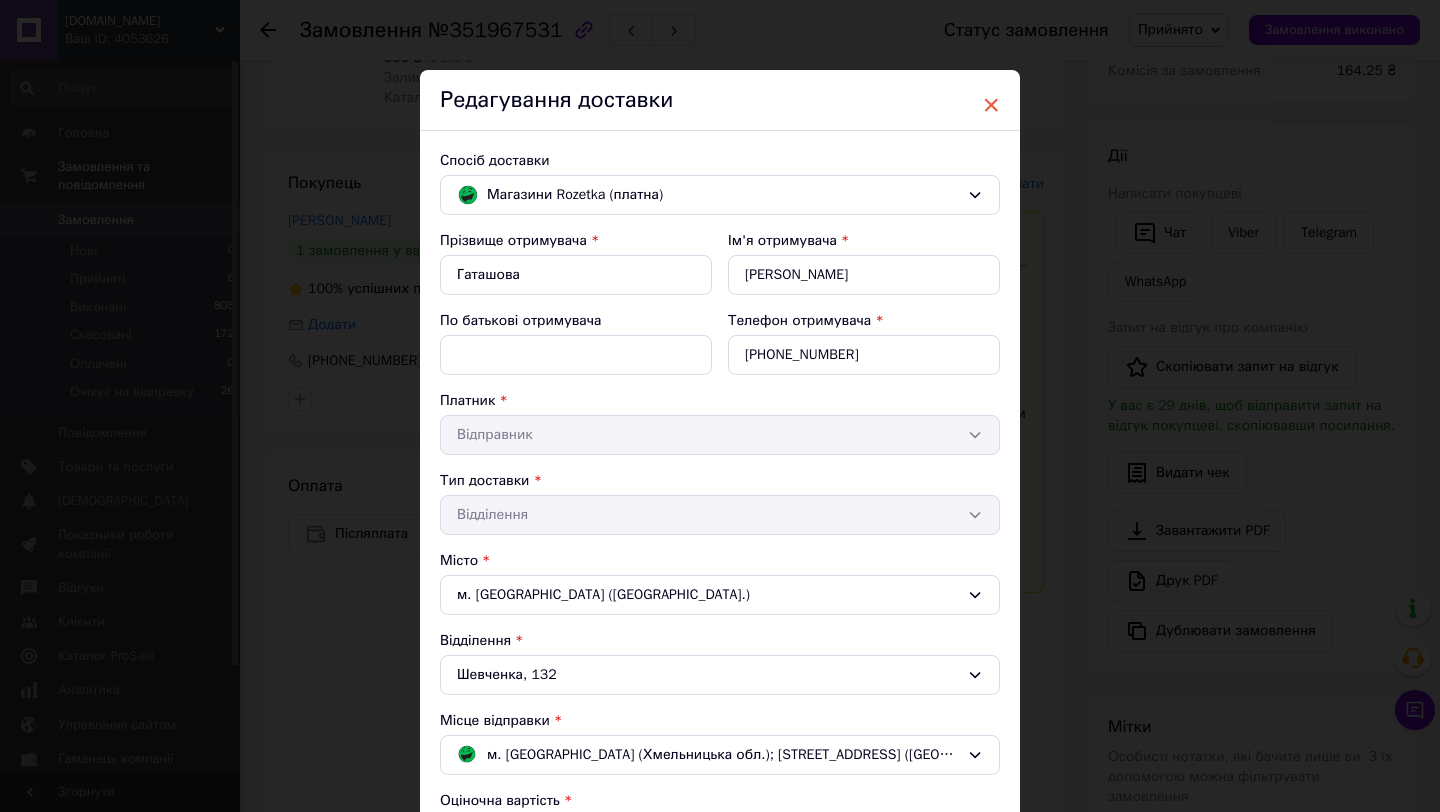 click on "×" at bounding box center (991, 105) 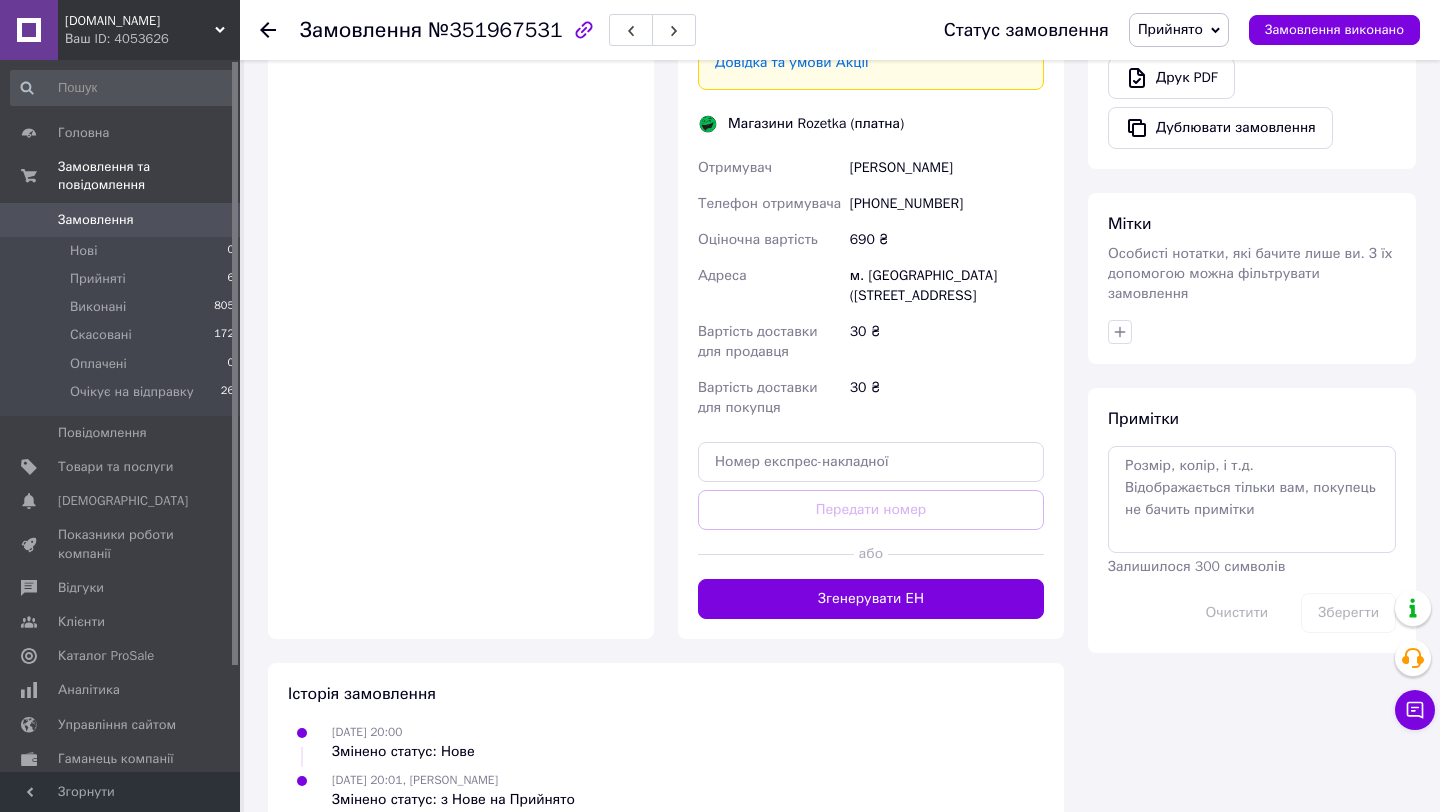scroll, scrollTop: 820, scrollLeft: 0, axis: vertical 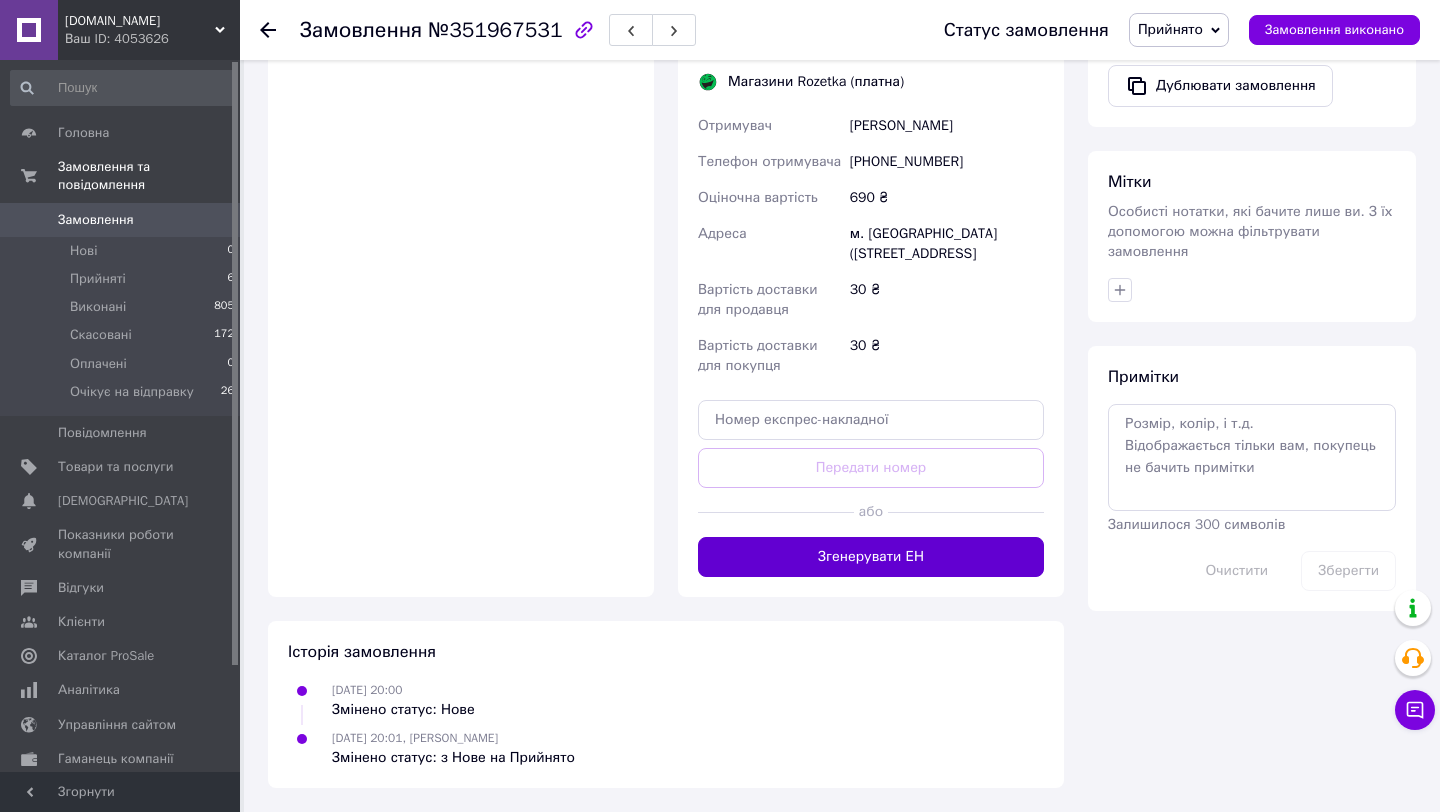 click on "Згенерувати ЕН" at bounding box center [871, 557] 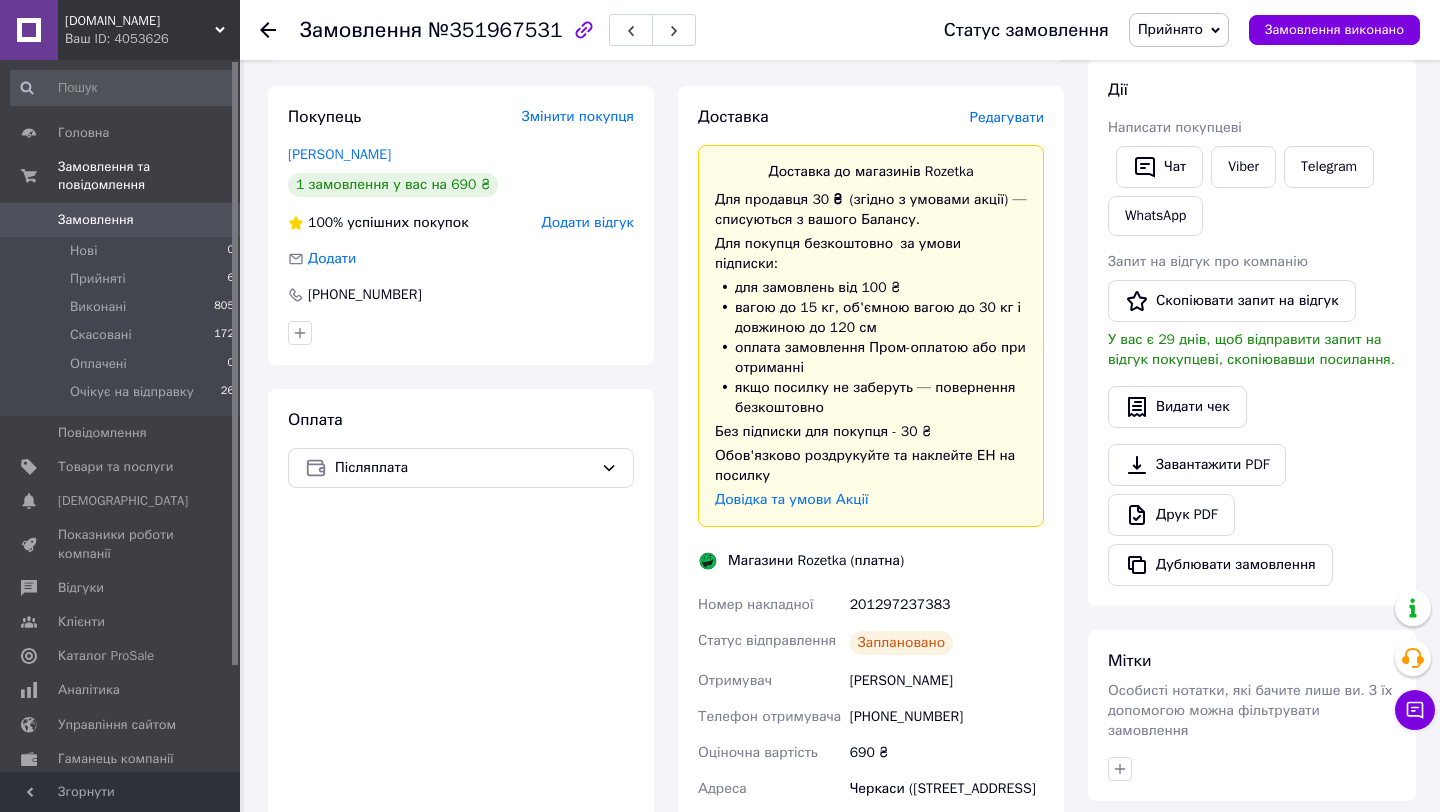 scroll, scrollTop: 342, scrollLeft: 0, axis: vertical 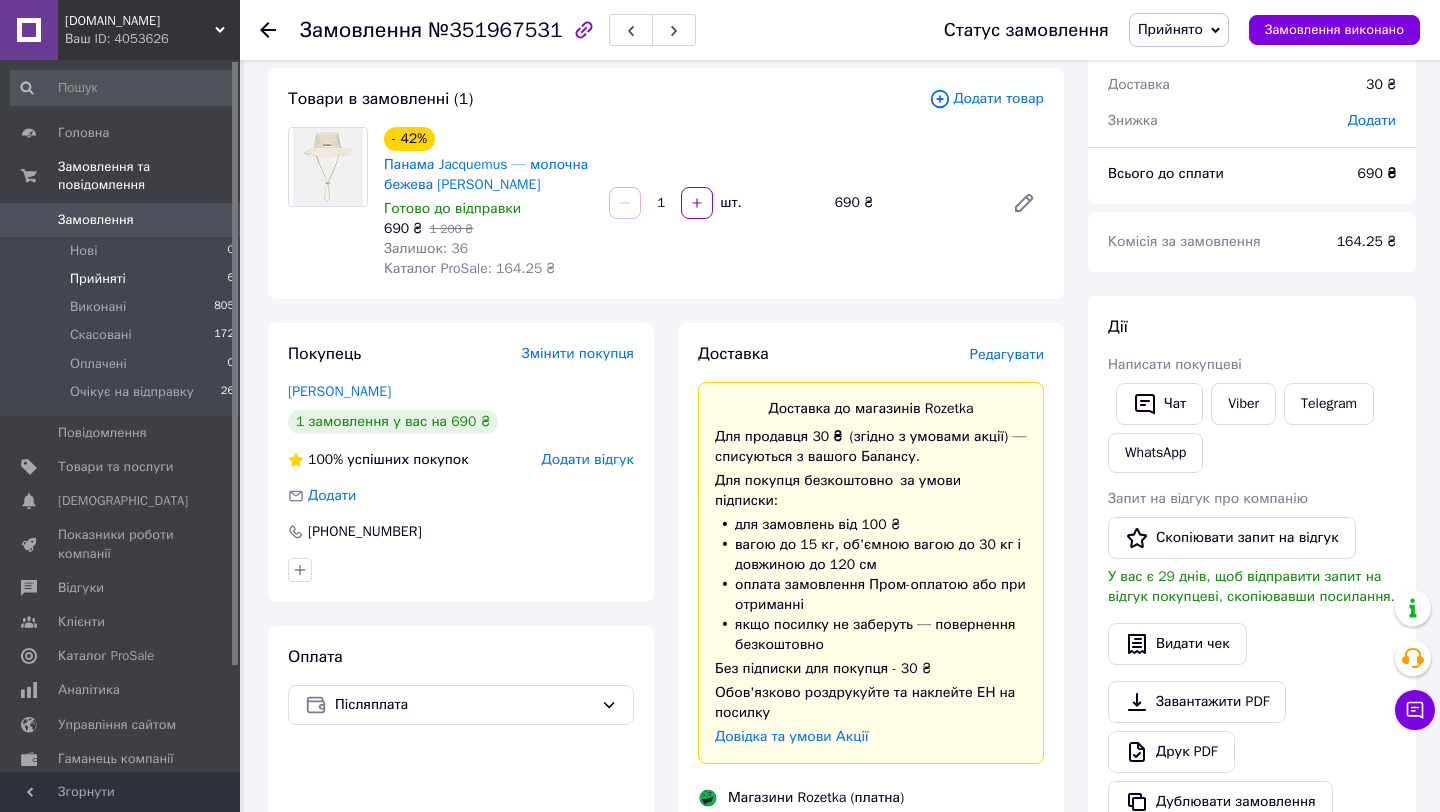click on "Прийняті 6" at bounding box center [123, 279] 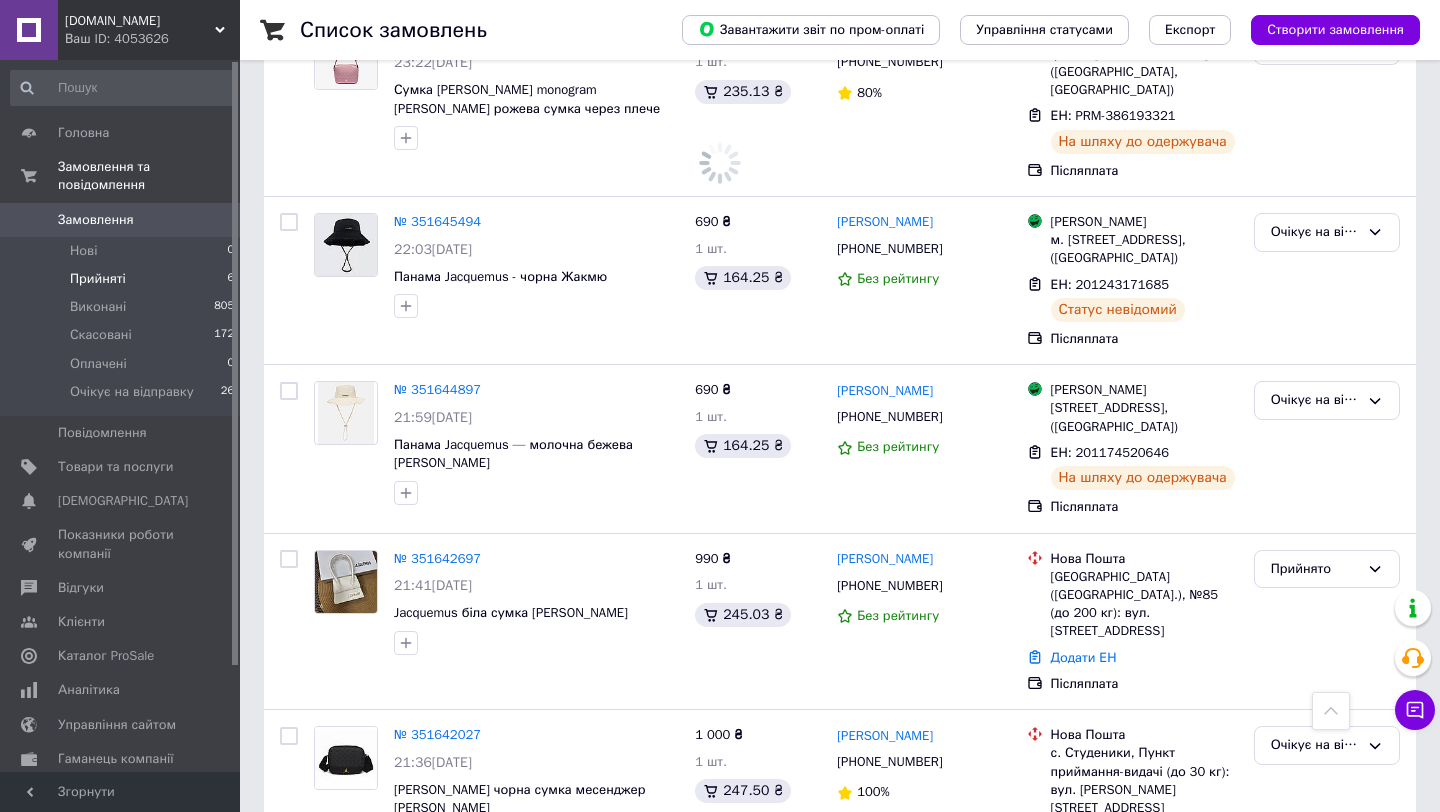 scroll, scrollTop: 0, scrollLeft: 0, axis: both 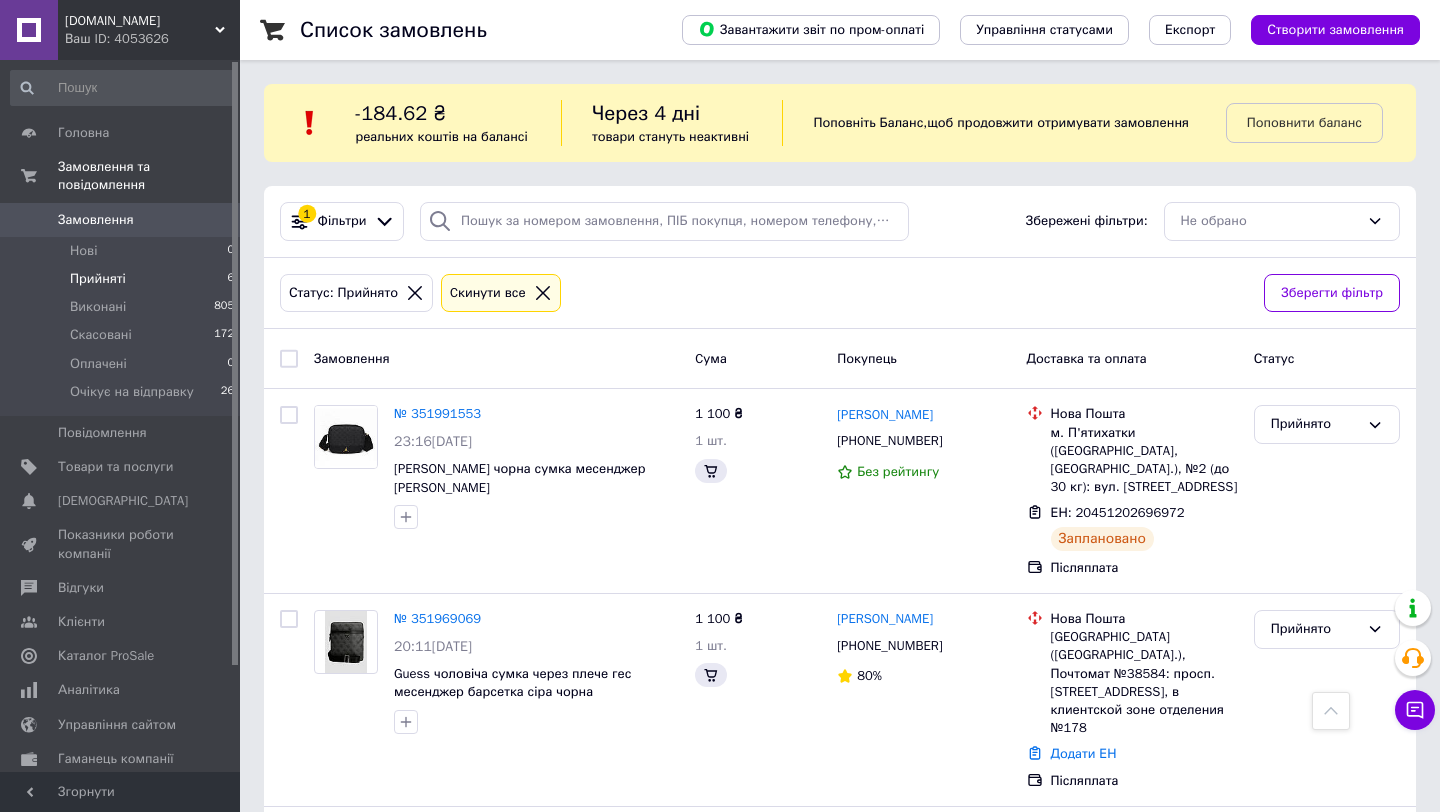click on "Прийняті 6" at bounding box center [123, 279] 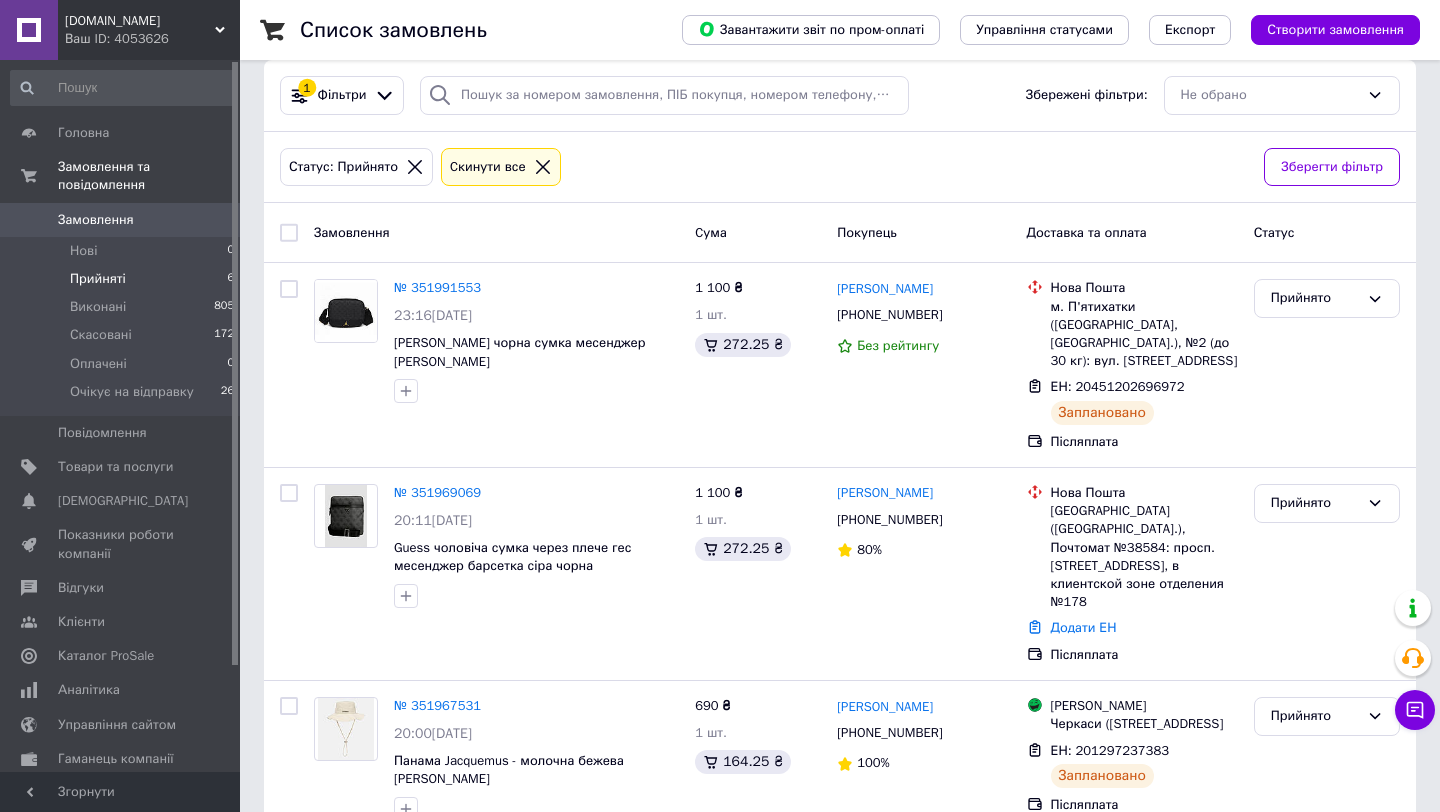 scroll, scrollTop: 690, scrollLeft: 0, axis: vertical 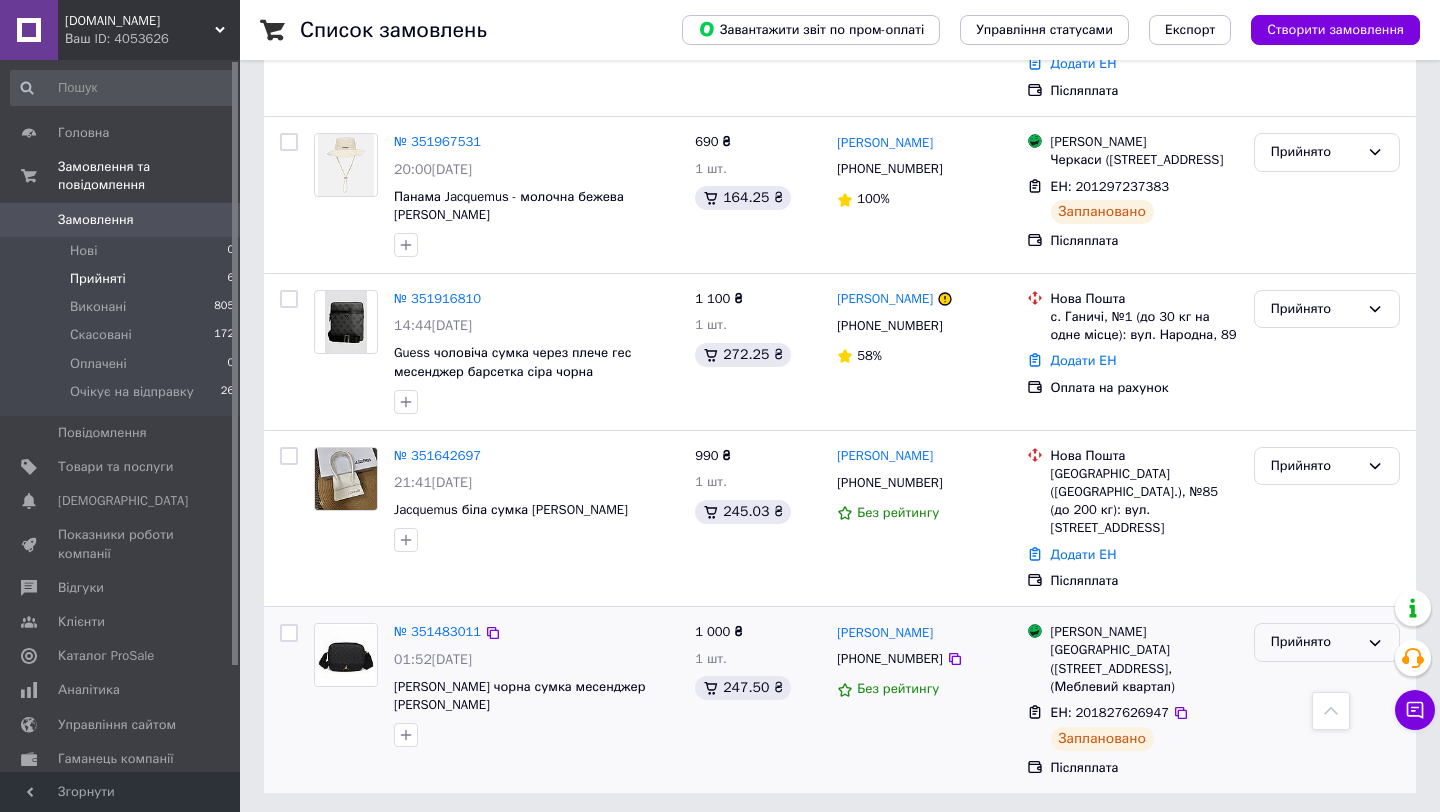 click 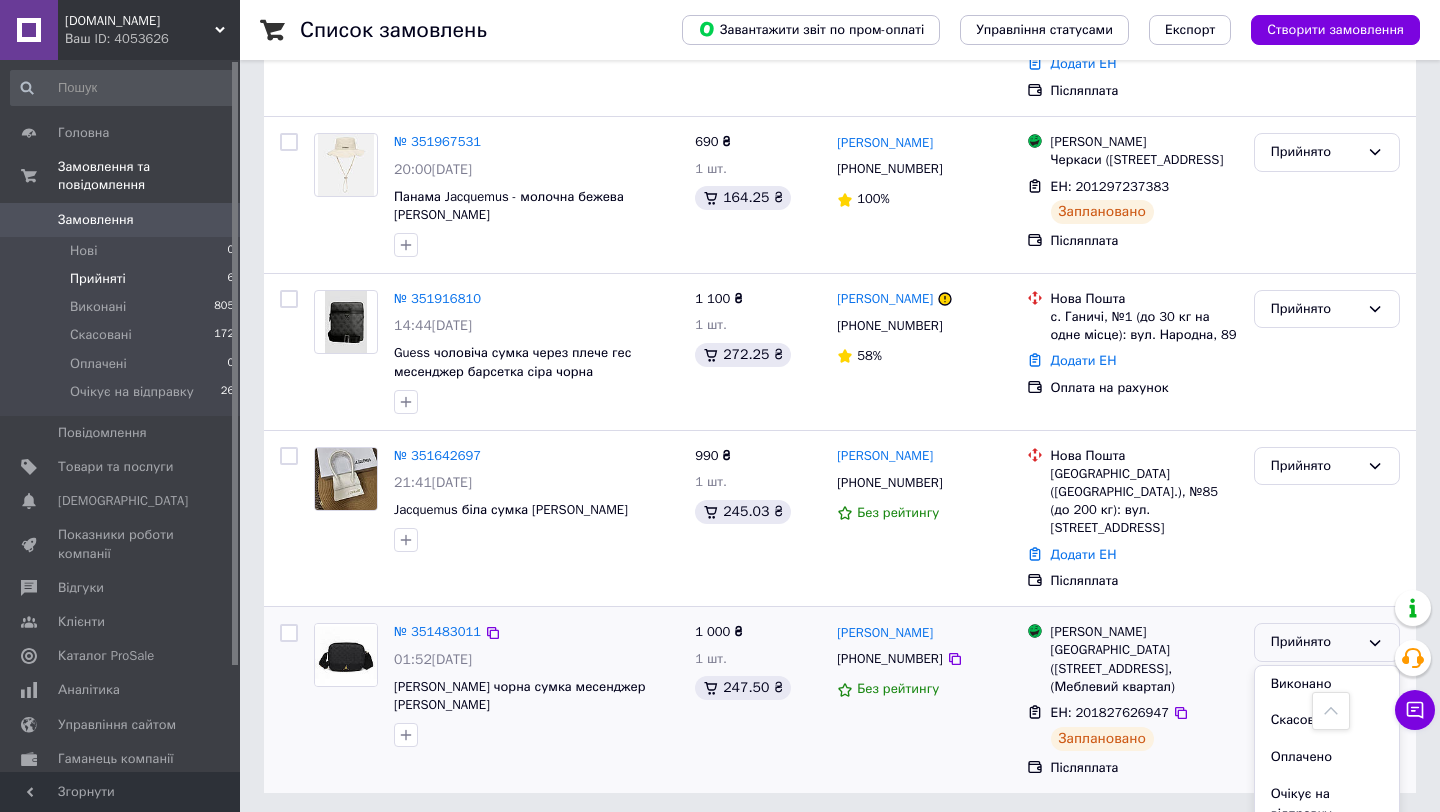 scroll, scrollTop: 706, scrollLeft: 0, axis: vertical 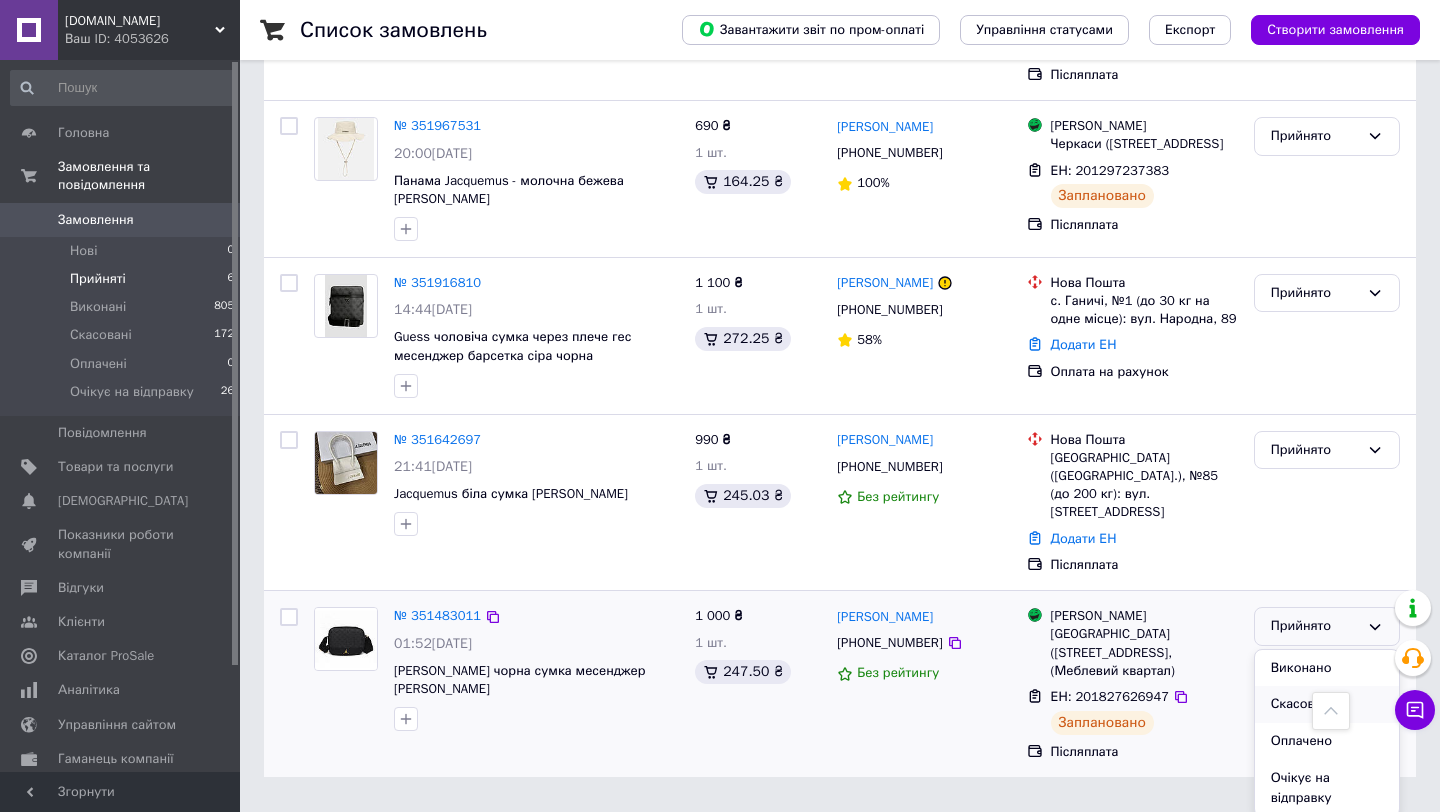 click on "Скасовано" at bounding box center (1327, 704) 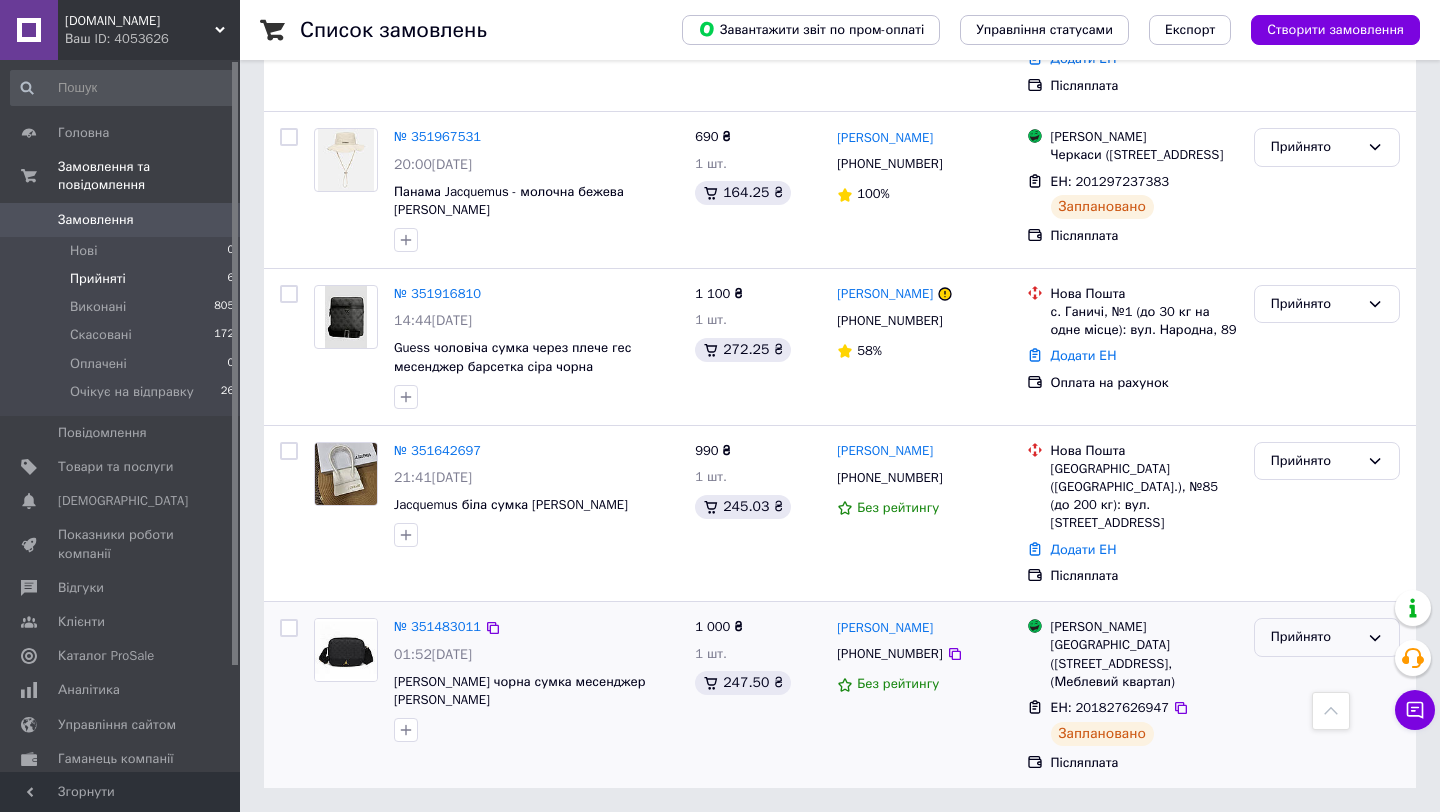 scroll, scrollTop: 690, scrollLeft: 0, axis: vertical 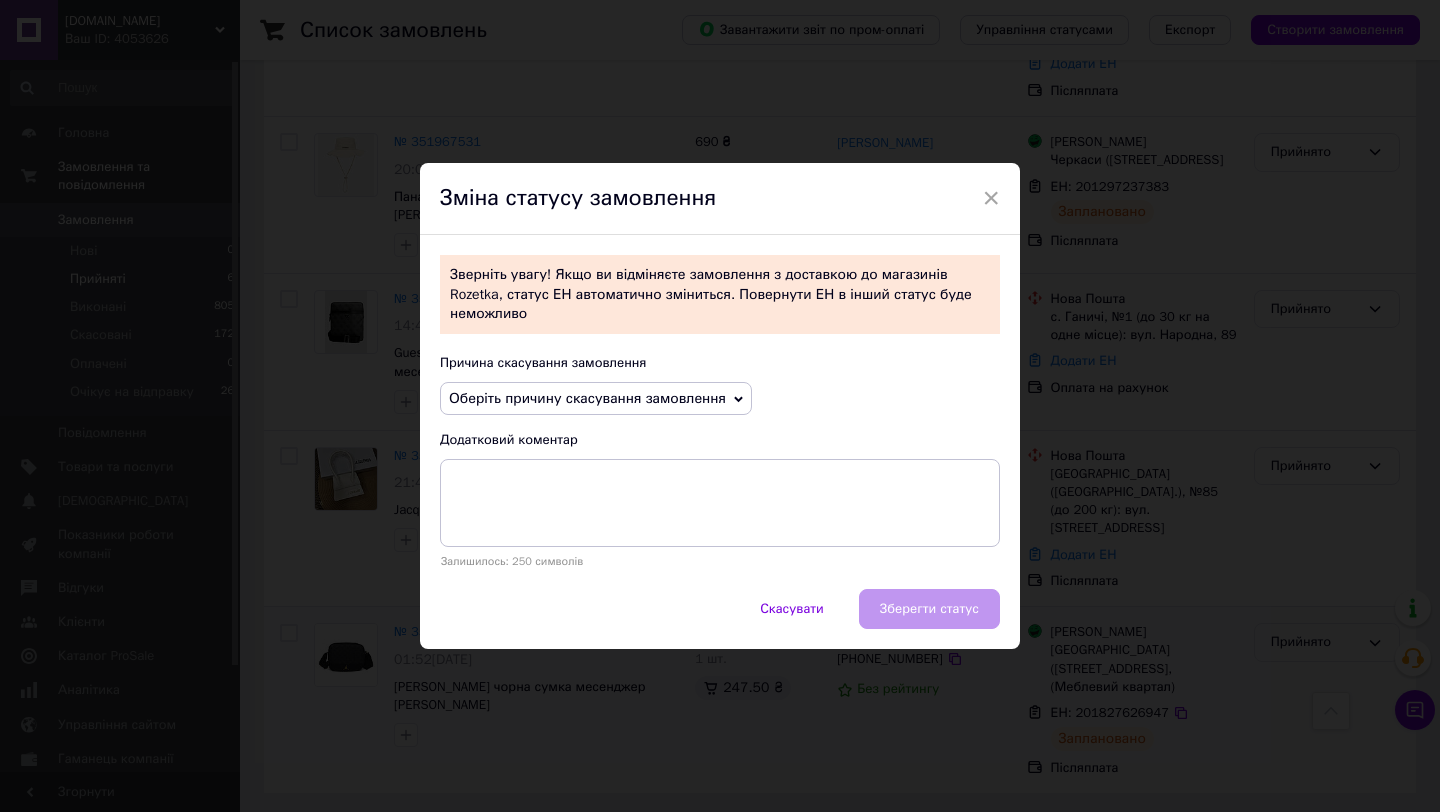 click on "Оберіть причину скасування замовлення" at bounding box center (587, 398) 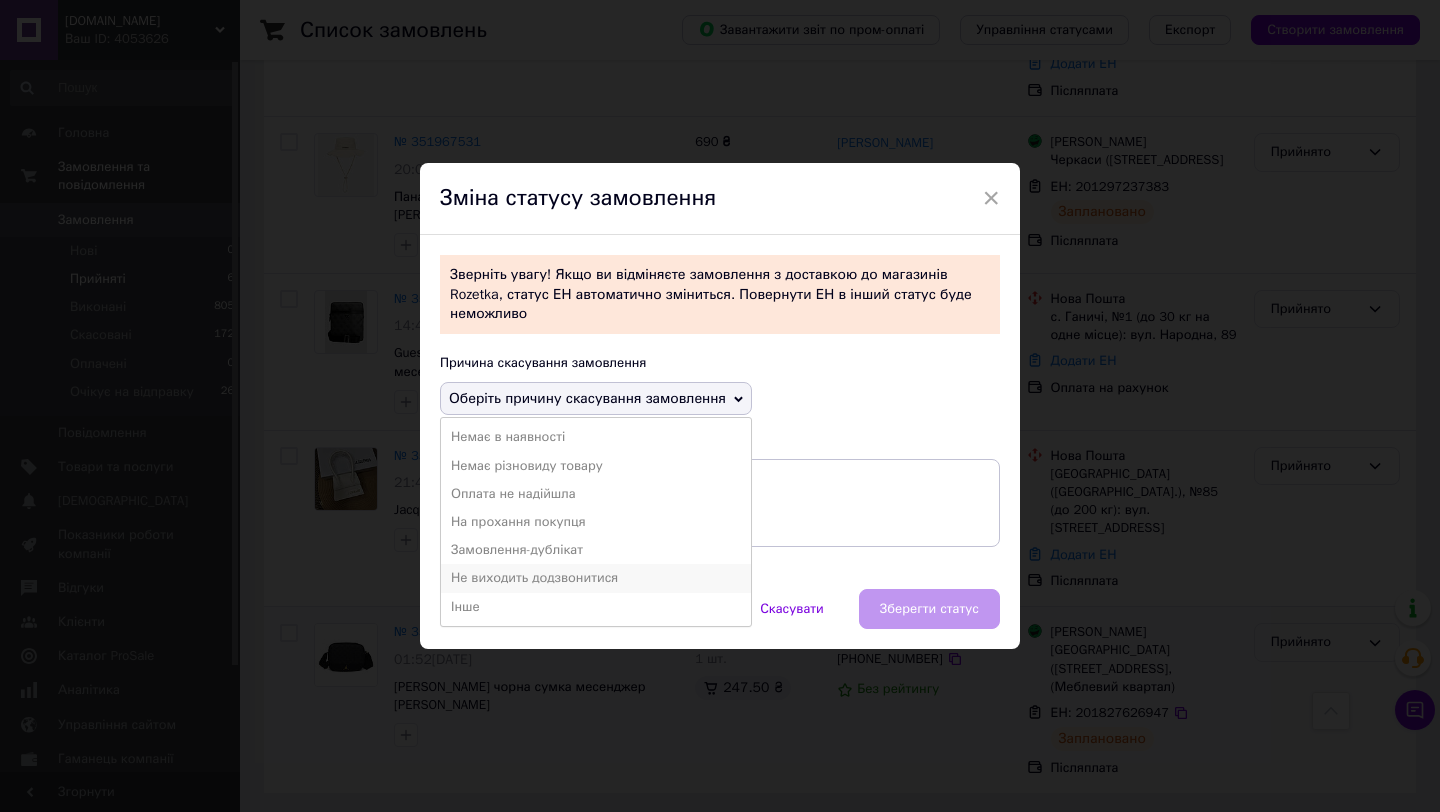click on "Не виходить додзвонитися" at bounding box center (596, 578) 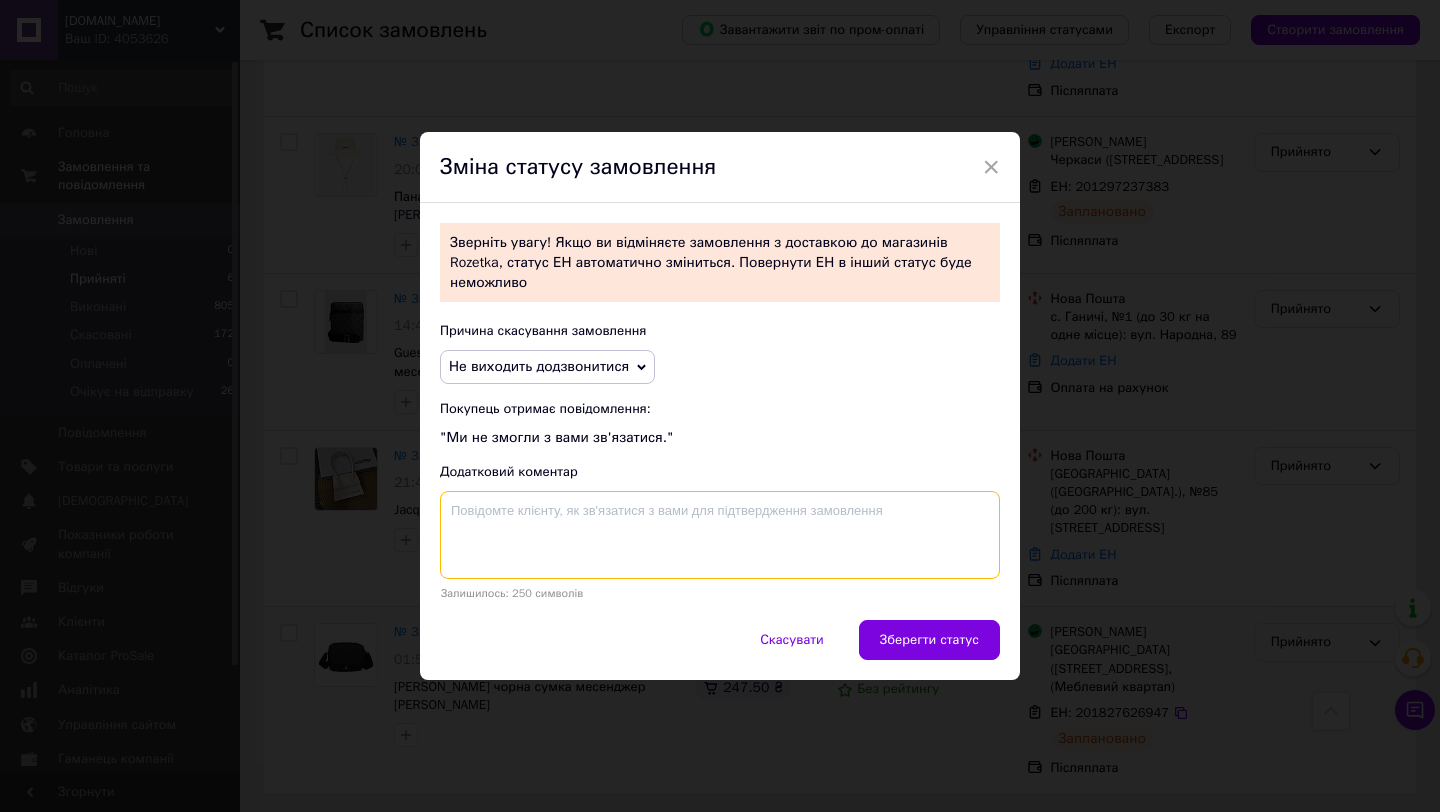 click at bounding box center [720, 535] 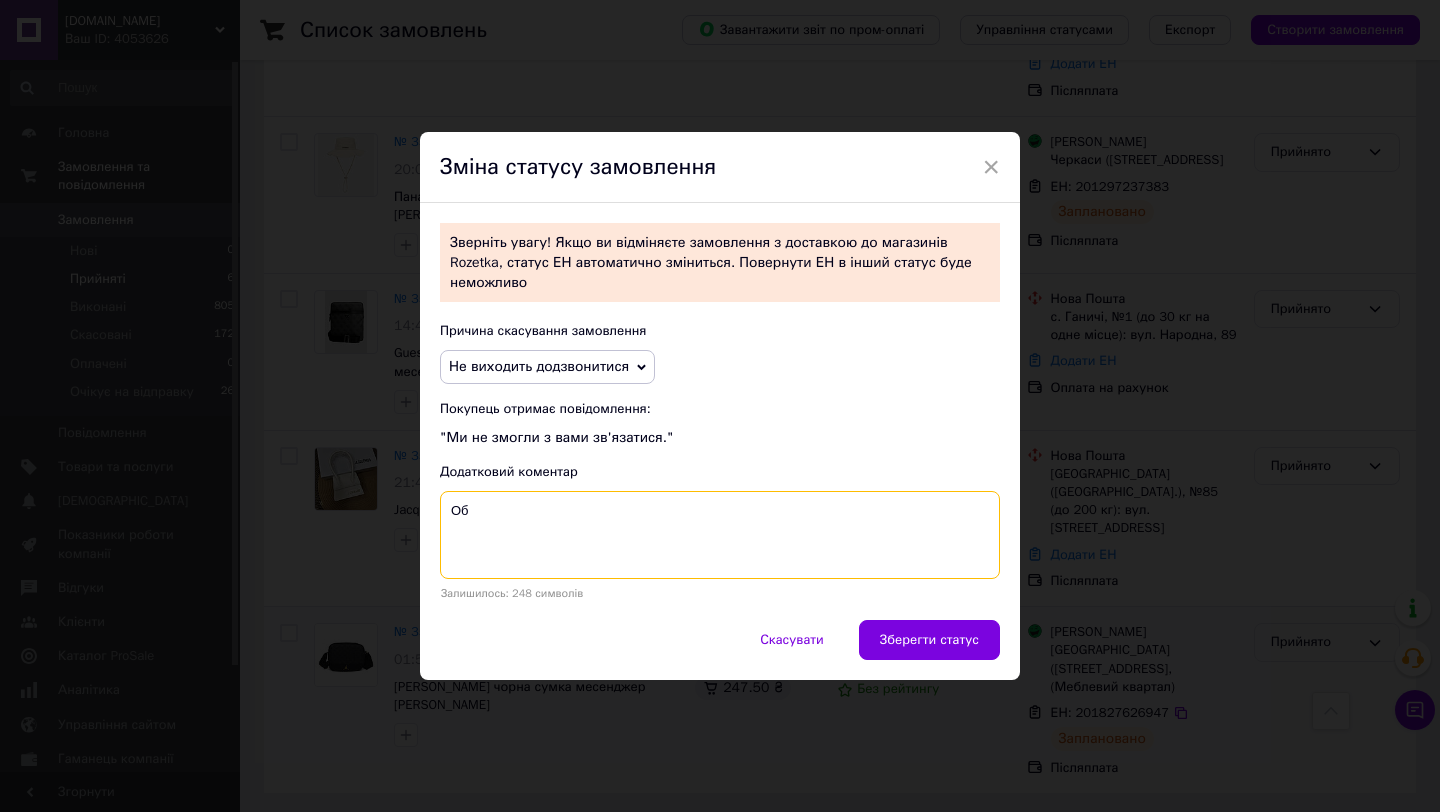 type on "О" 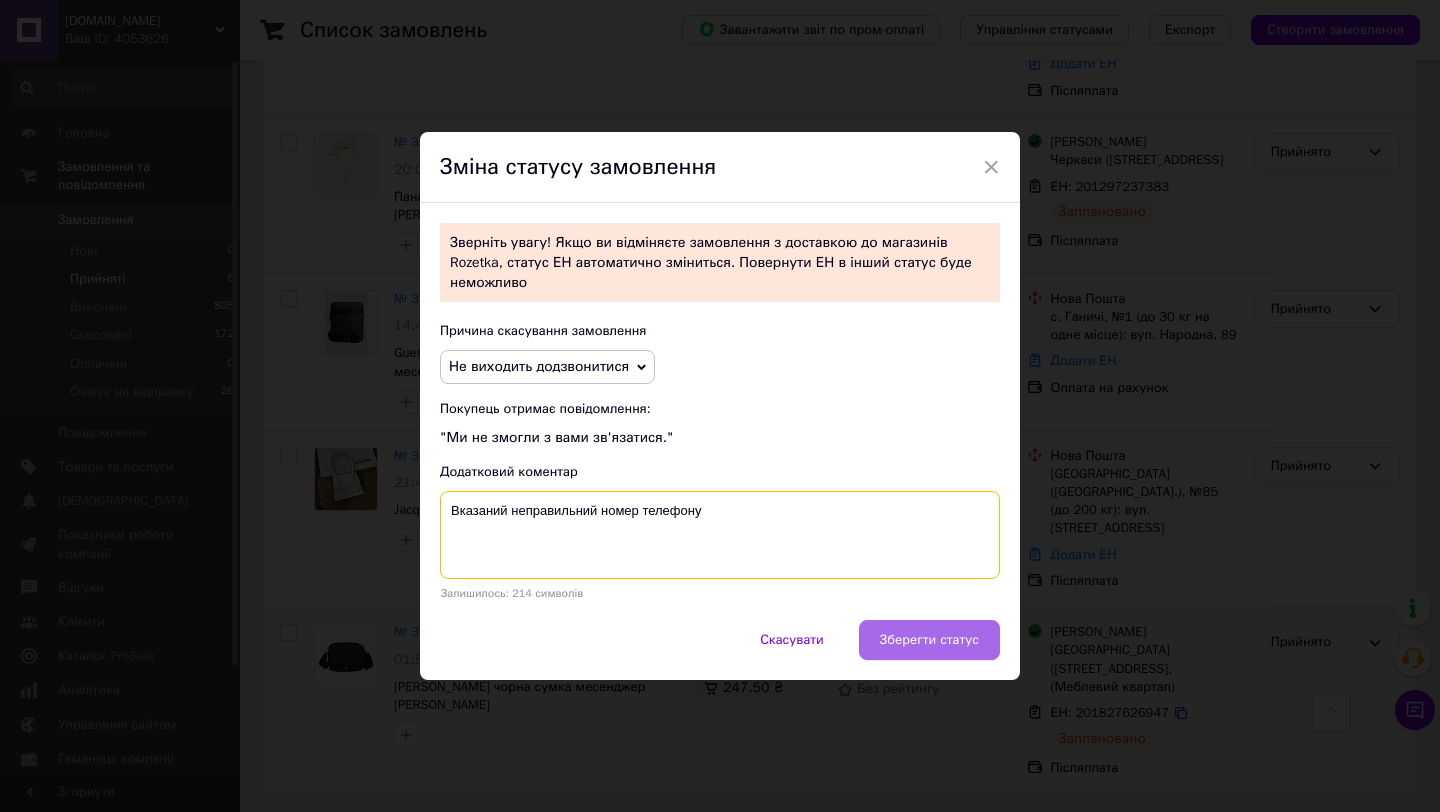 type on "Вказаний неправильний номер телефону" 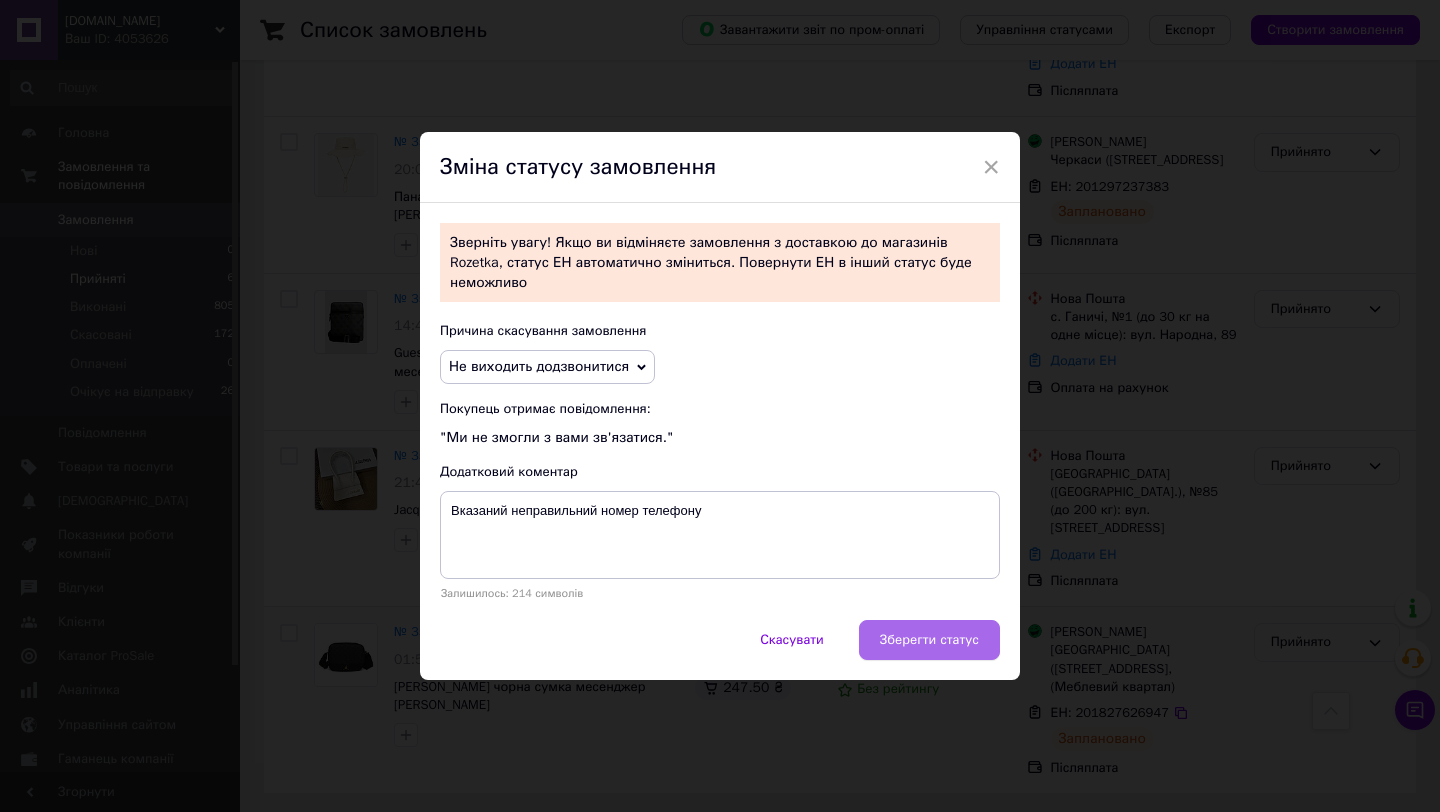 click on "Зберегти статус" at bounding box center (929, 640) 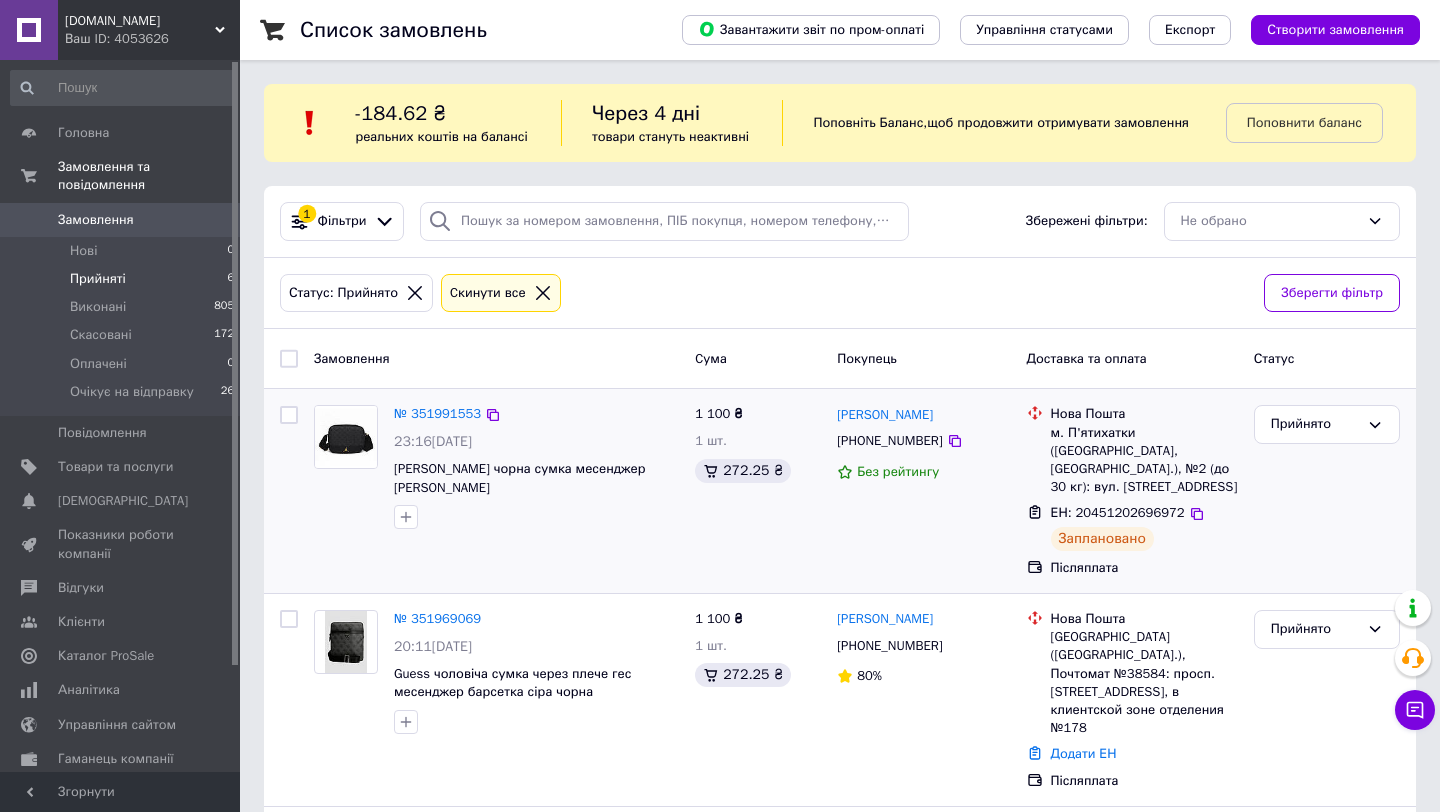scroll, scrollTop: 91, scrollLeft: 0, axis: vertical 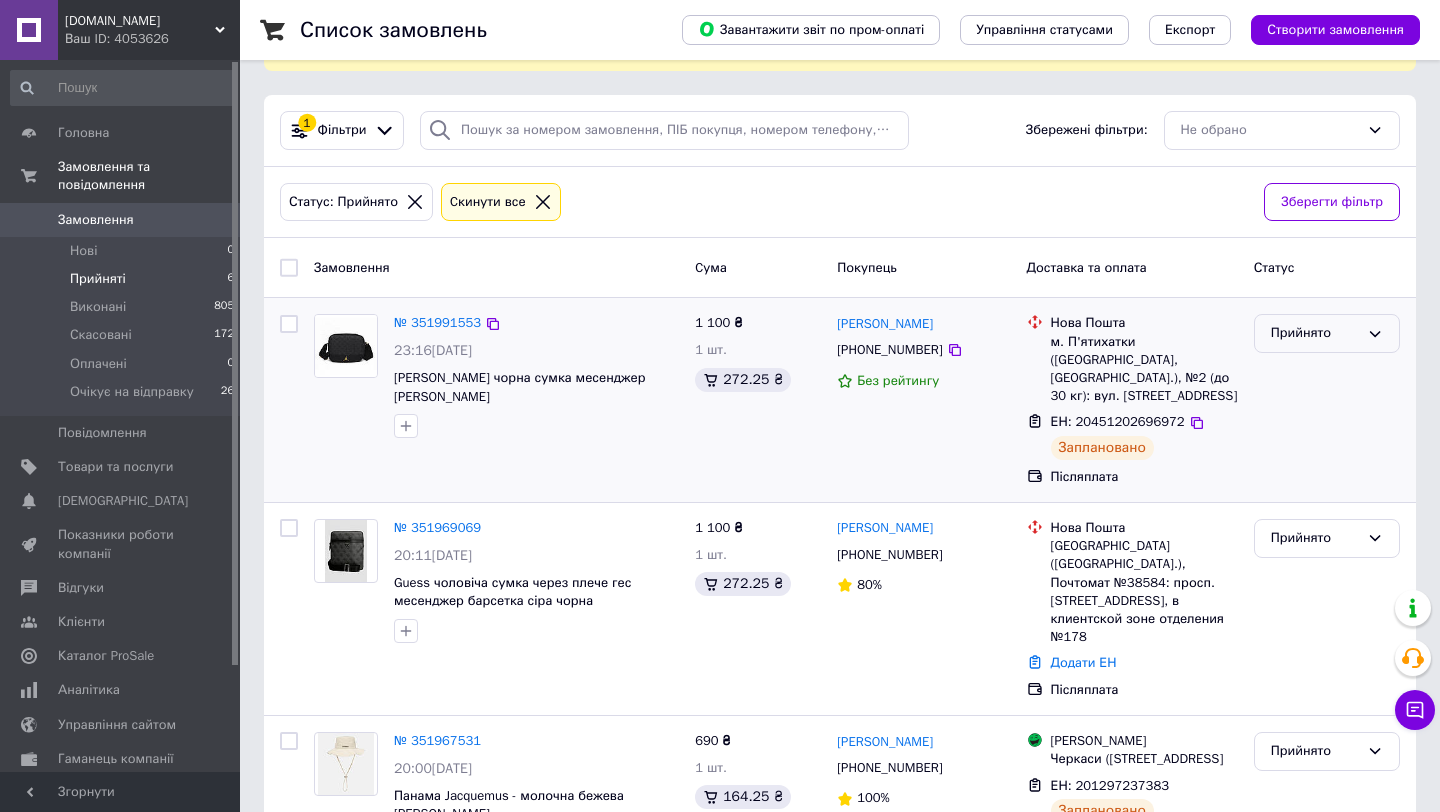 click on "Прийнято" at bounding box center [1315, 333] 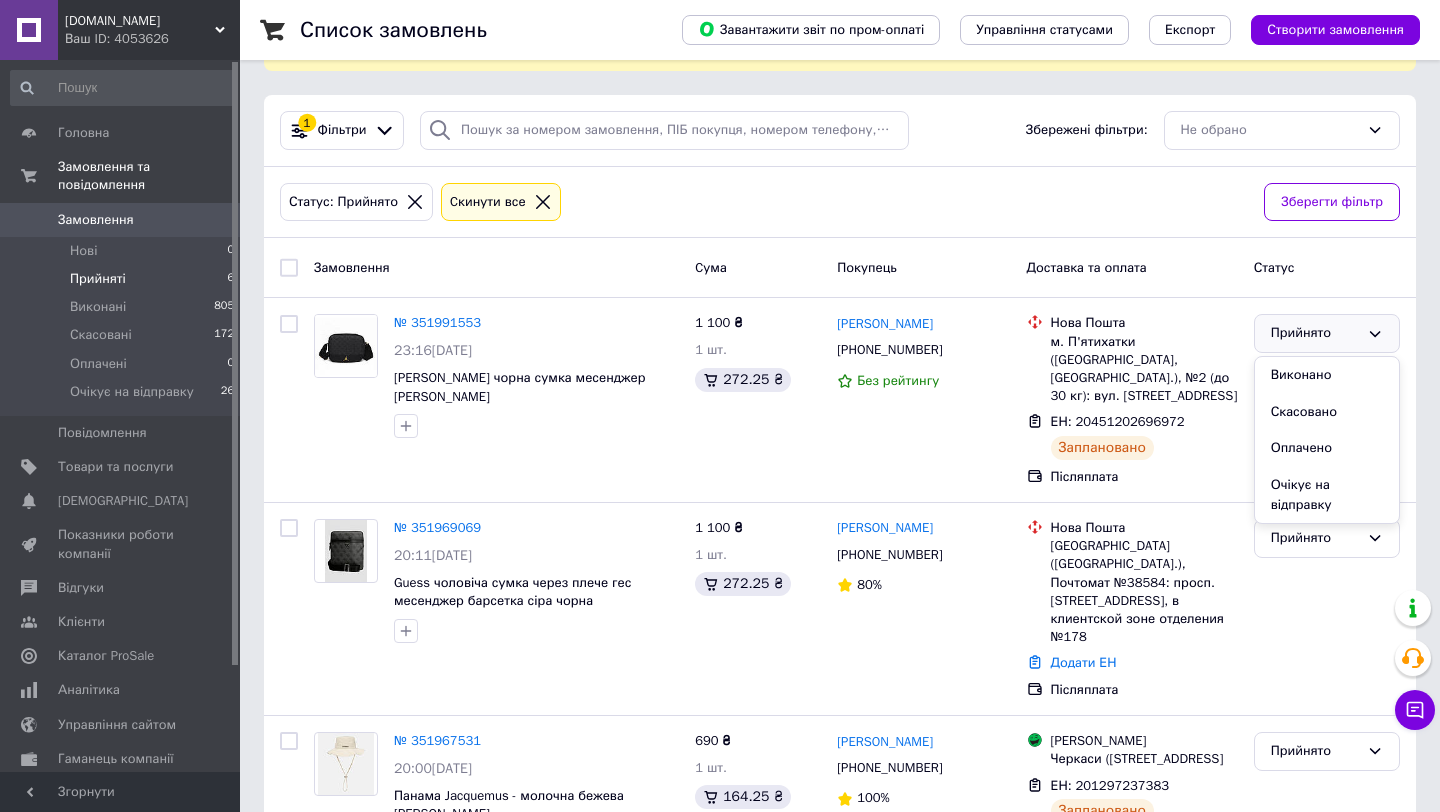 click on "Доставка та оплата" at bounding box center [1132, 268] 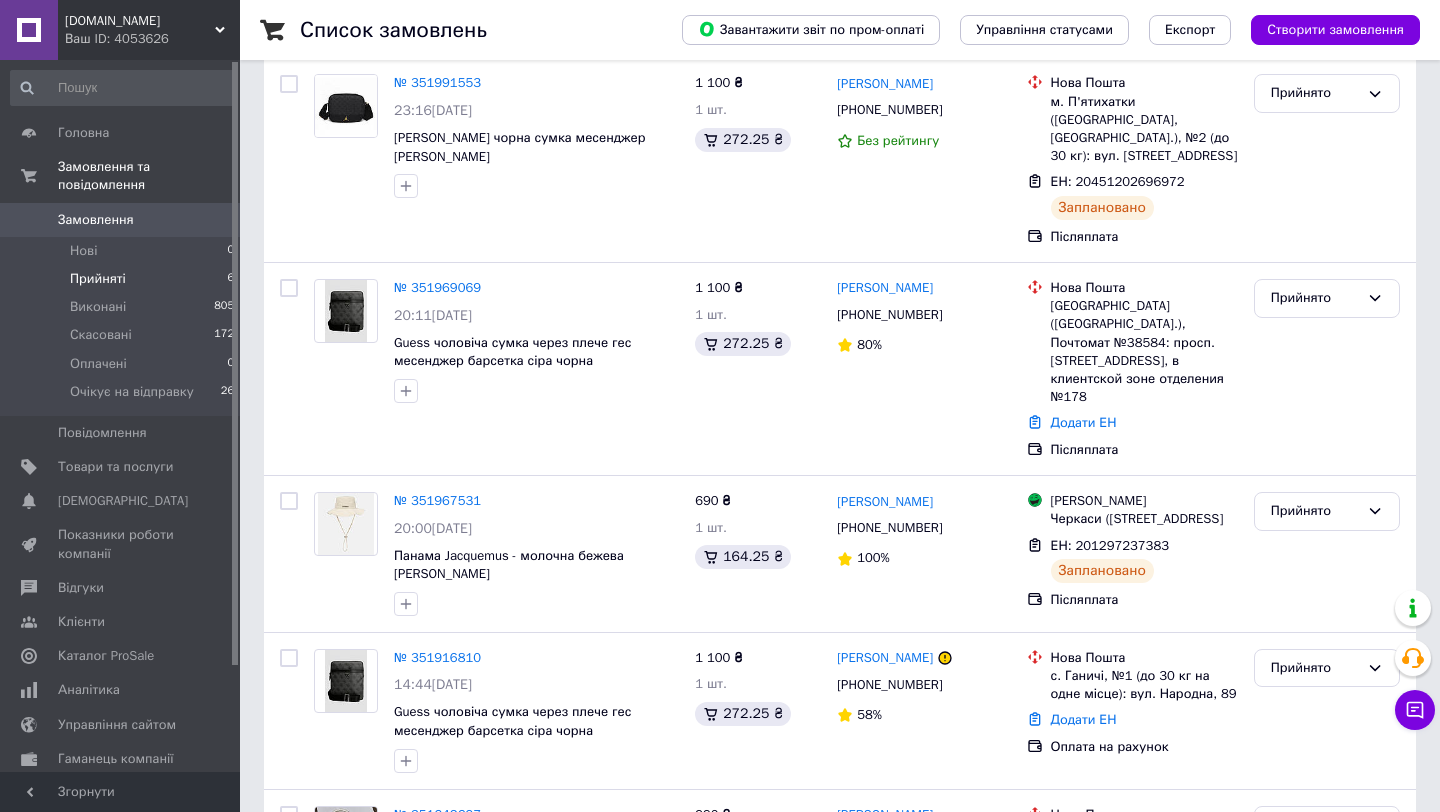 scroll, scrollTop: 690, scrollLeft: 0, axis: vertical 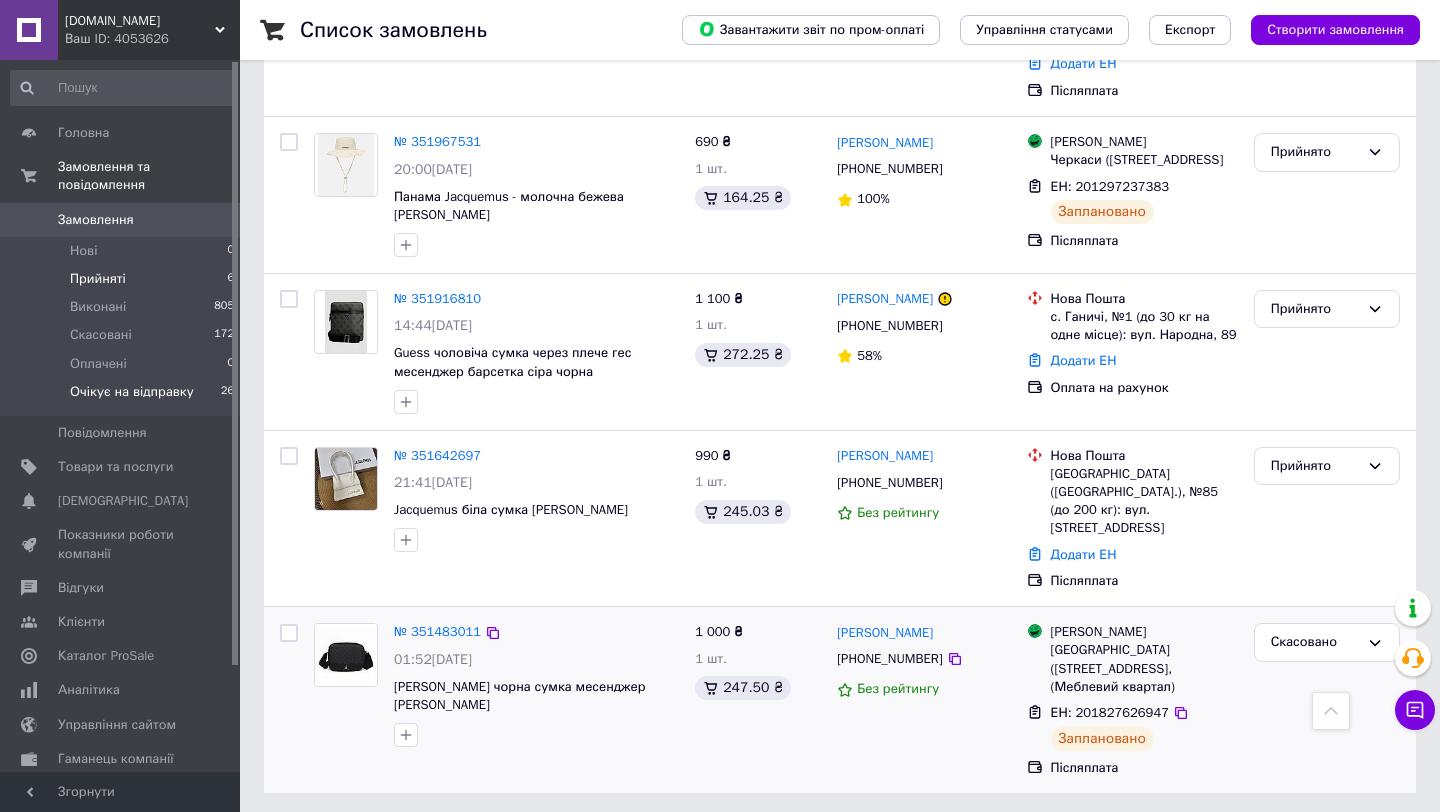 click on "Очікує на відправку" at bounding box center (132, 392) 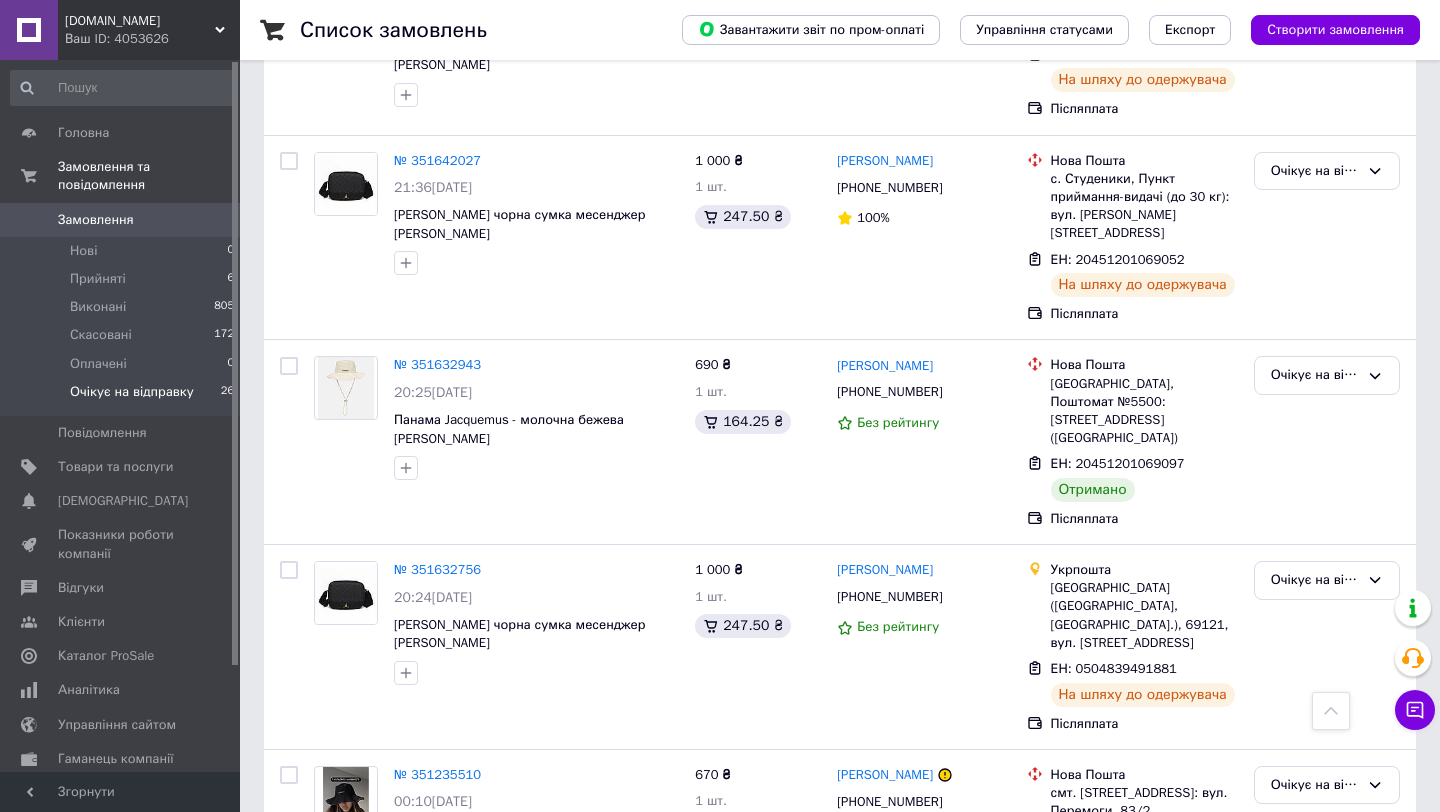 scroll, scrollTop: 4626, scrollLeft: 0, axis: vertical 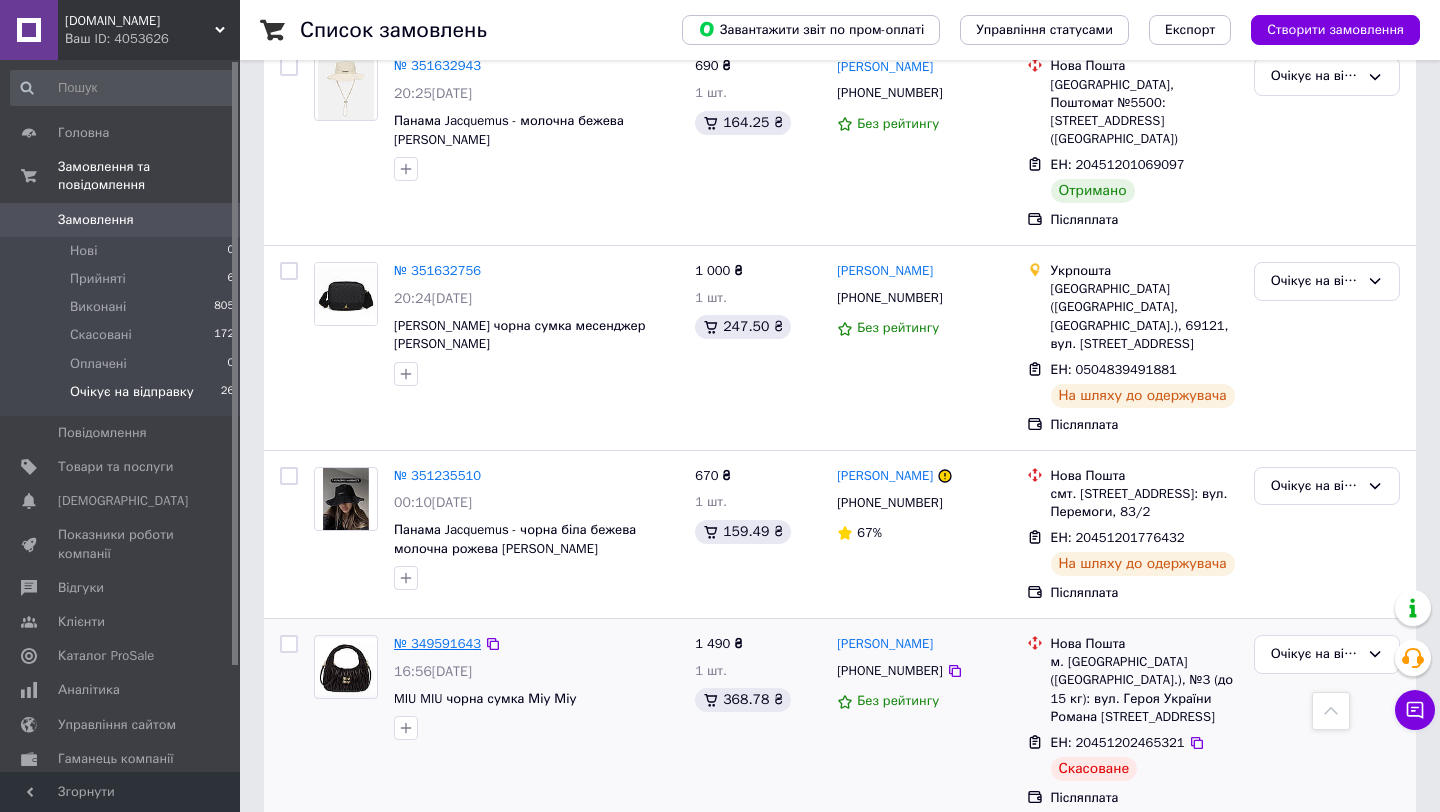 click on "№ 349591643" at bounding box center [437, 643] 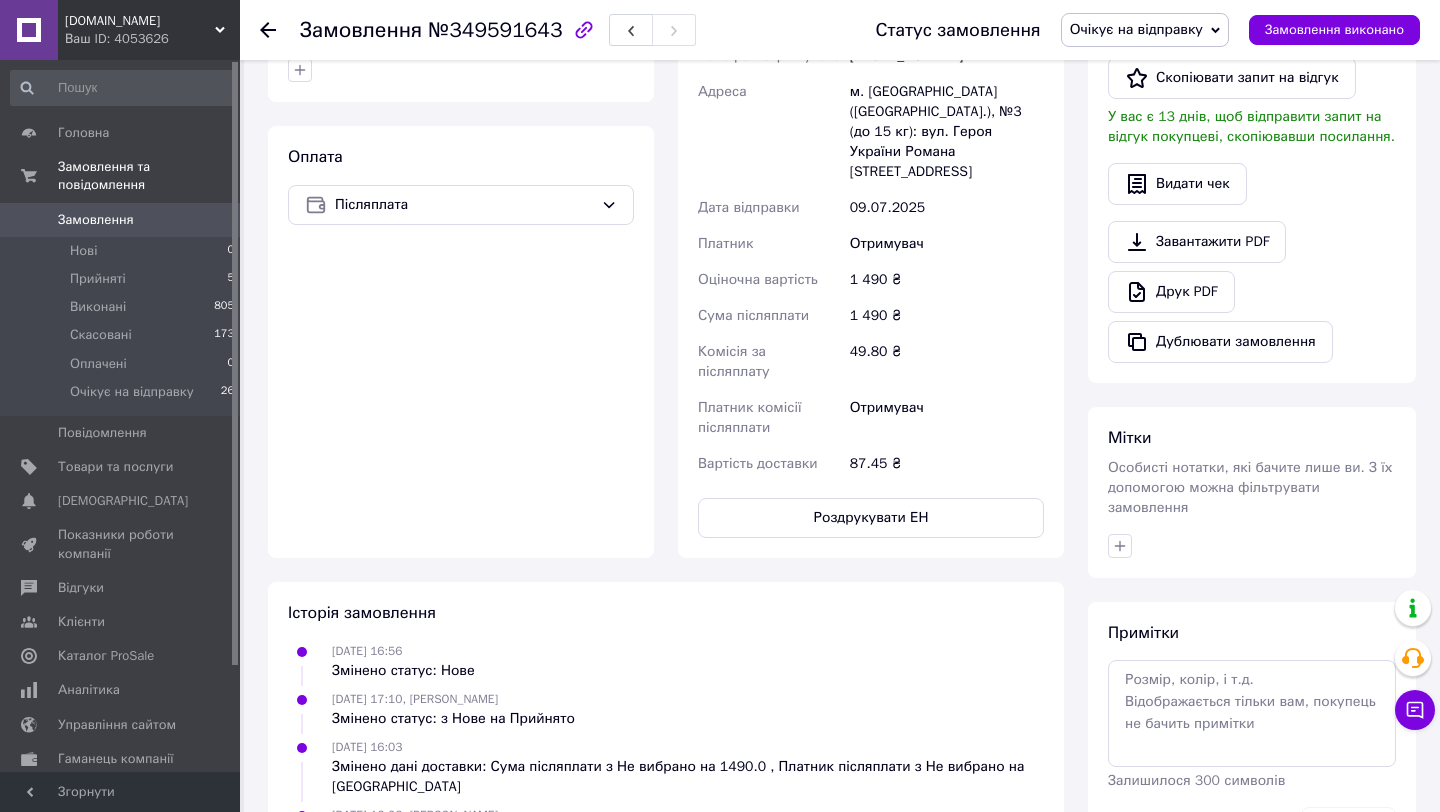 scroll, scrollTop: 210, scrollLeft: 0, axis: vertical 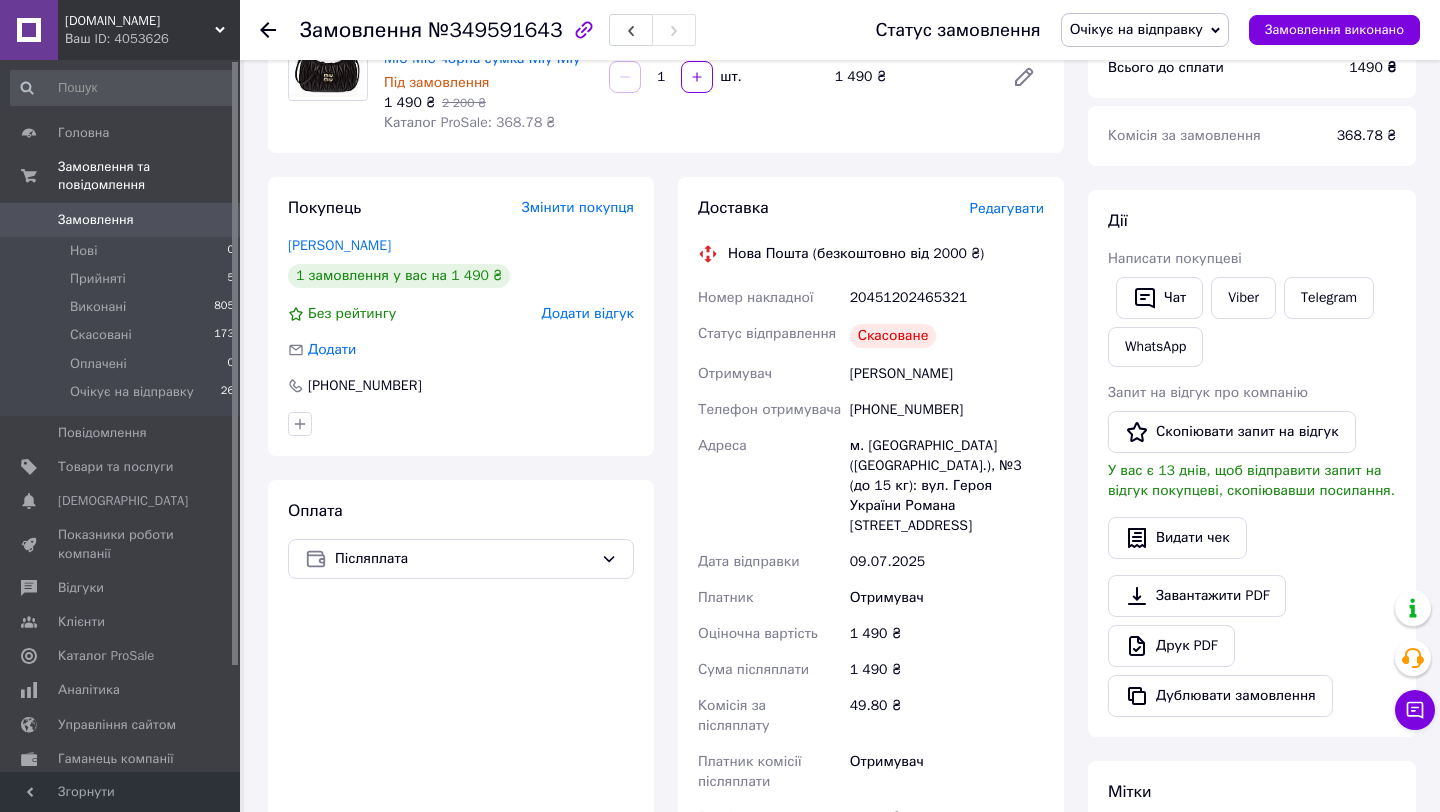 click on "Редагувати" at bounding box center [1007, 208] 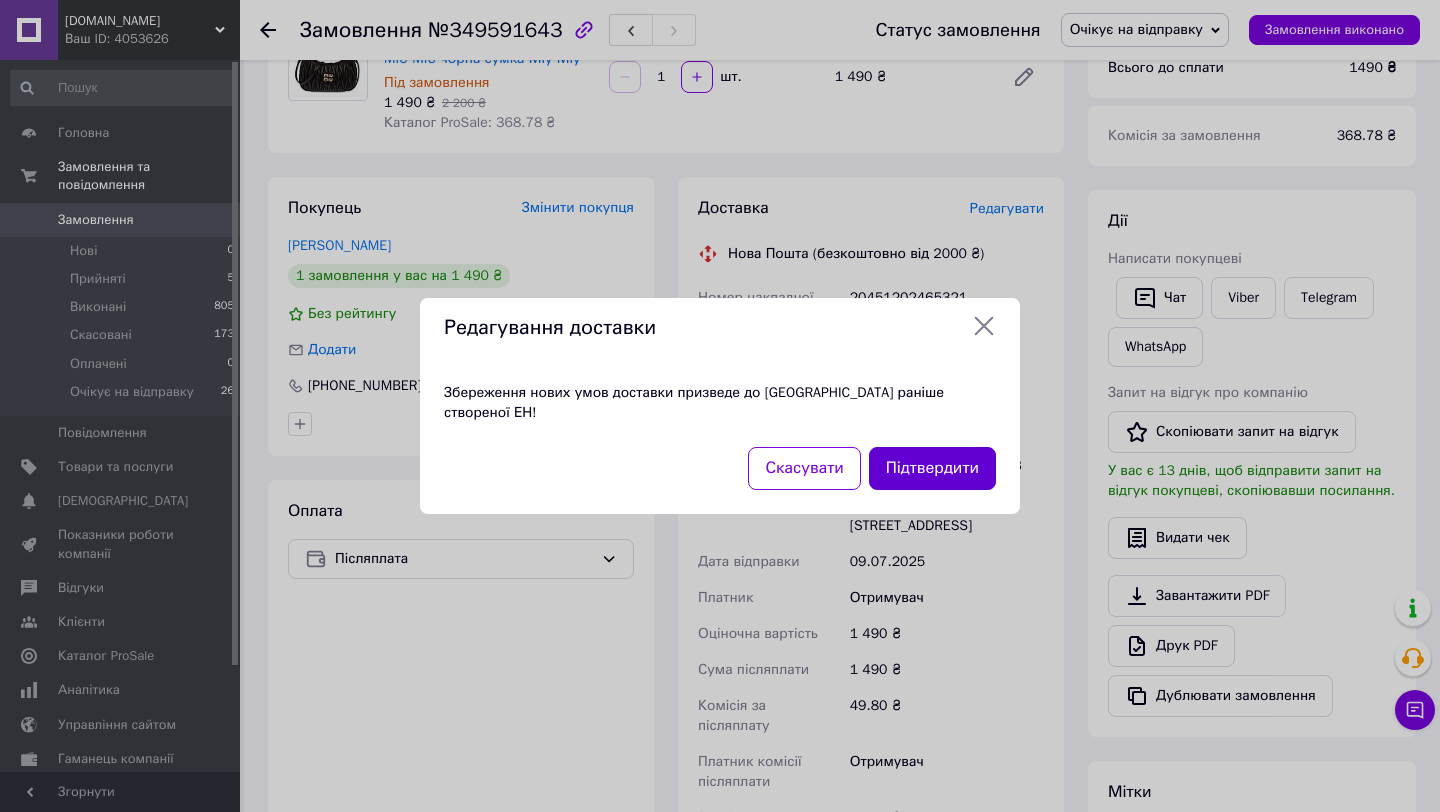 click on "Підтвердити" at bounding box center (932, 468) 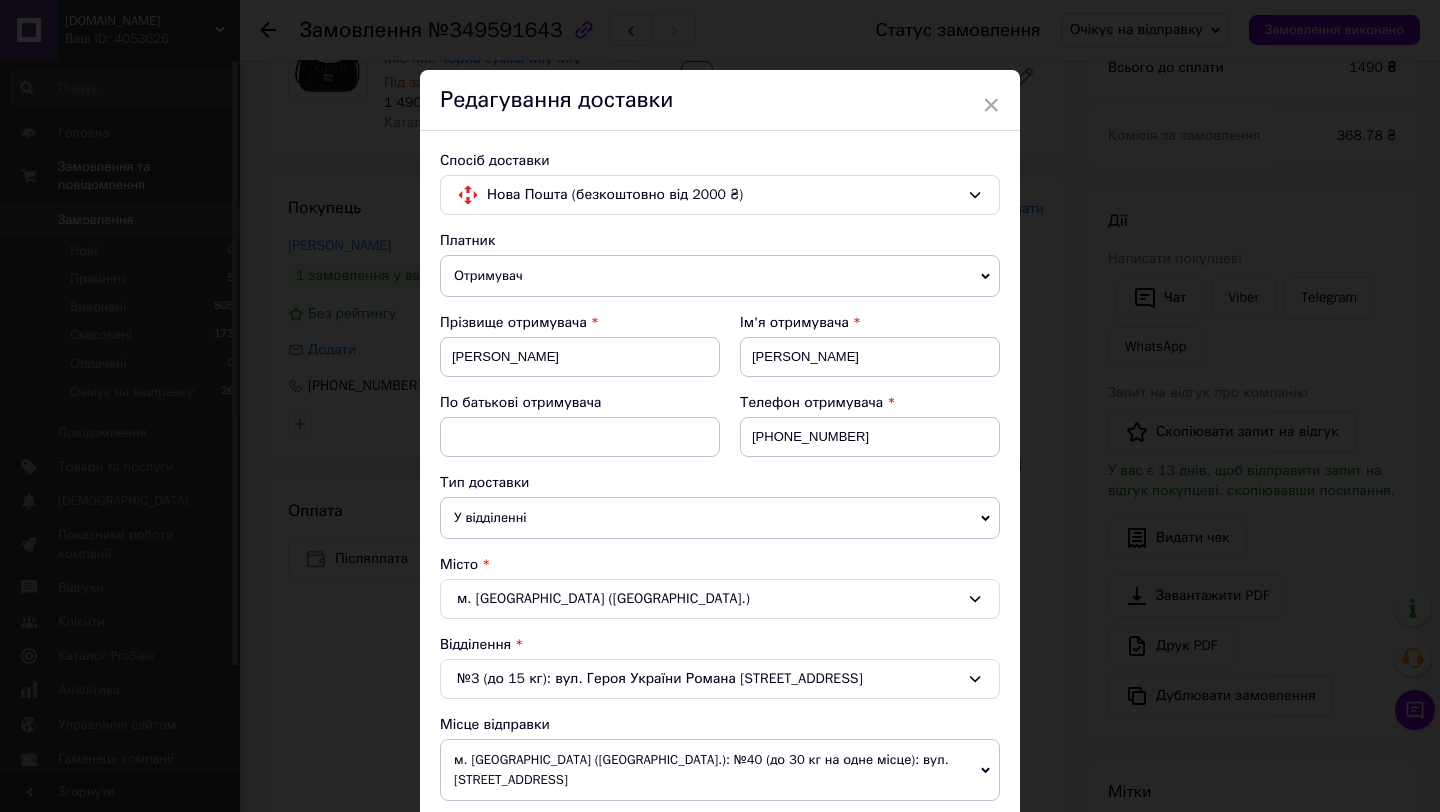 scroll, scrollTop: 754, scrollLeft: 0, axis: vertical 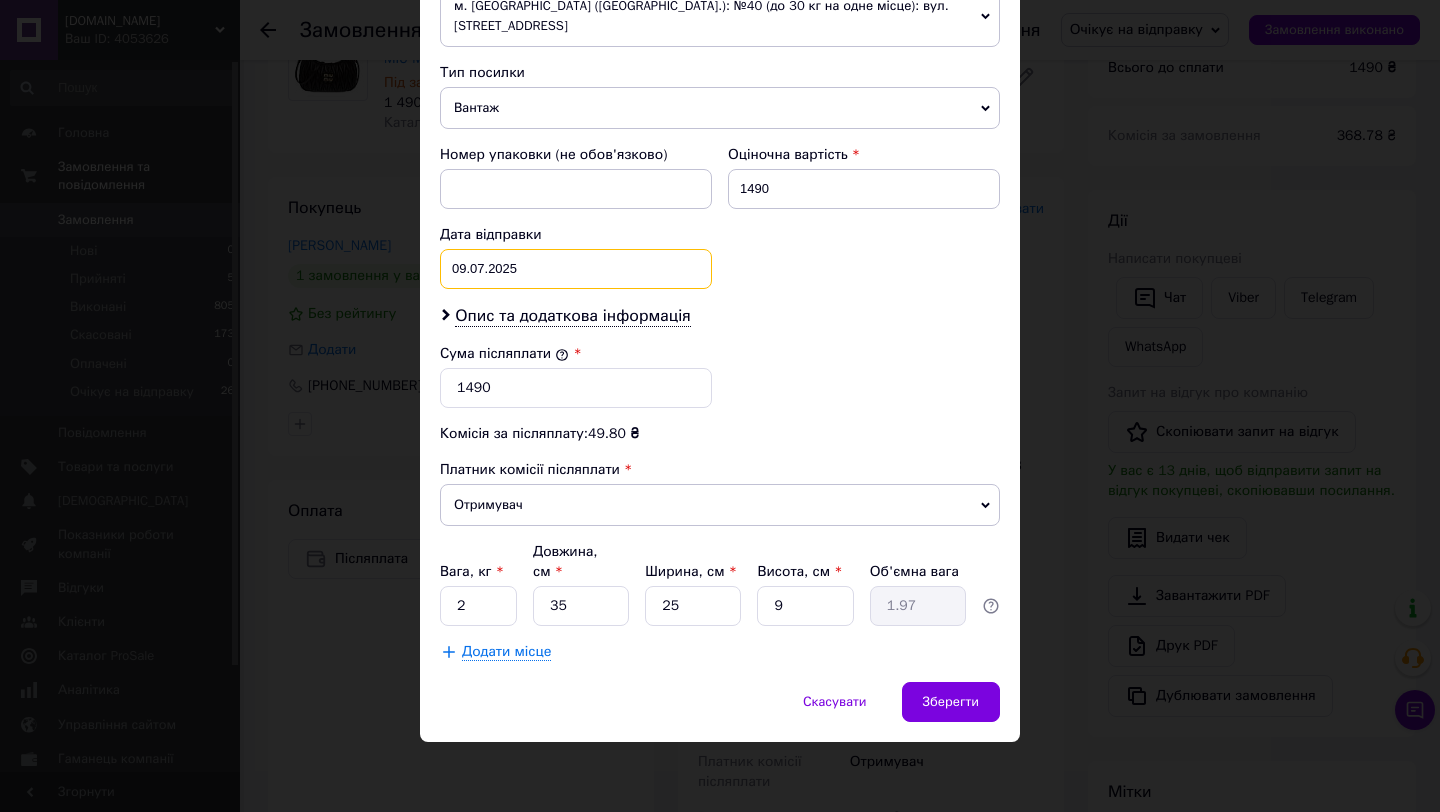 click on "09.07.2025 < 2025 > < Июль > Пн Вт Ср Чт Пт Сб Вс 30 1 2 3 4 5 6 7 8 9 10 11 12 13 14 15 16 17 18 19 20 21 22 23 24 25 26 27 28 29 30 31 1 2 3 4 5 6 7 8 9 10" at bounding box center (576, 269) 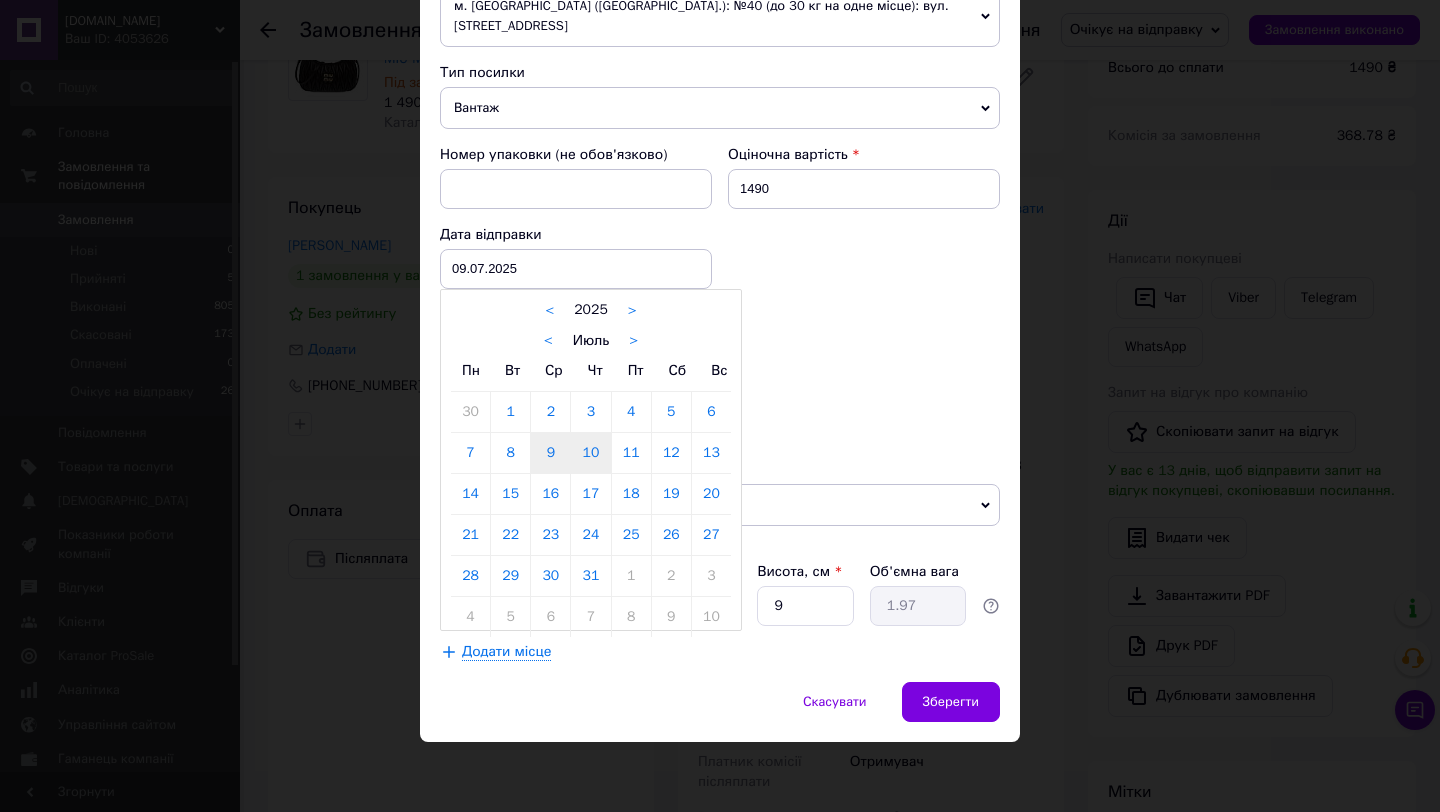 click on "10" at bounding box center [590, 453] 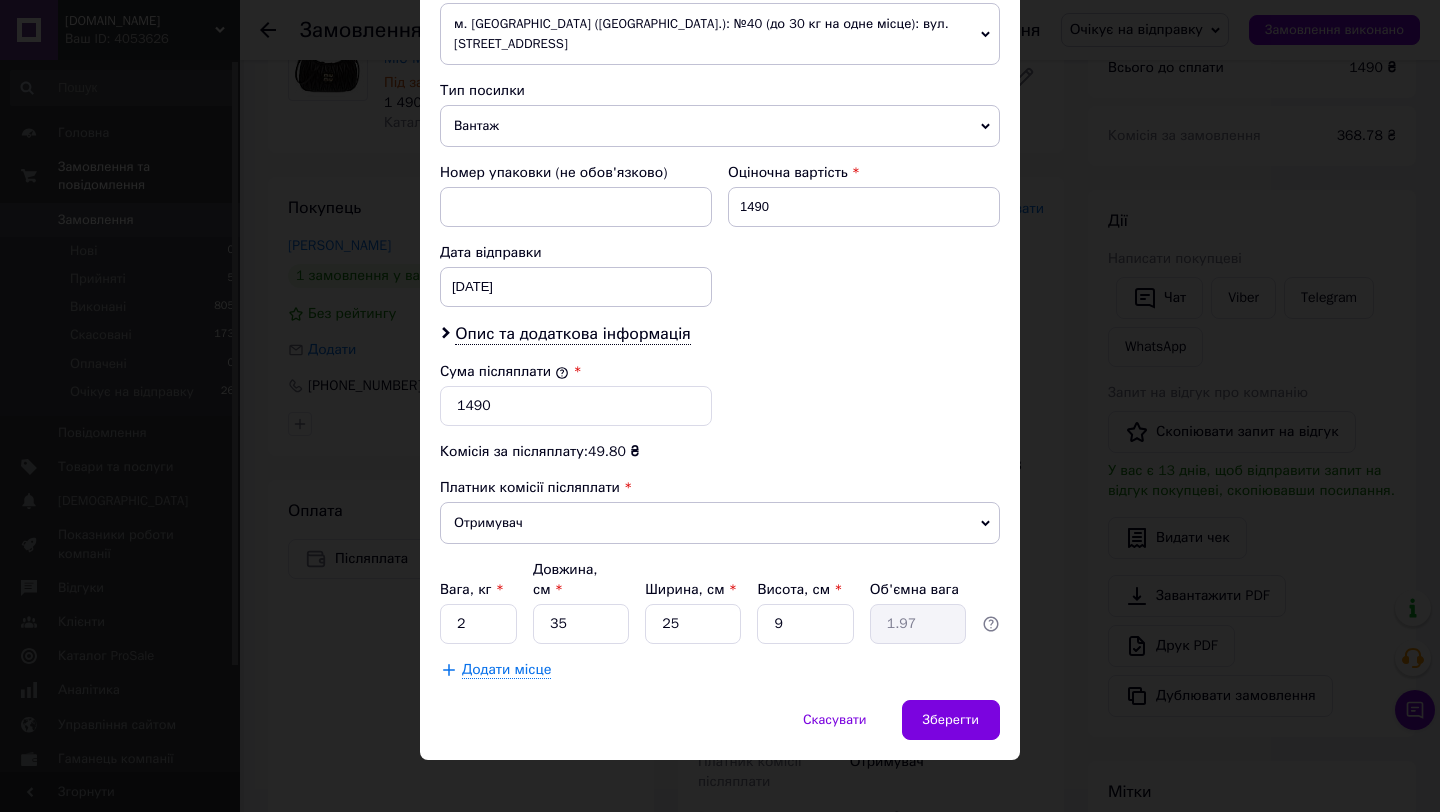 scroll, scrollTop: 749, scrollLeft: 0, axis: vertical 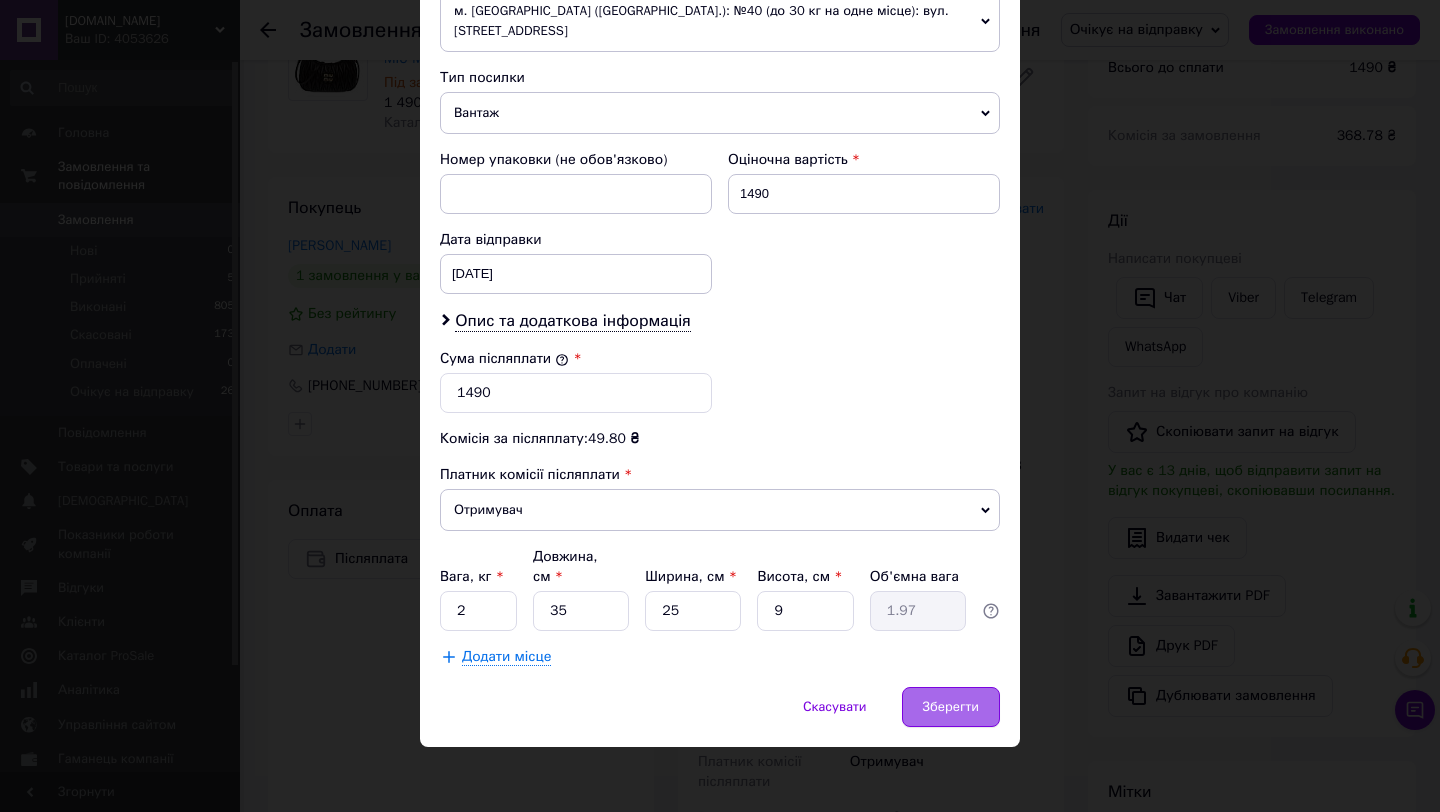 click on "Зберегти" at bounding box center [951, 707] 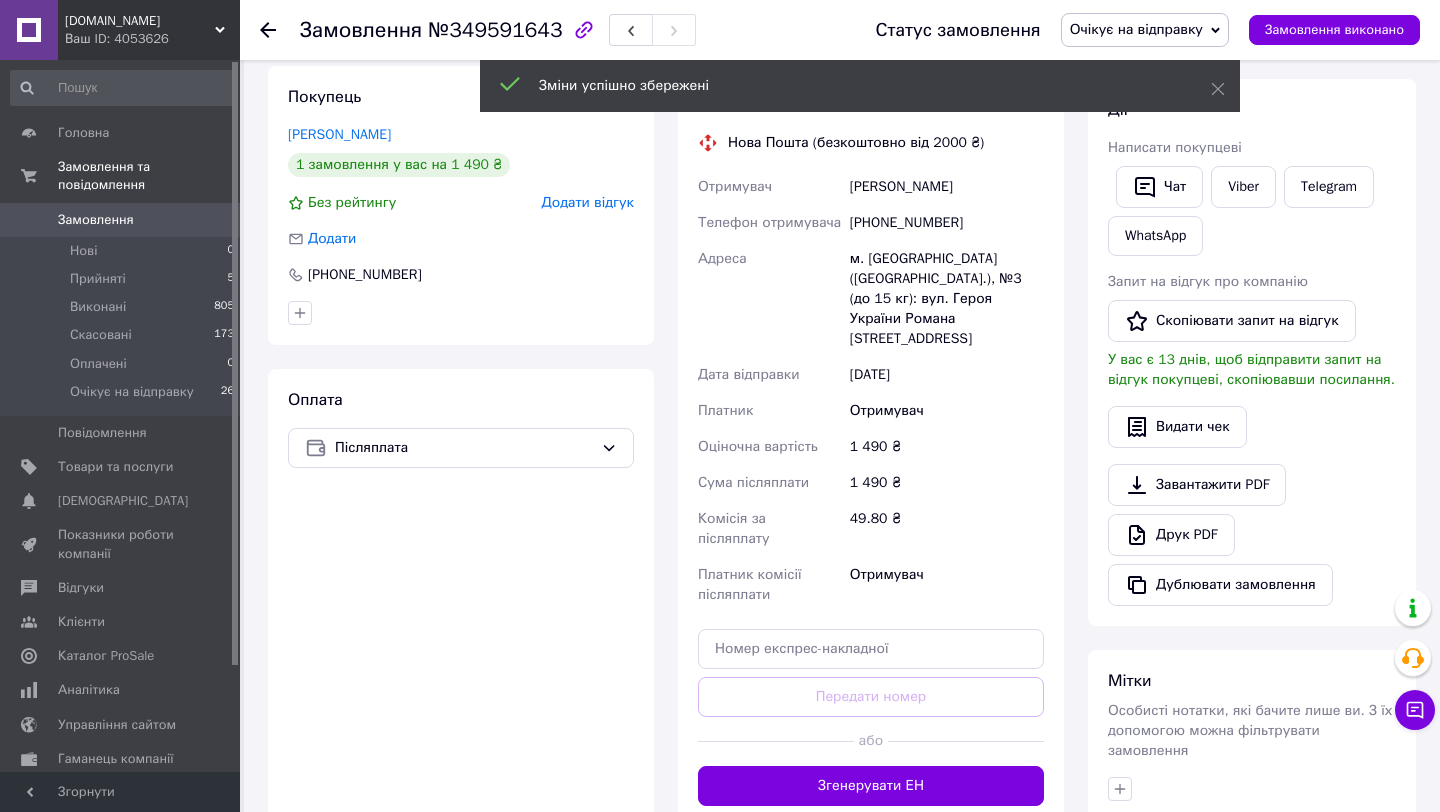 scroll, scrollTop: 322, scrollLeft: 0, axis: vertical 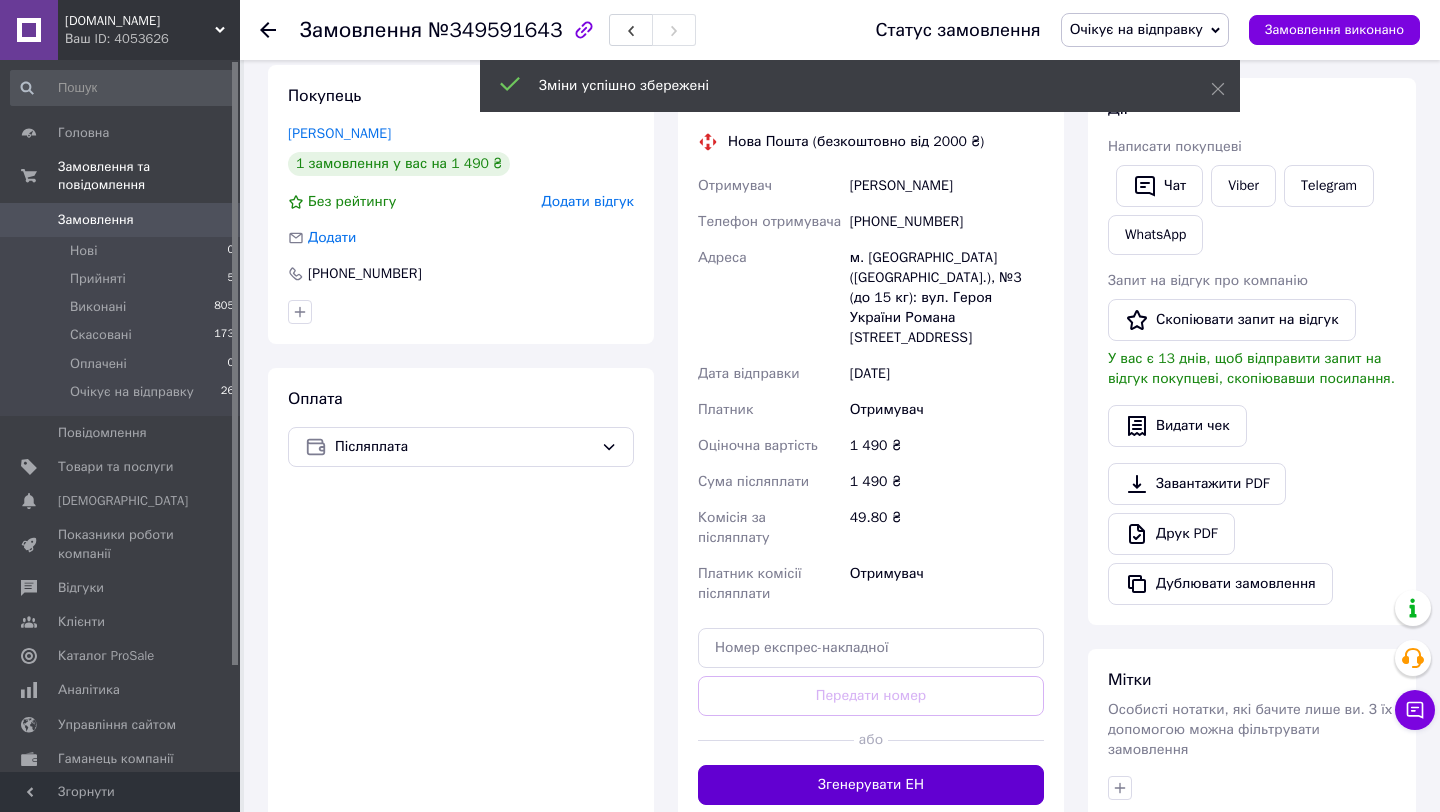 click on "Згенерувати ЕН" at bounding box center (871, 785) 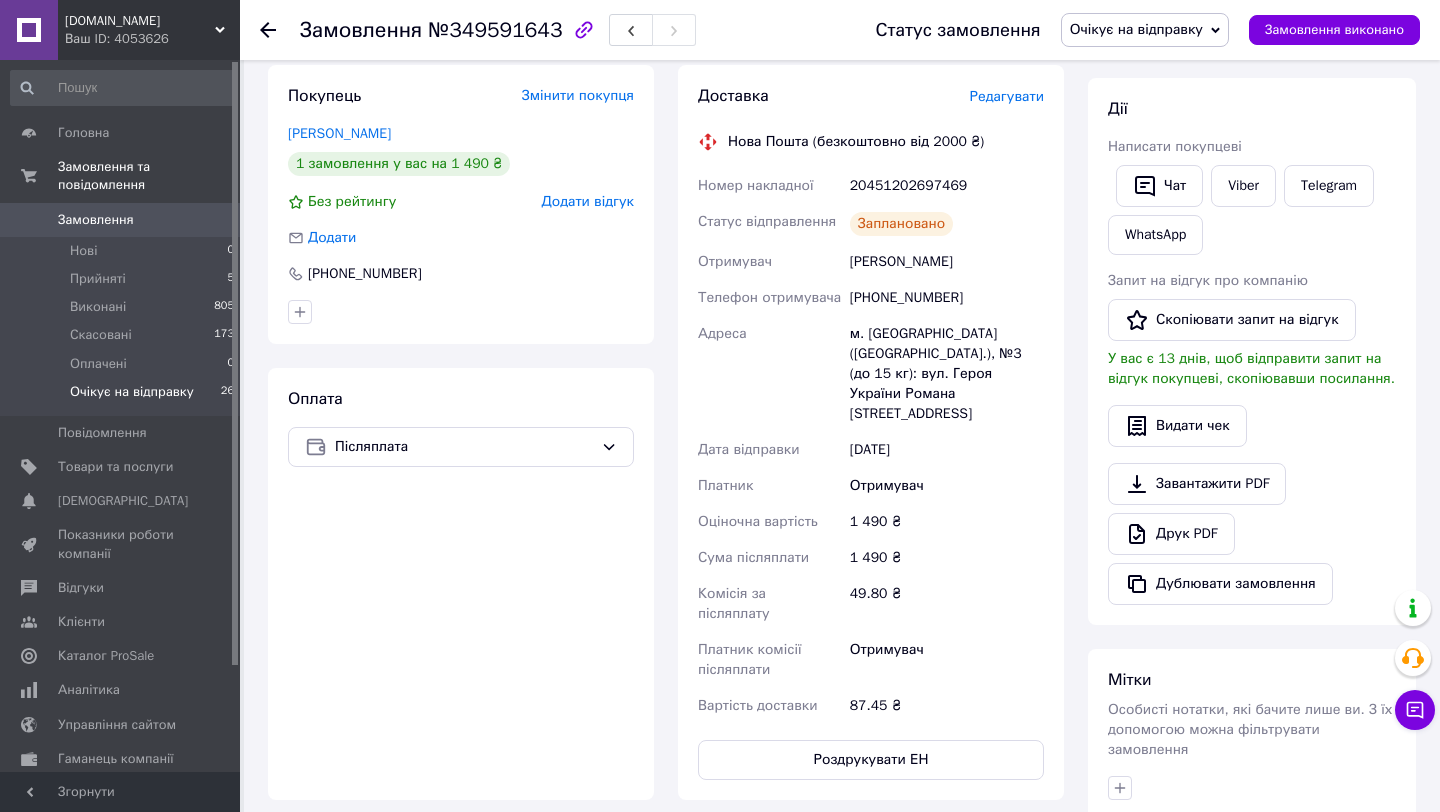click on "Очікує на відправку 26" at bounding box center (123, 397) 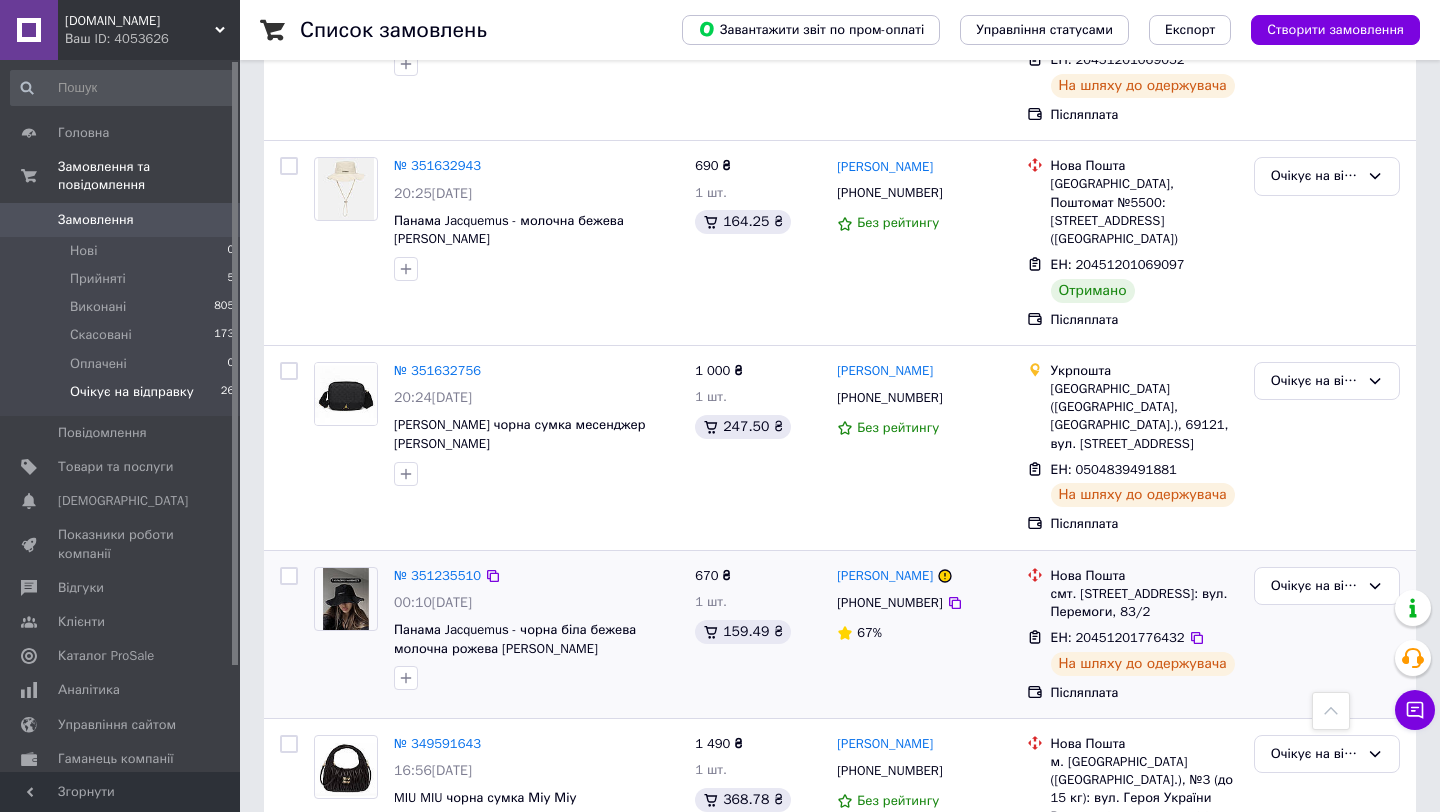 scroll, scrollTop: 4423, scrollLeft: 0, axis: vertical 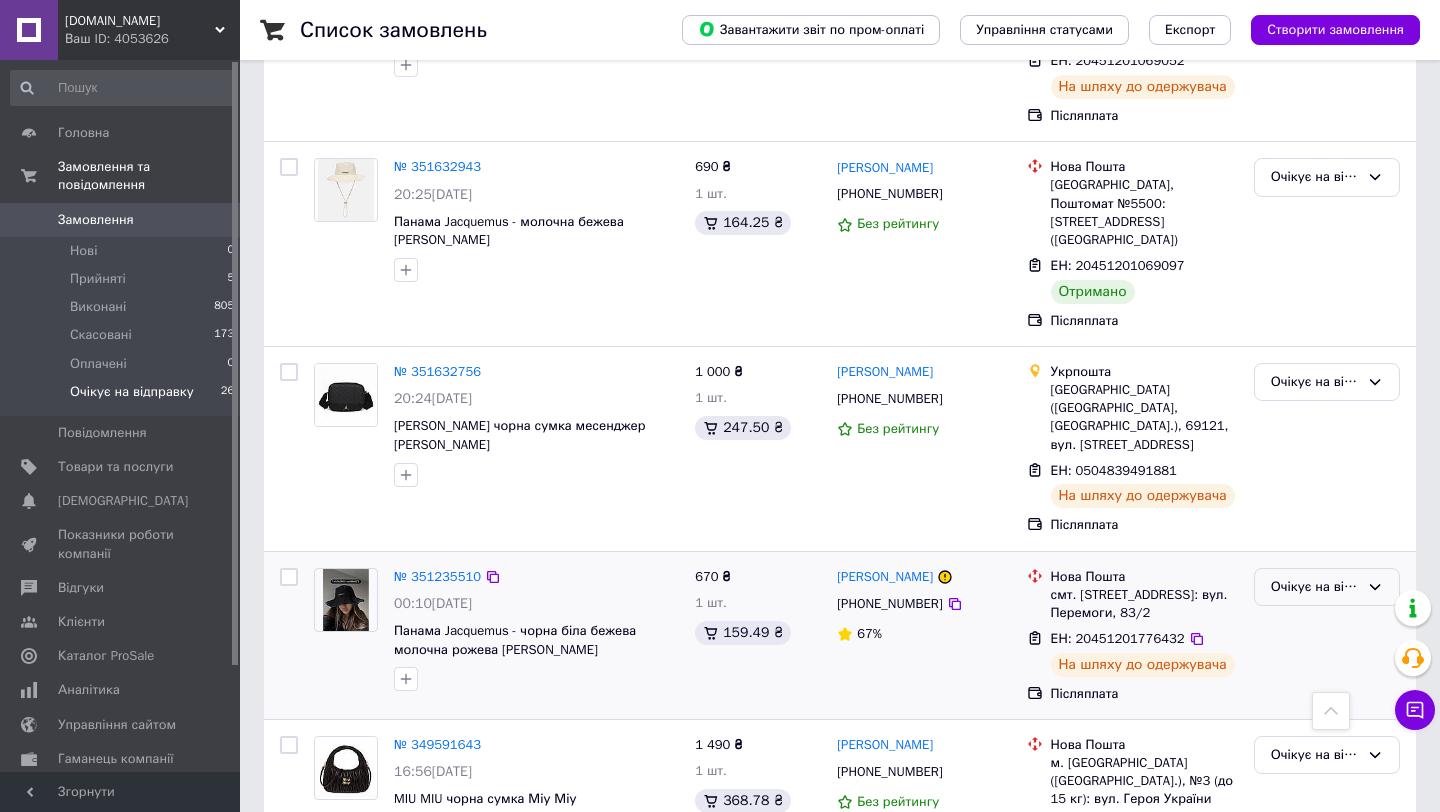 click on "Очікує на відправку" at bounding box center (1315, 587) 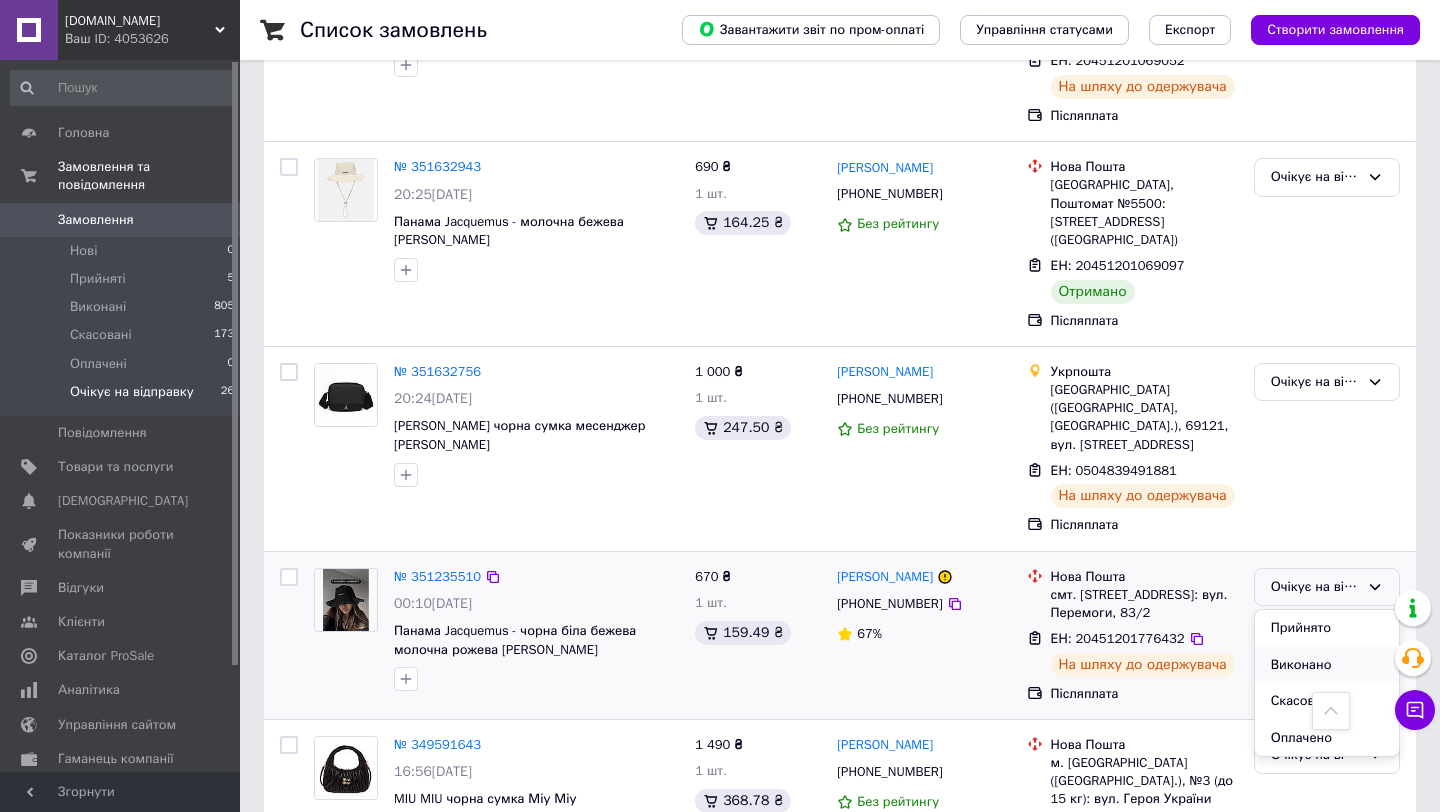 click on "Виконано" at bounding box center (1327, 665) 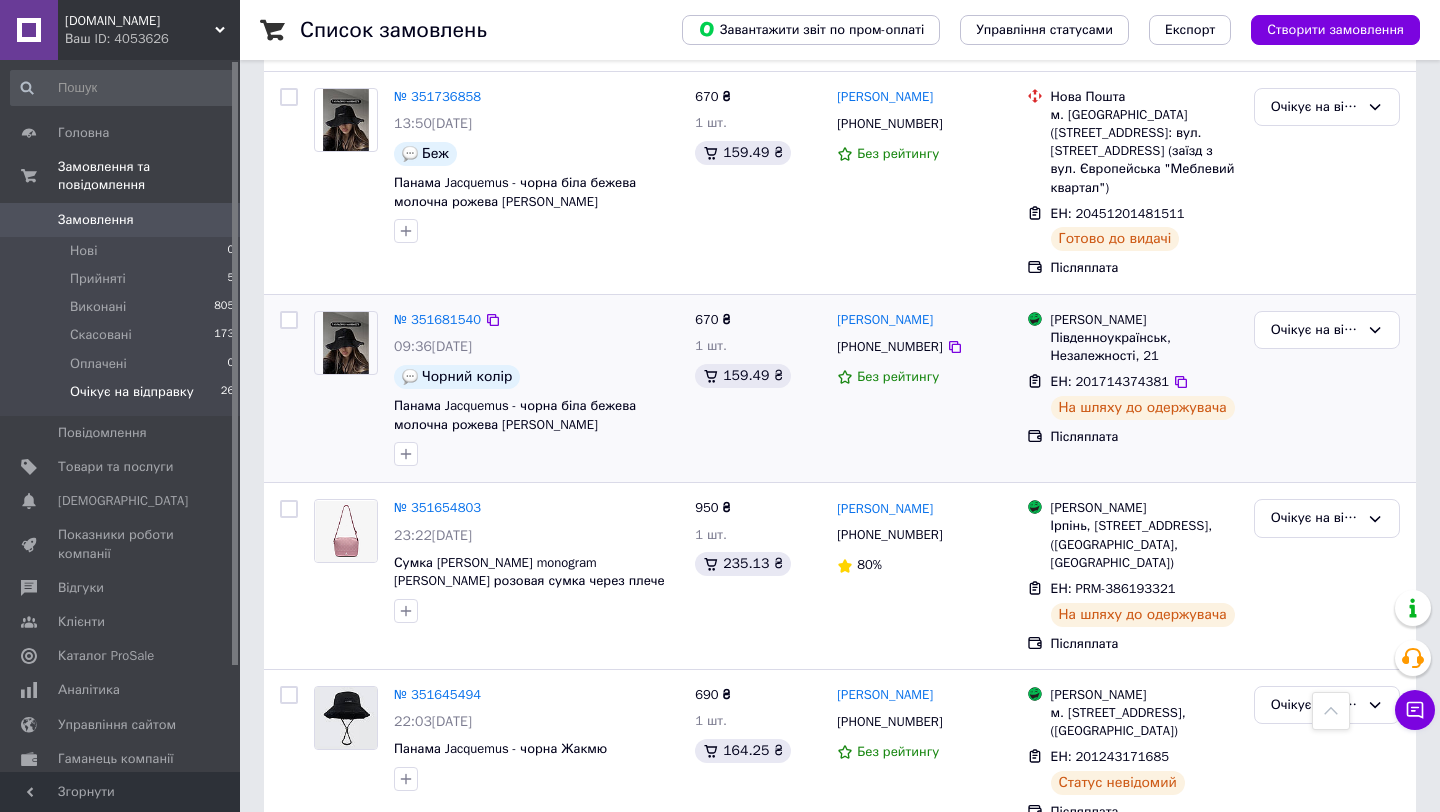 scroll, scrollTop: 3337, scrollLeft: 0, axis: vertical 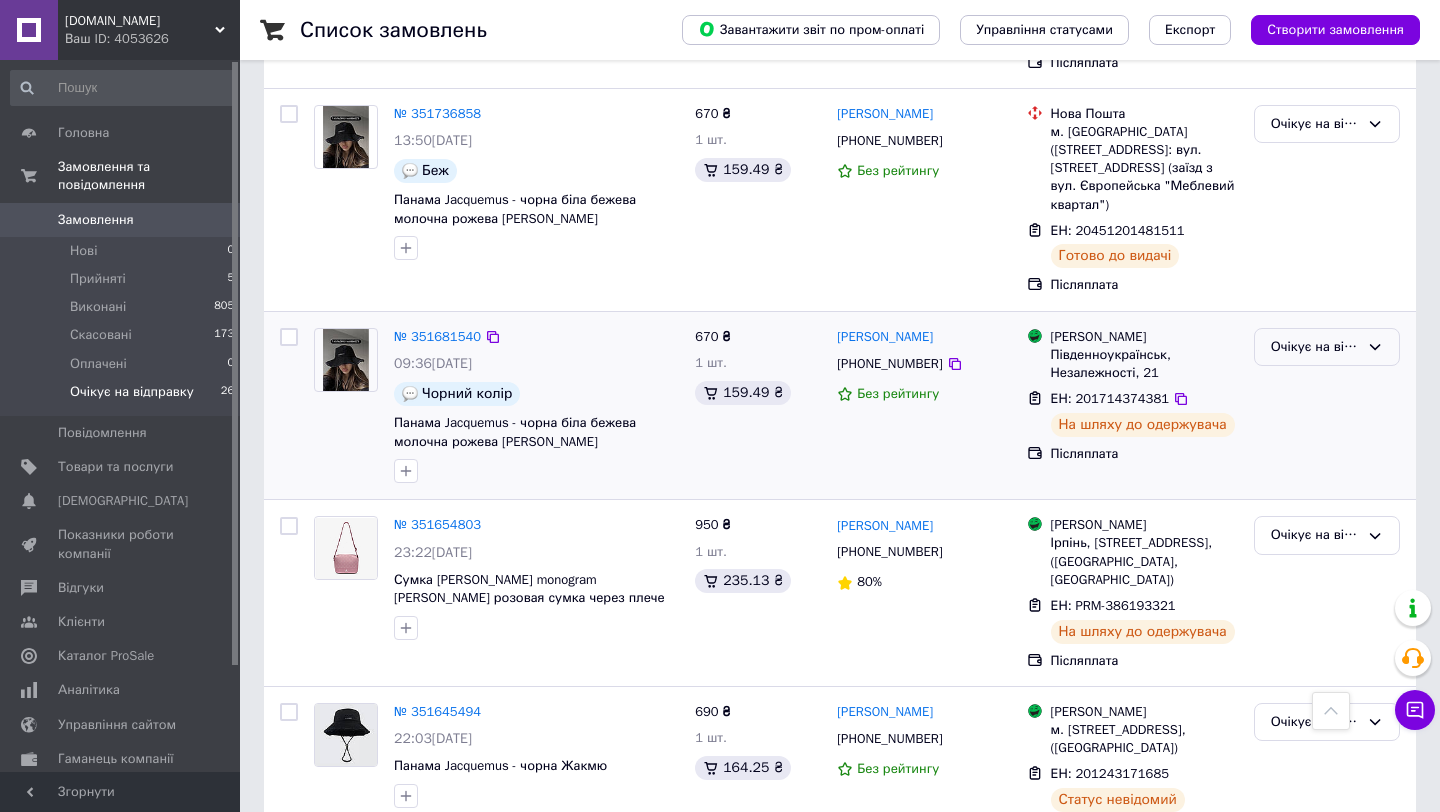 click on "Очікує на відправку" at bounding box center (1327, 347) 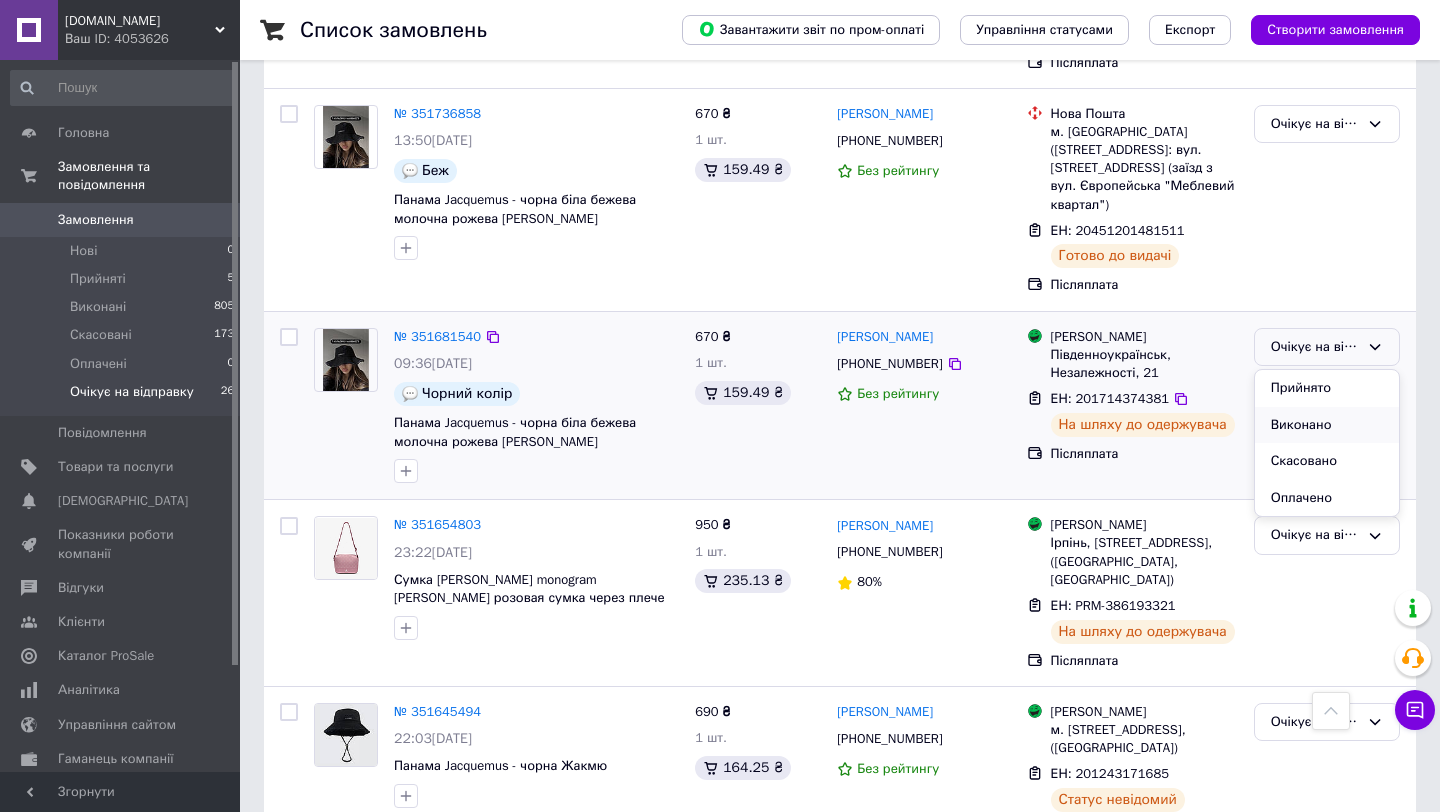 click on "Виконано" at bounding box center [1327, 425] 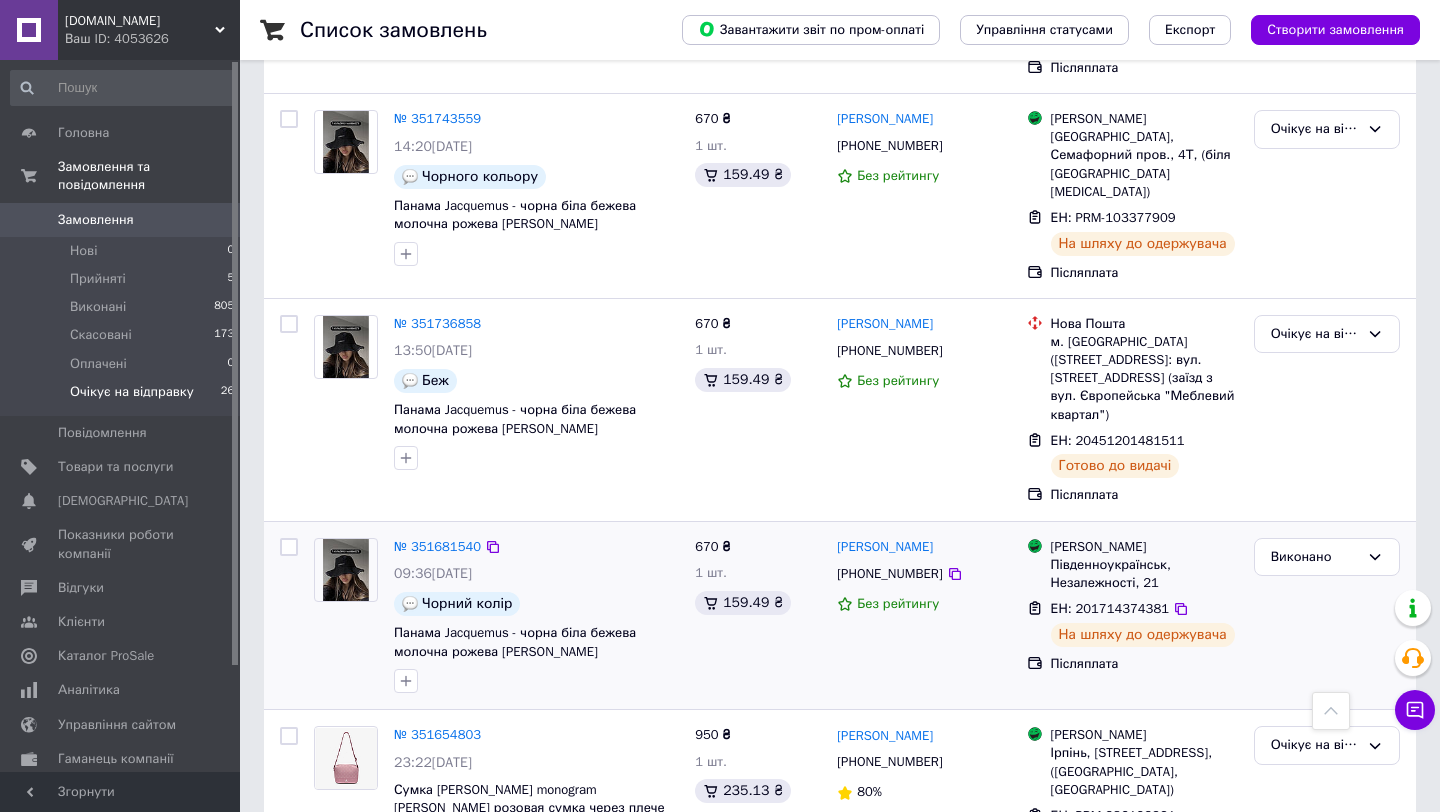 scroll, scrollTop: 3124, scrollLeft: 0, axis: vertical 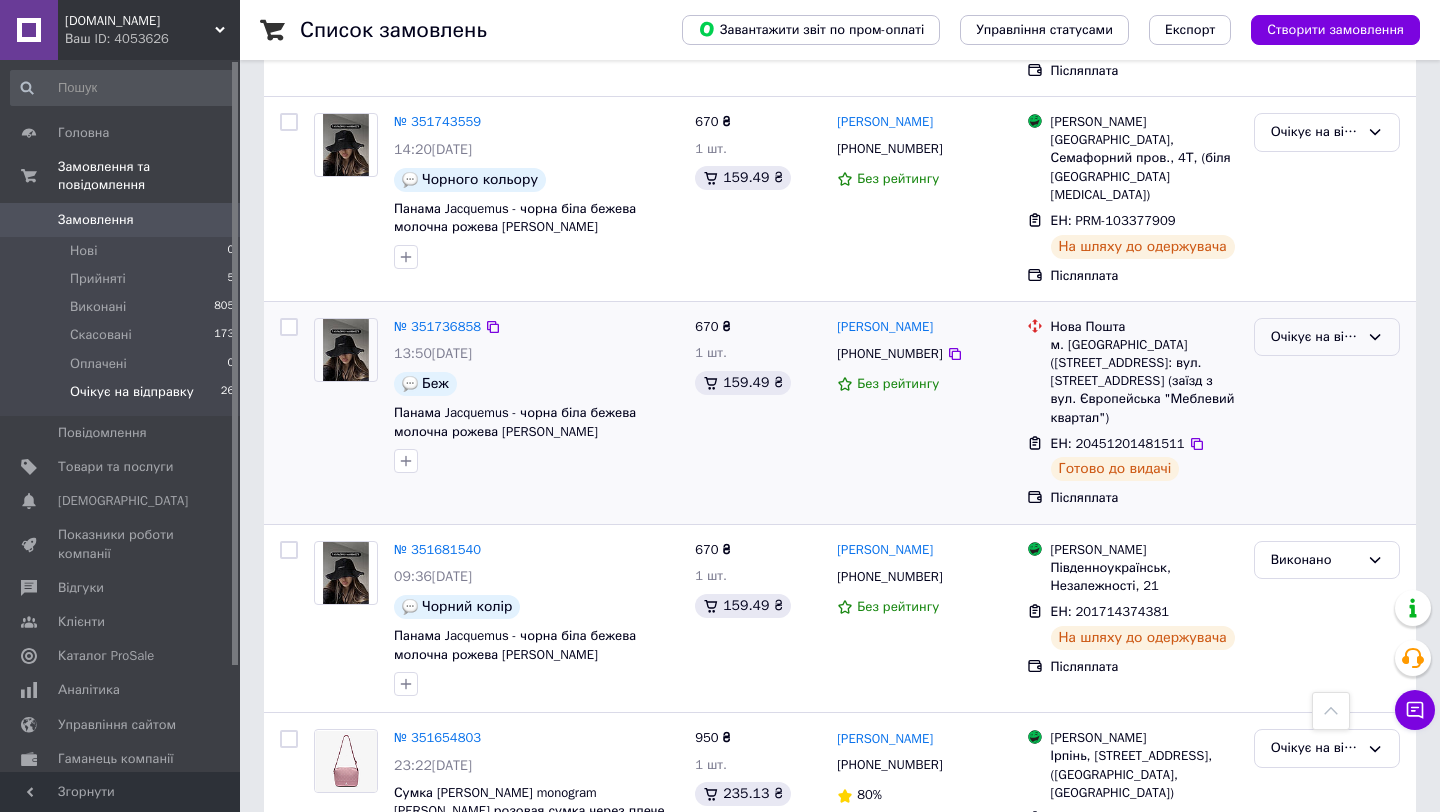 click on "Очікує на відправку" at bounding box center (1315, 337) 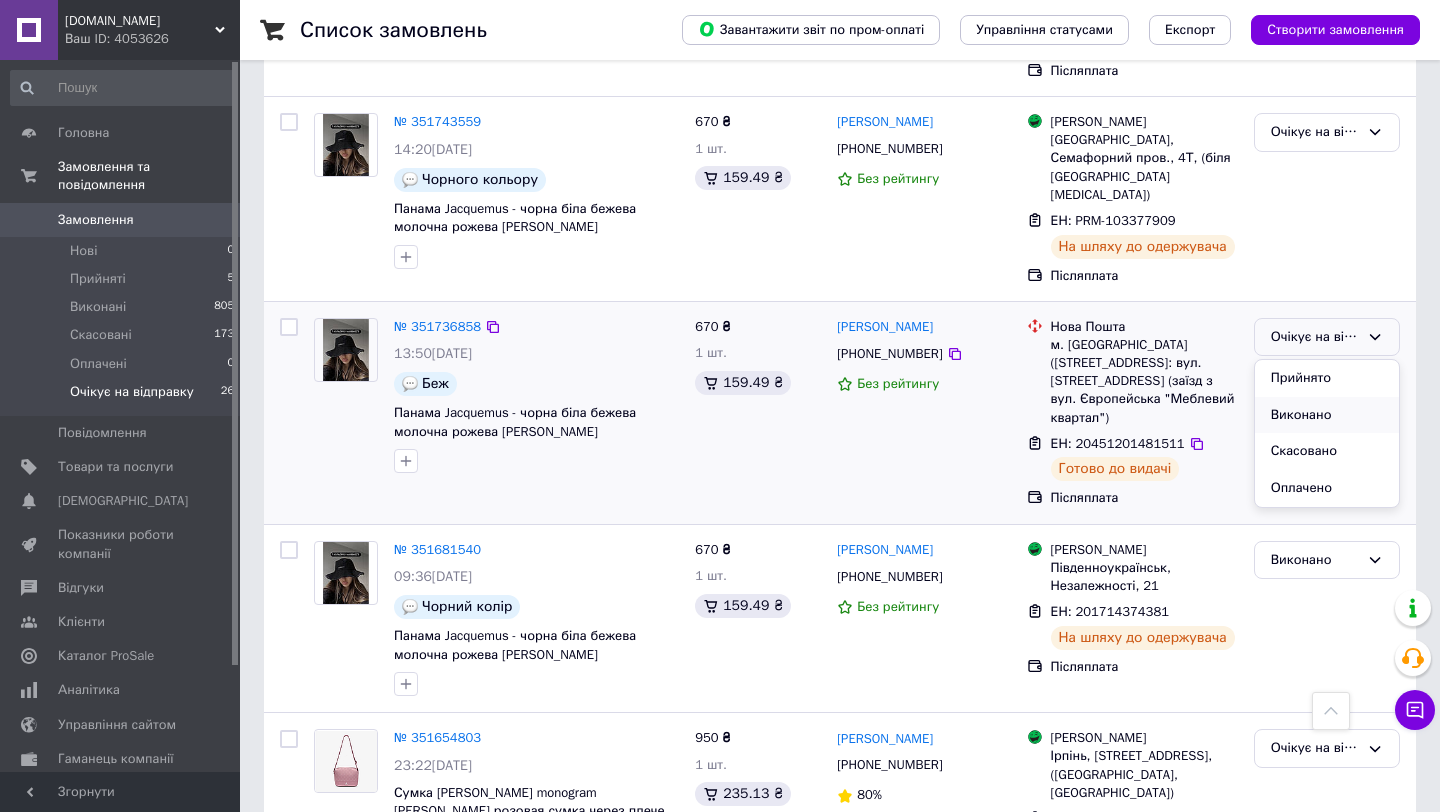 click on "Виконано" at bounding box center (1327, 415) 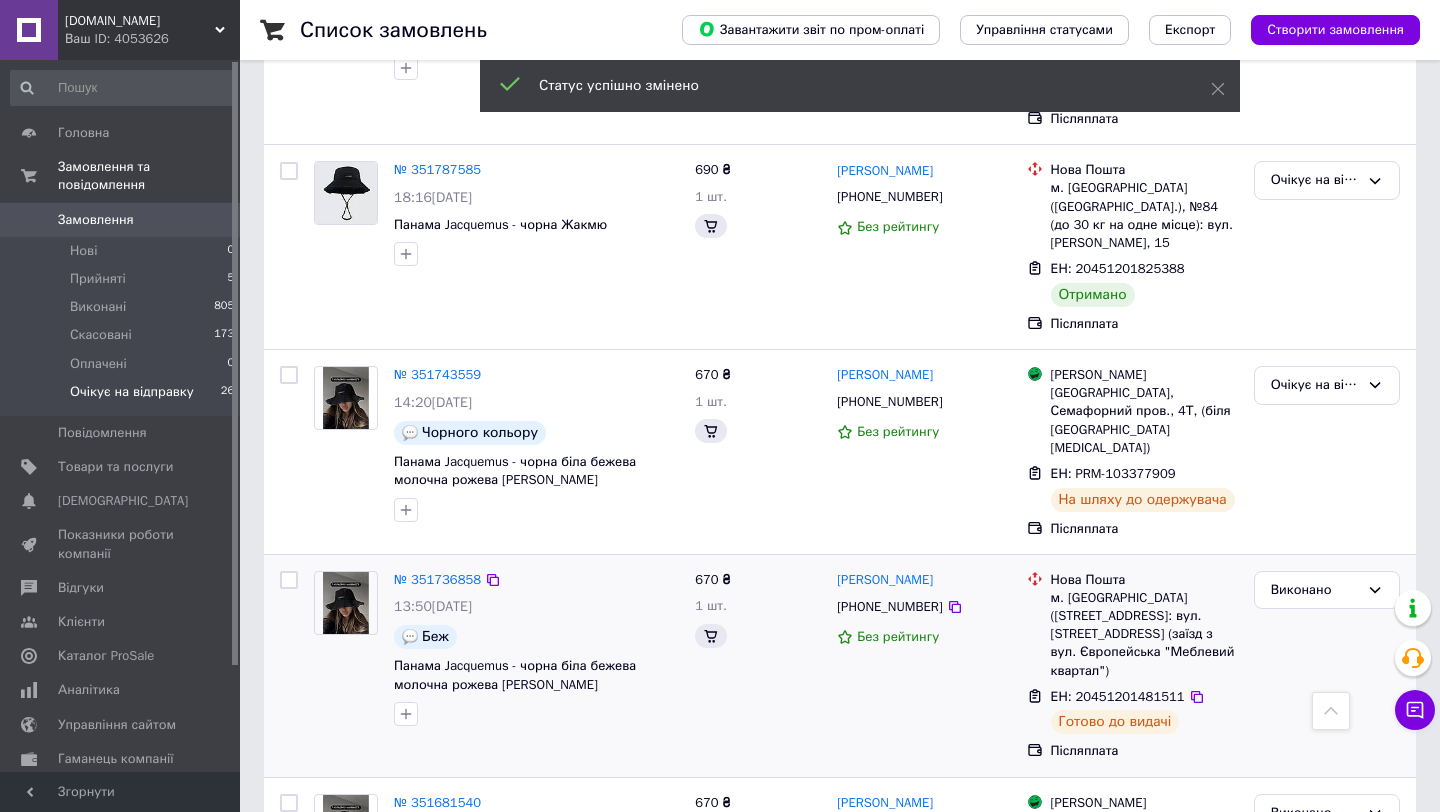scroll, scrollTop: 2865, scrollLeft: 0, axis: vertical 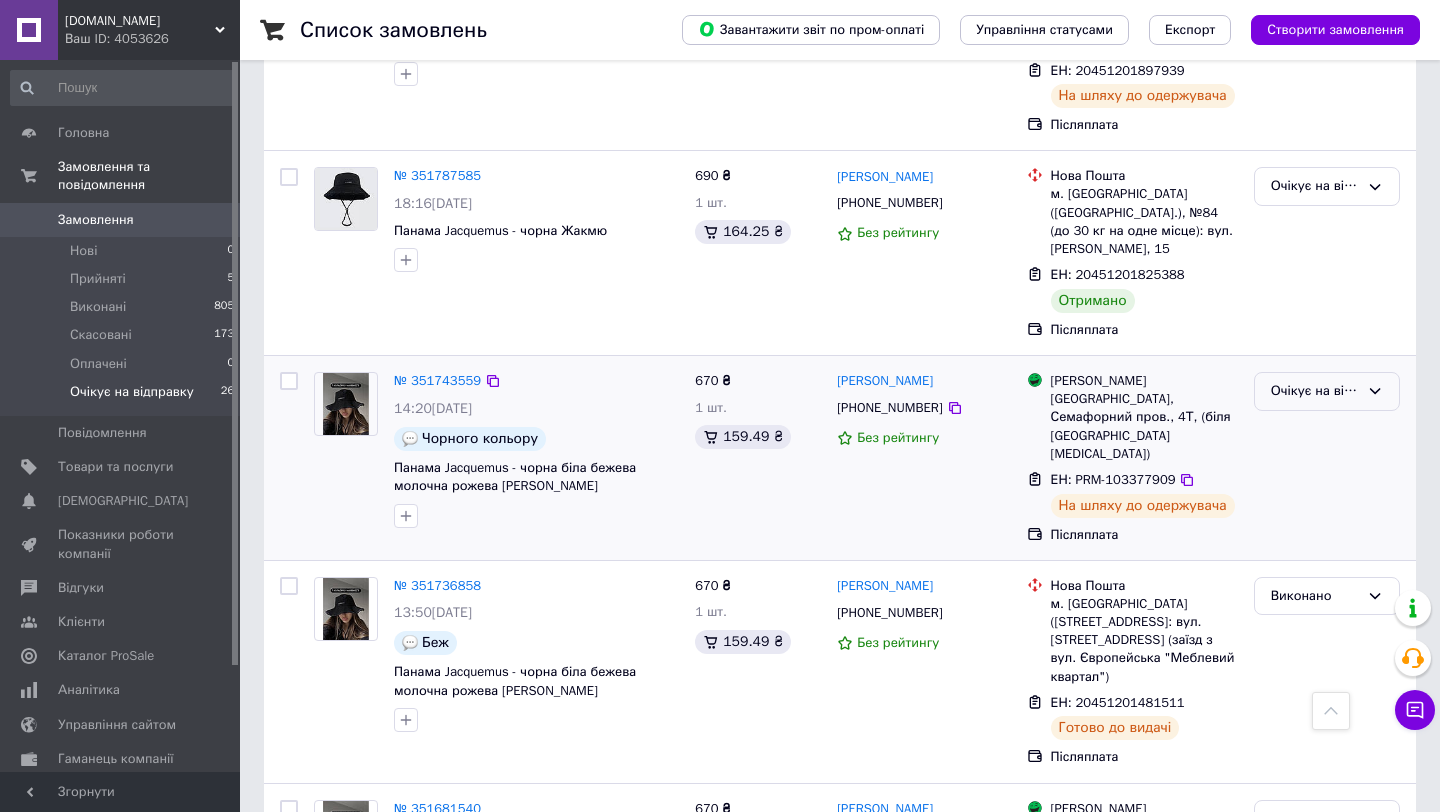 click on "Очікує на відправку" at bounding box center (1315, 391) 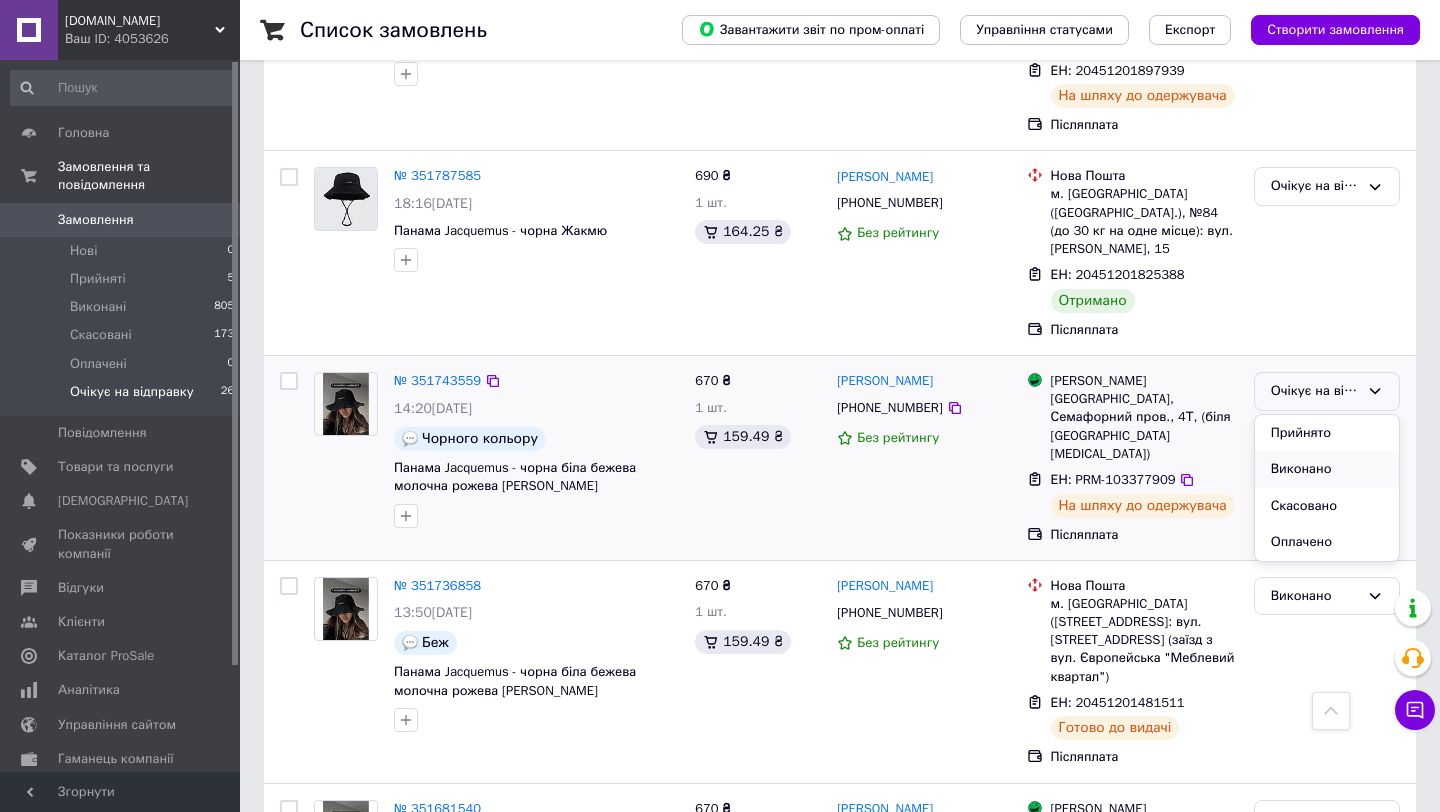 click on "Виконано" at bounding box center (1327, 469) 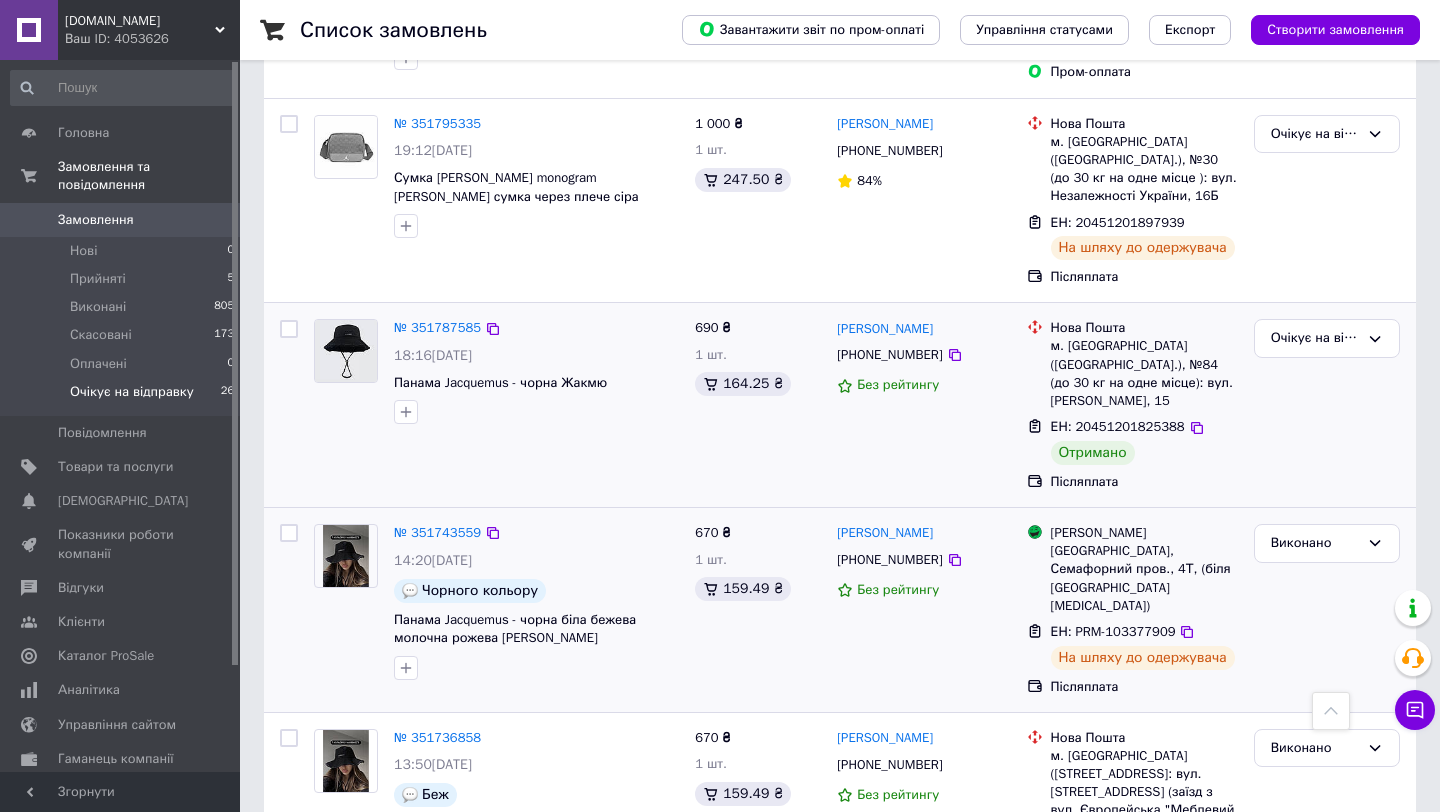 scroll, scrollTop: 2599, scrollLeft: 0, axis: vertical 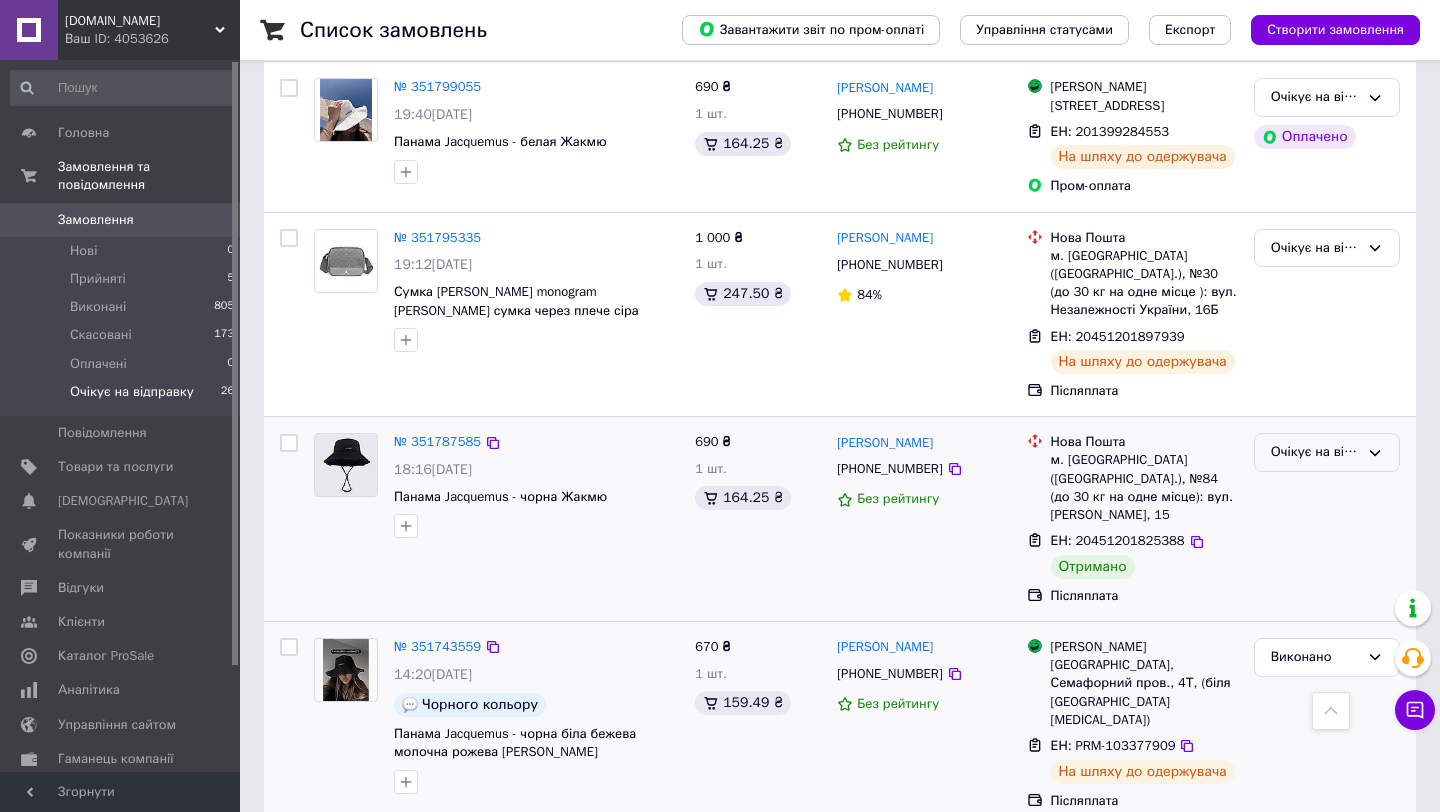 click on "Очікує на відправку" at bounding box center [1315, 452] 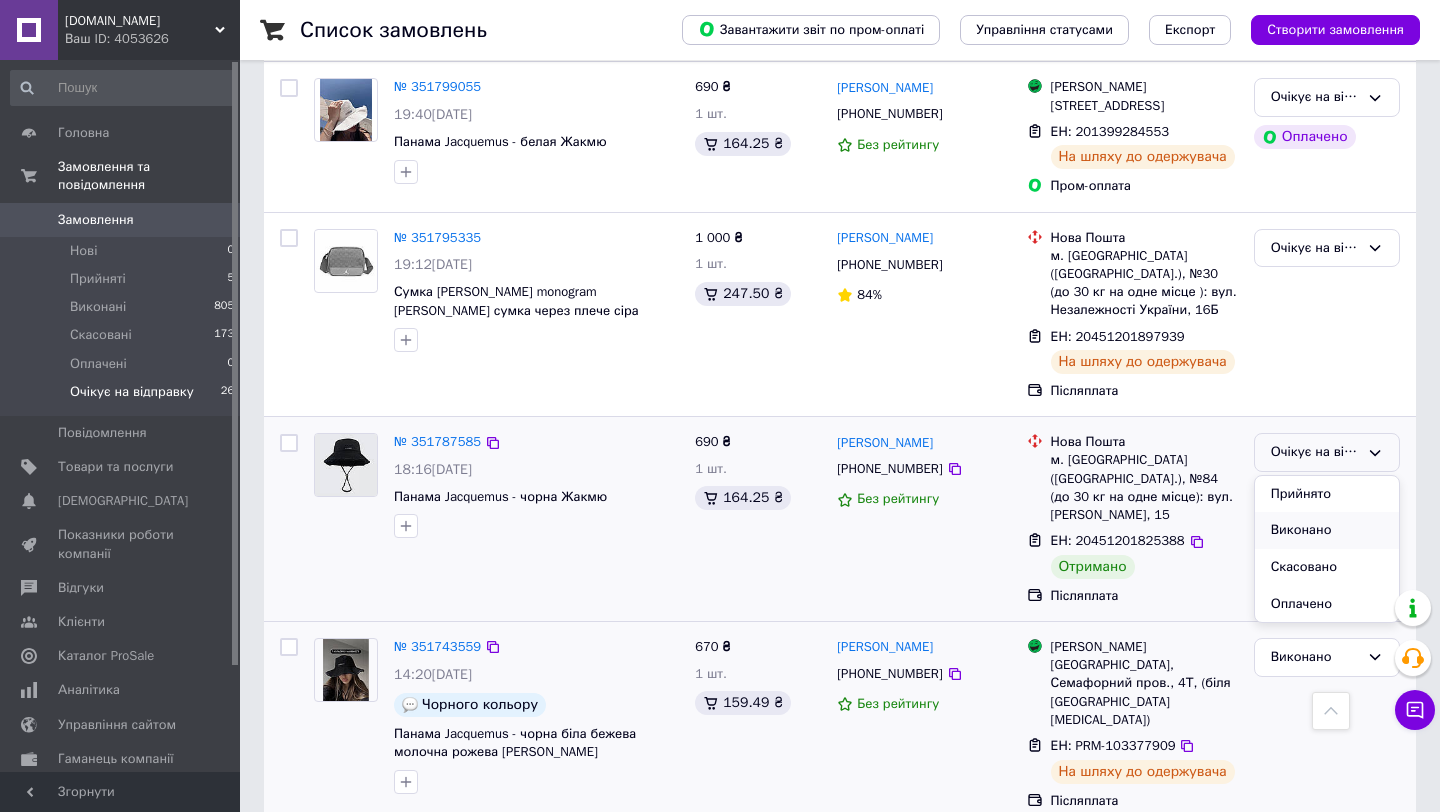 click on "Виконано" at bounding box center [1327, 530] 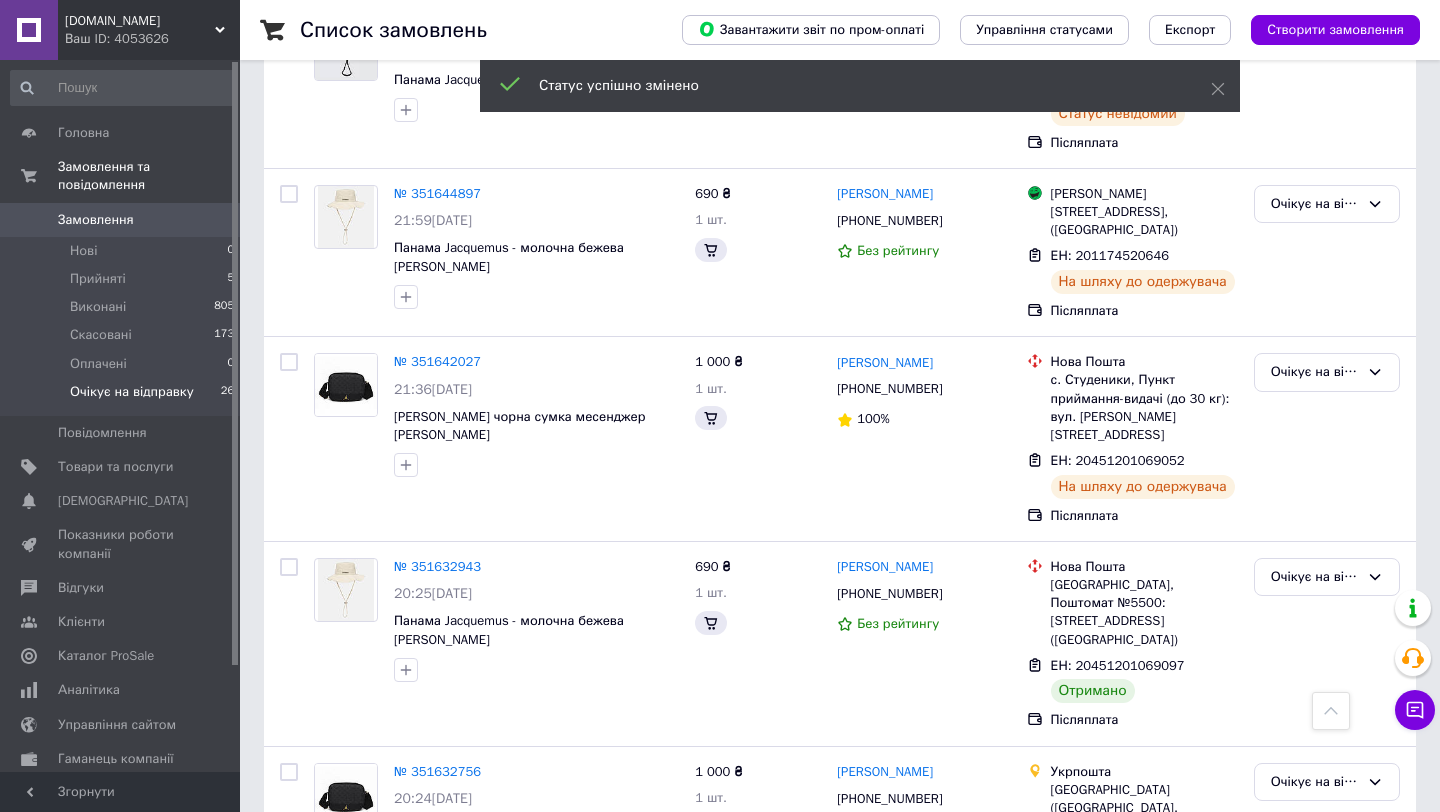 scroll, scrollTop: 2971, scrollLeft: 0, axis: vertical 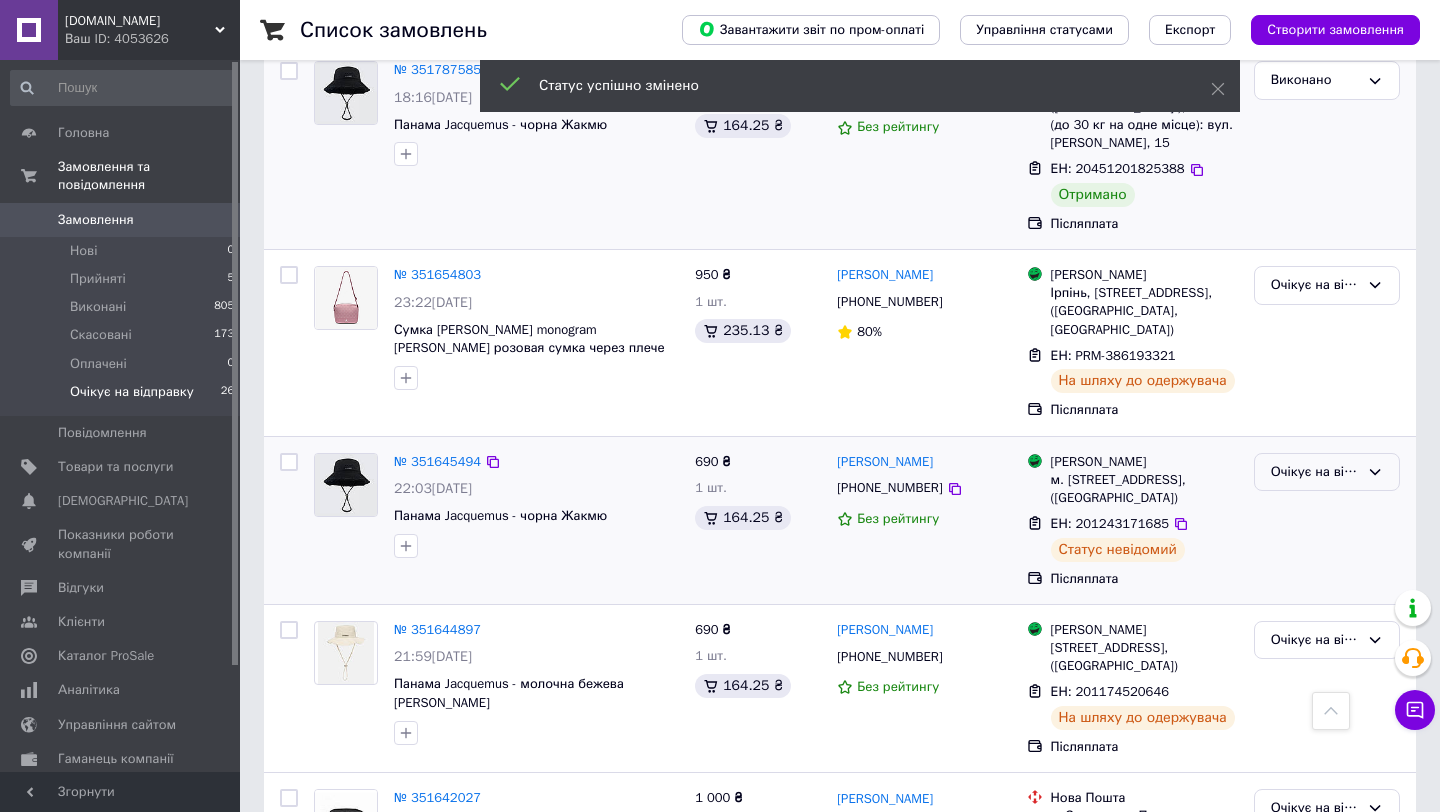 click on "Очікує на відправку" at bounding box center [1315, 472] 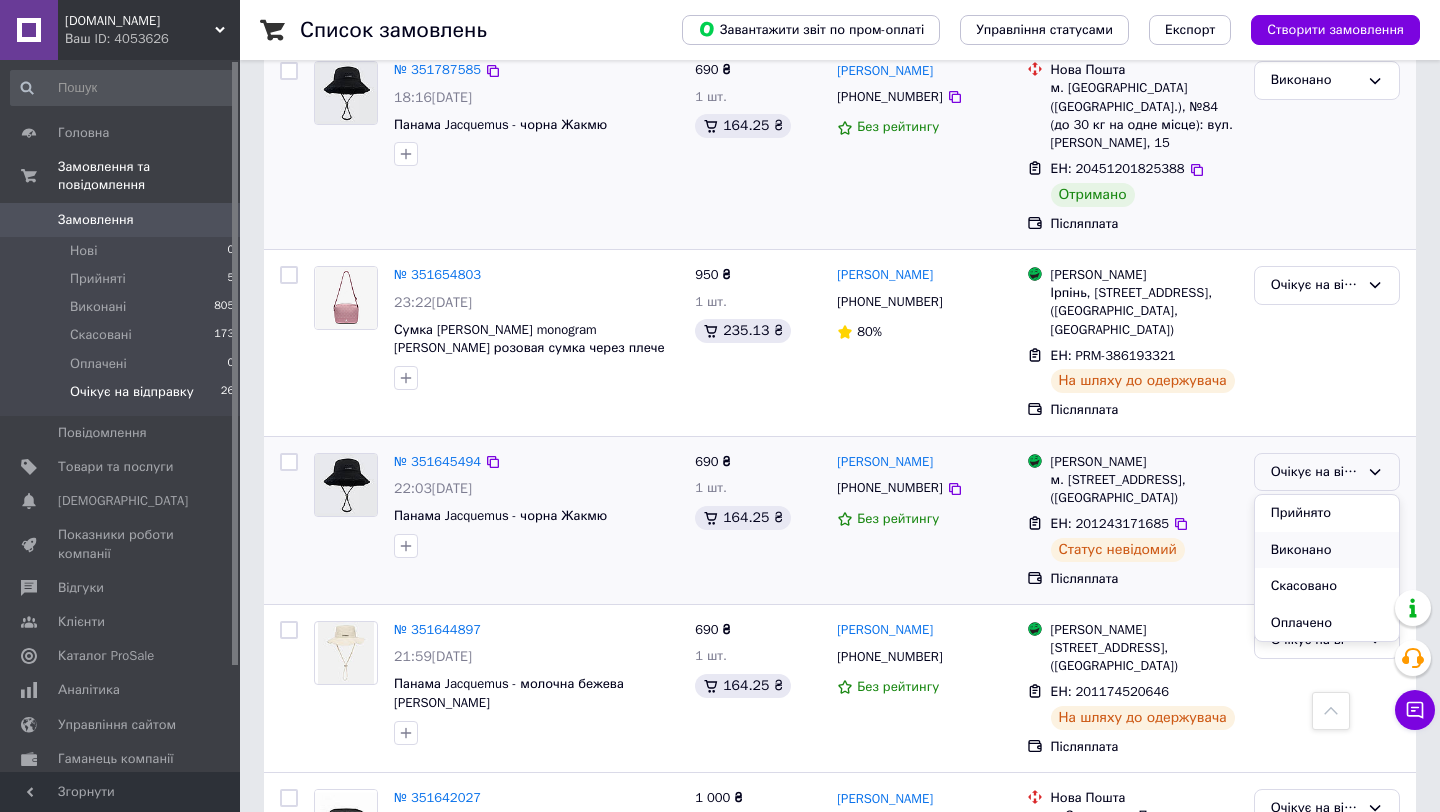 click on "Виконано" at bounding box center [1327, 550] 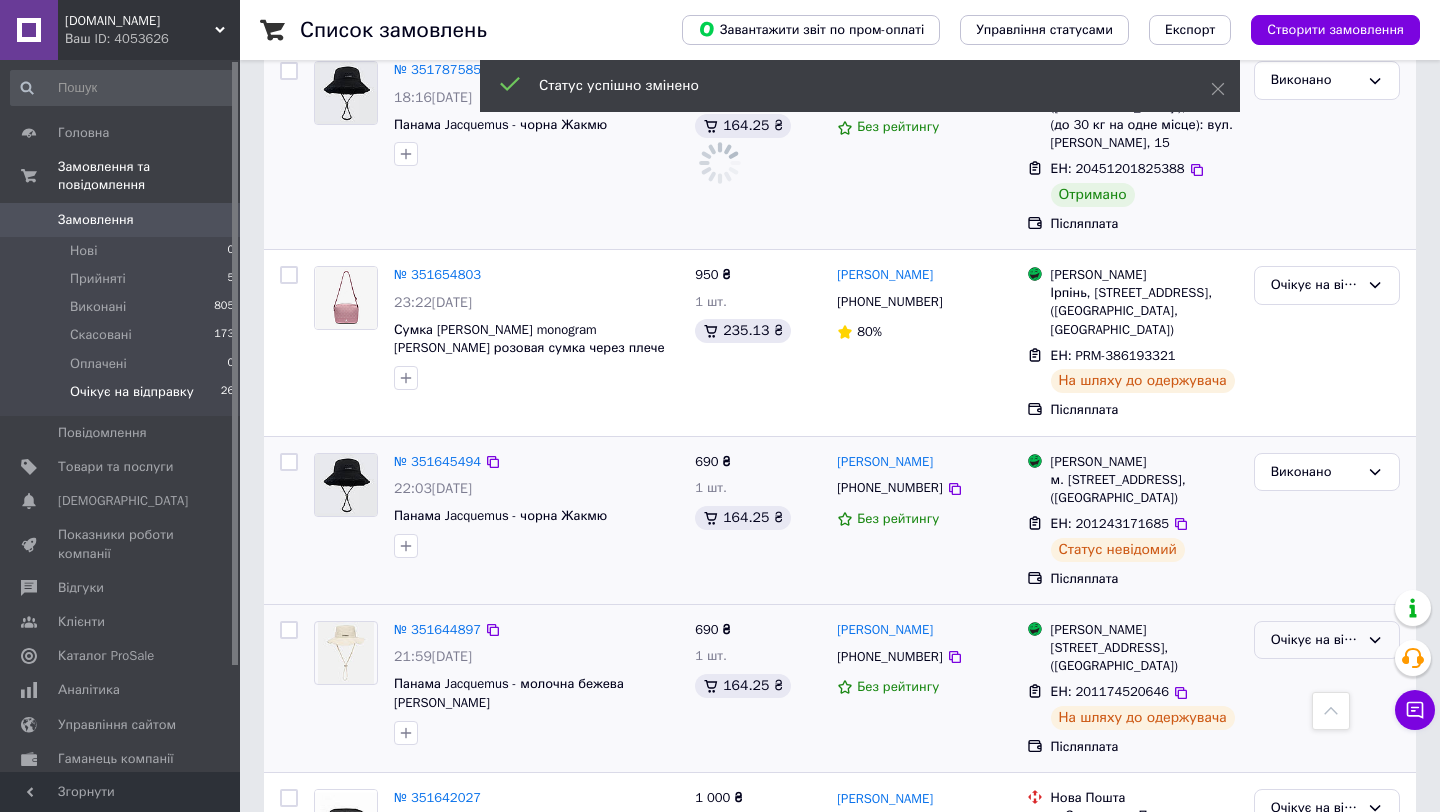 click on "Очікує на відправку" at bounding box center [1315, 640] 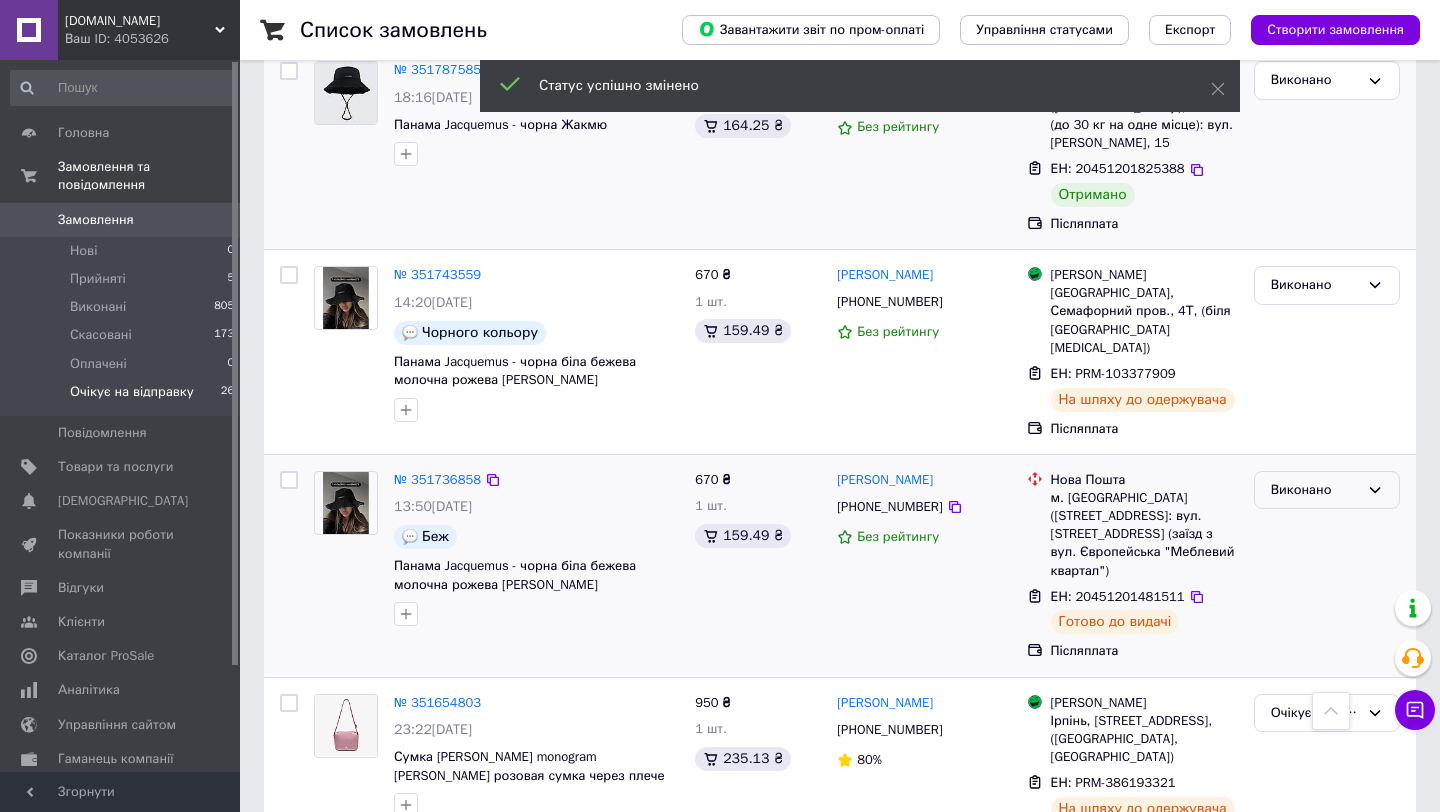 scroll, scrollTop: 3090, scrollLeft: 0, axis: vertical 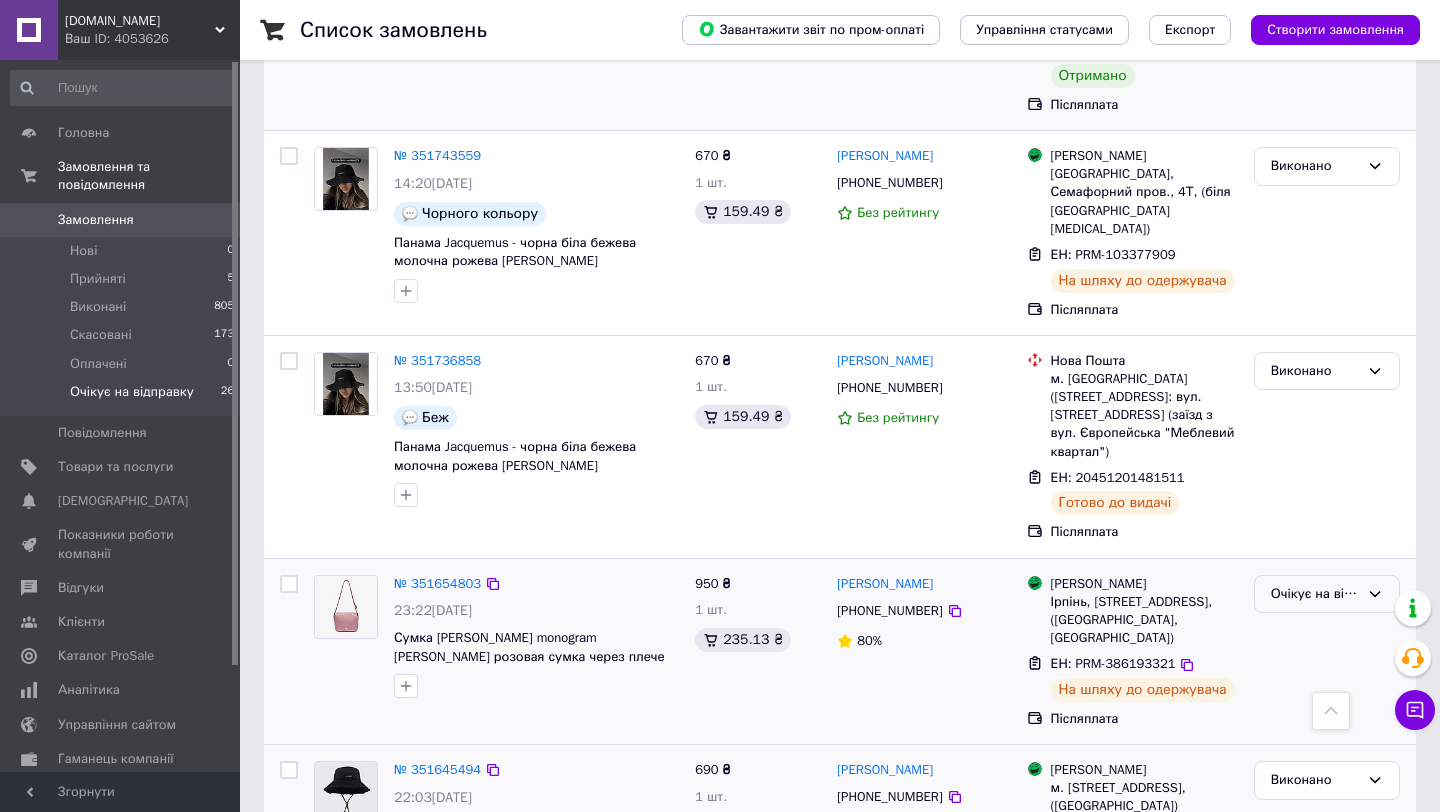 click on "Очікує на відправку" at bounding box center [1315, 594] 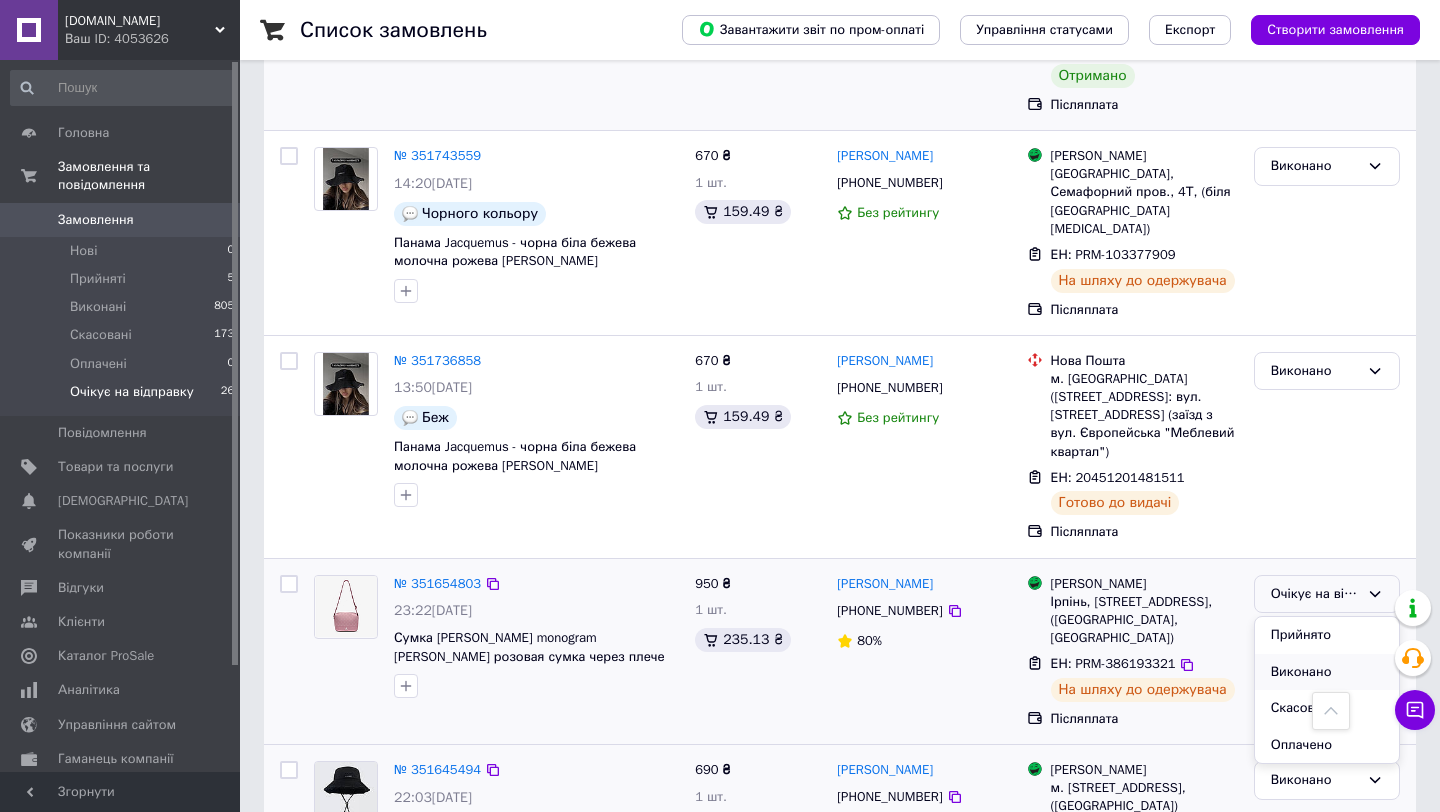click on "Виконано" at bounding box center [1327, 672] 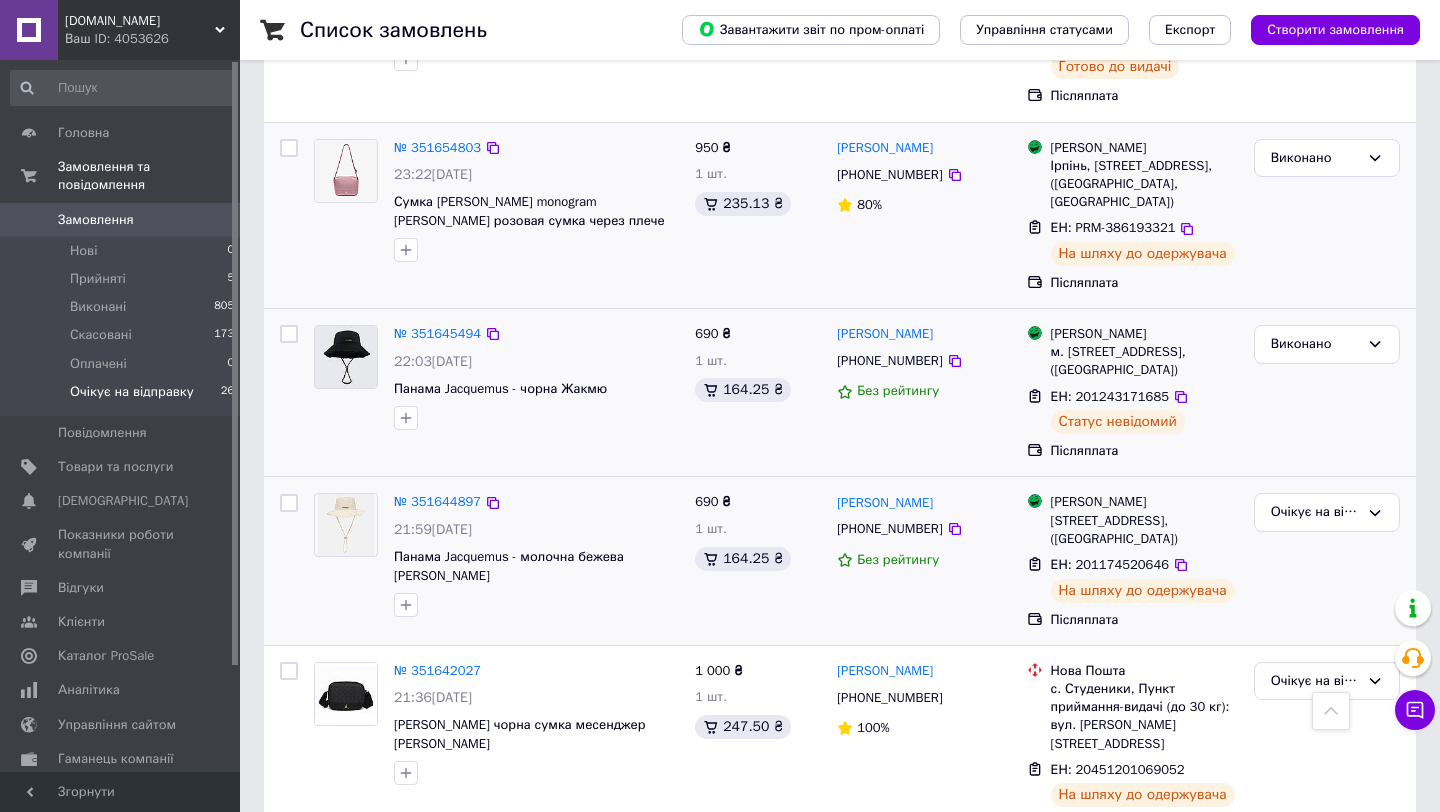 scroll, scrollTop: 3527, scrollLeft: 0, axis: vertical 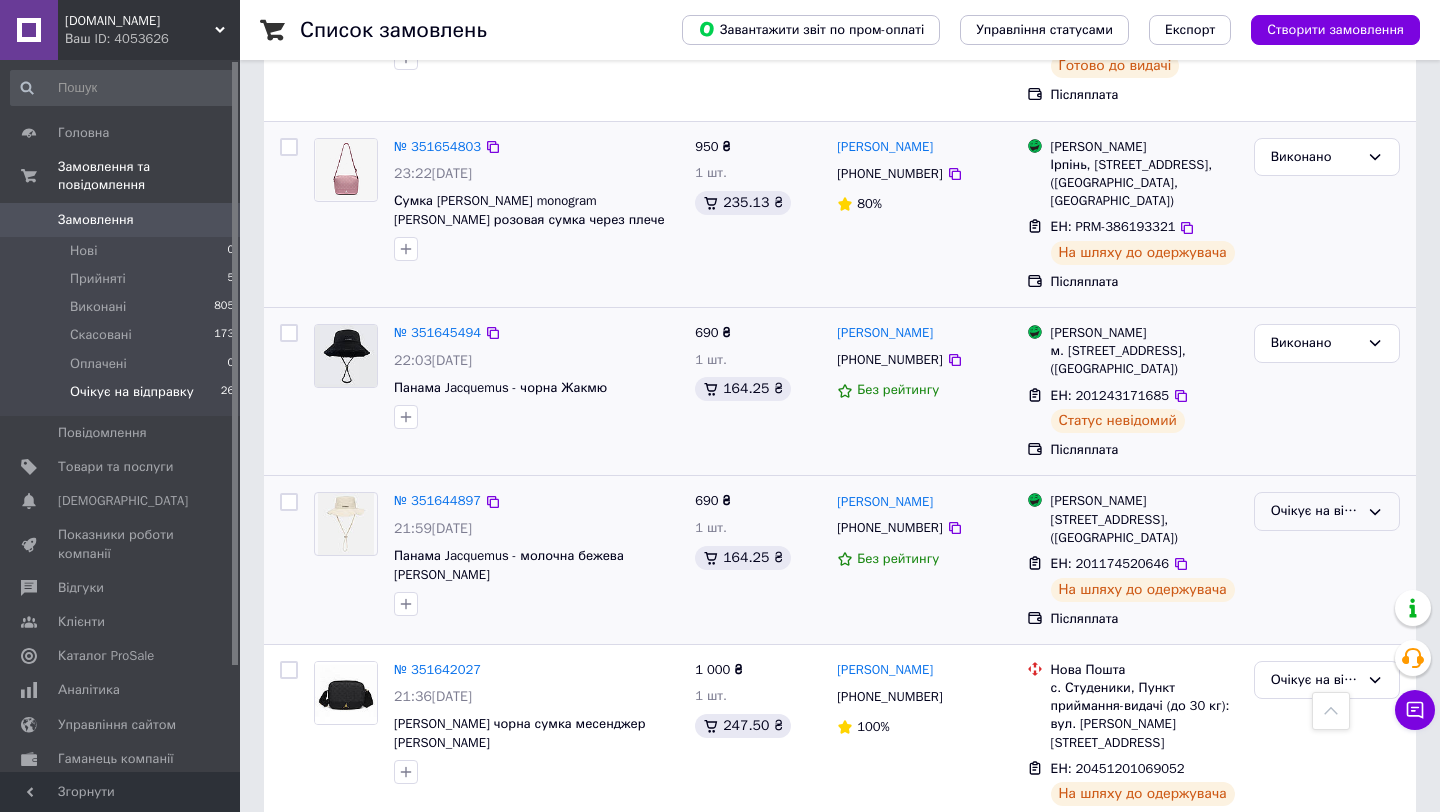 click on "Очікує на відправку" at bounding box center [1315, 511] 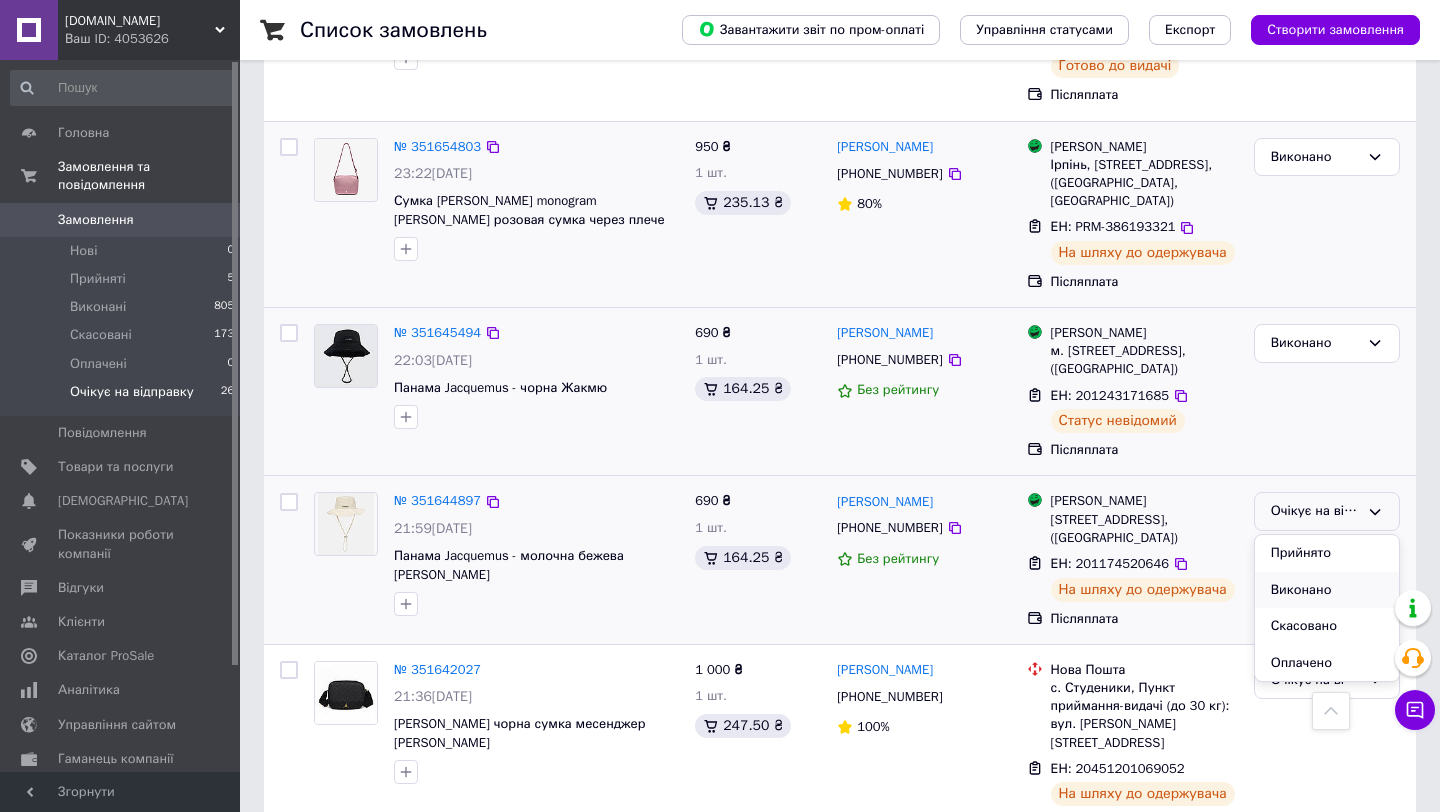 click on "Виконано" at bounding box center (1327, 590) 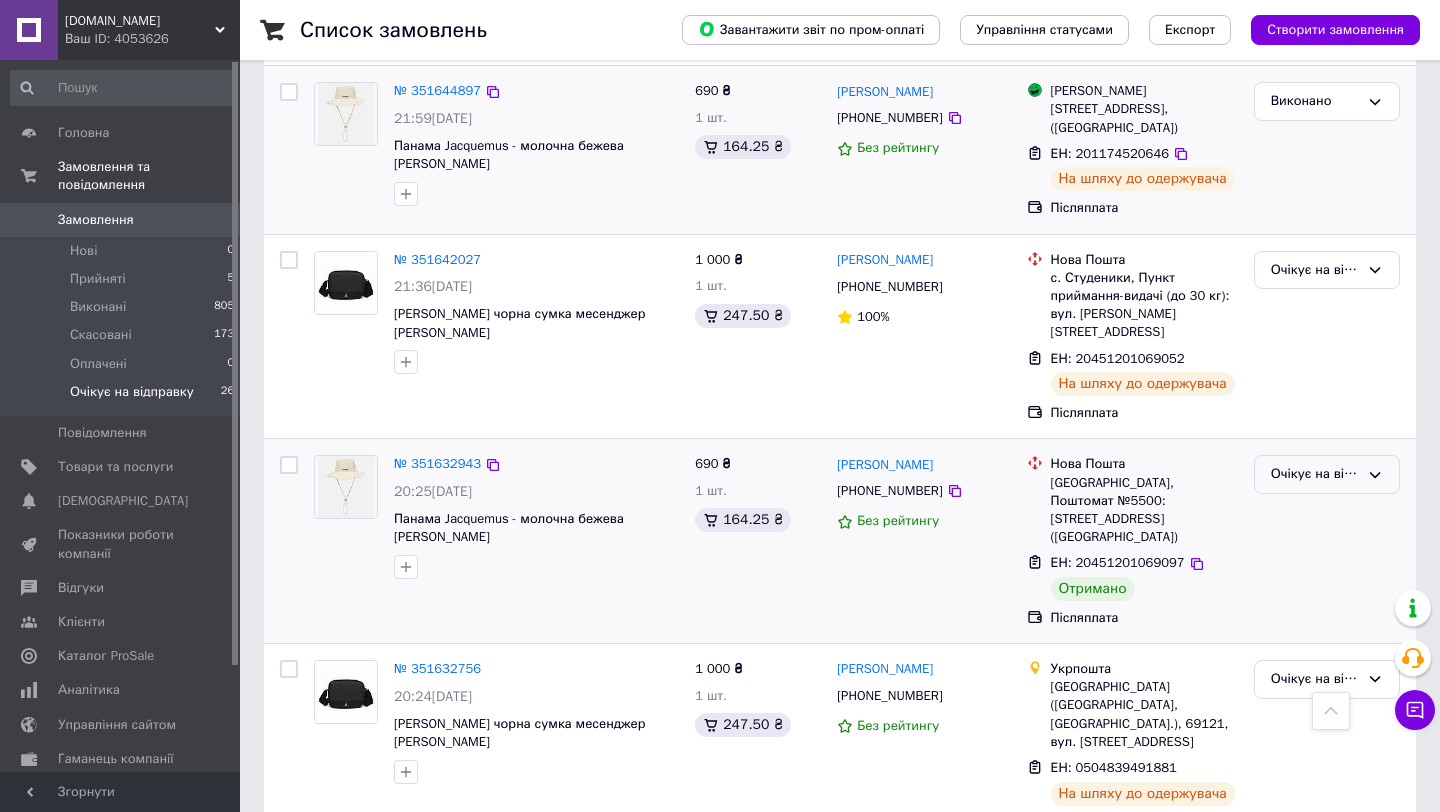 scroll, scrollTop: 2951, scrollLeft: 0, axis: vertical 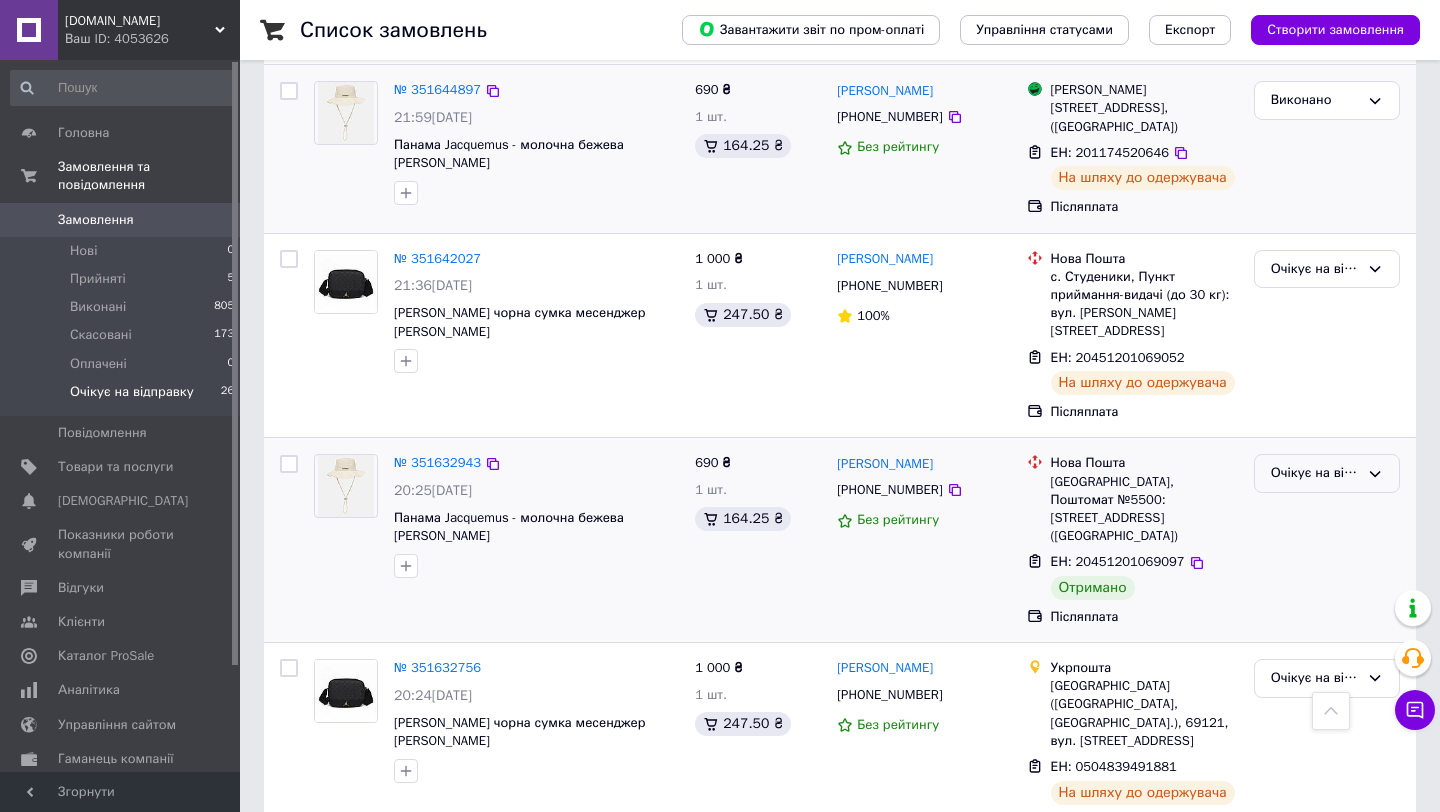 click on "Очікує на відправку" at bounding box center [1315, 473] 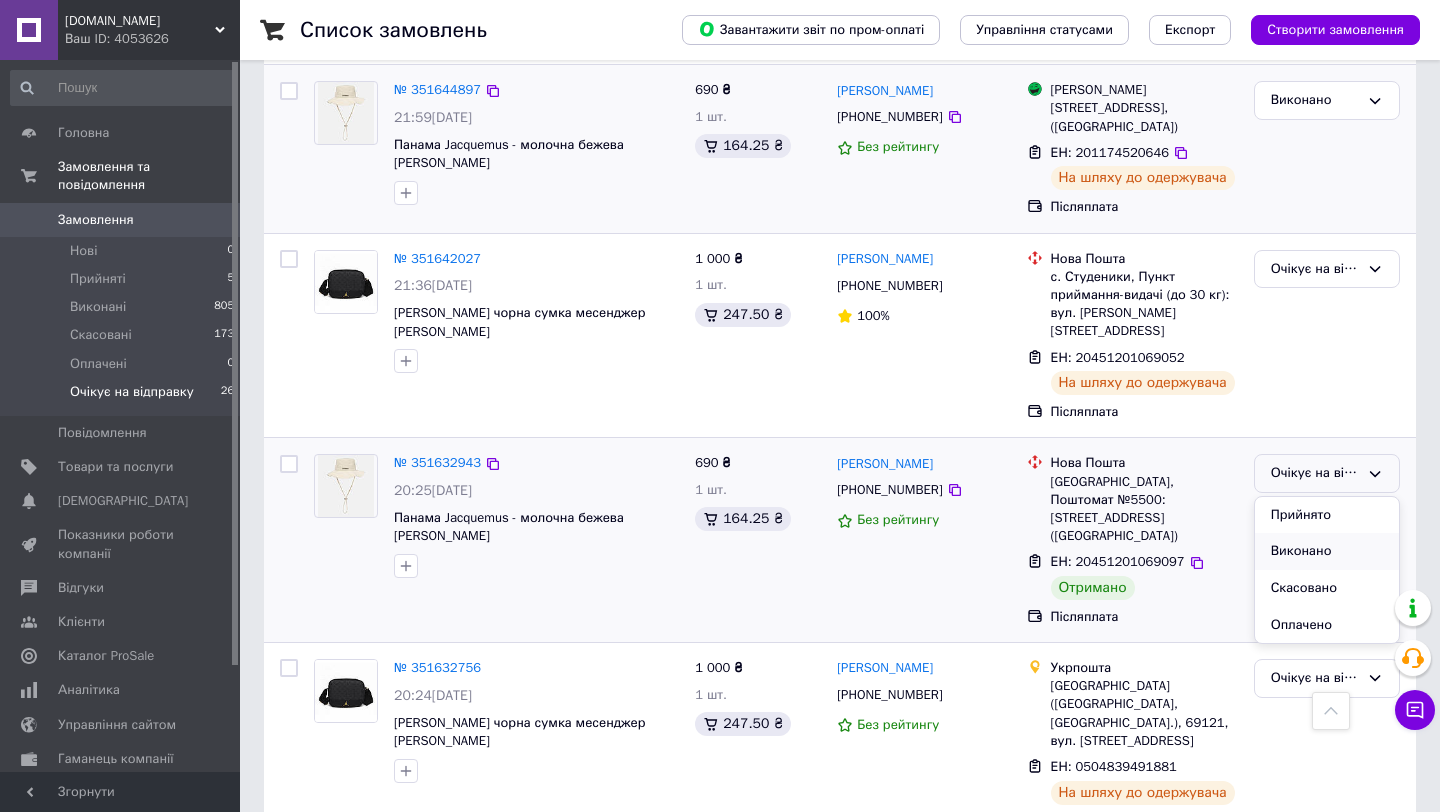 click on "Виконано" at bounding box center [1327, 551] 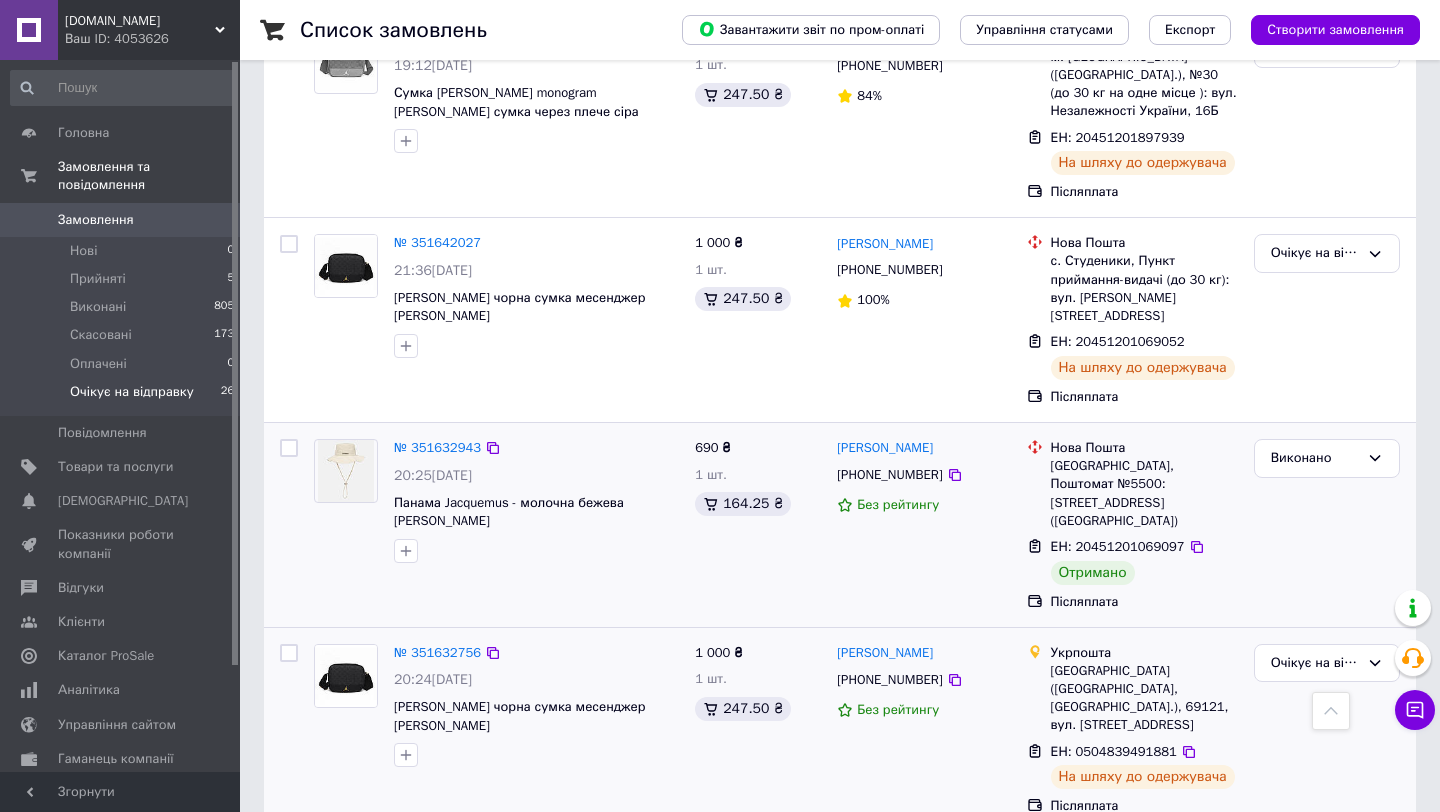 scroll, scrollTop: 2831, scrollLeft: 0, axis: vertical 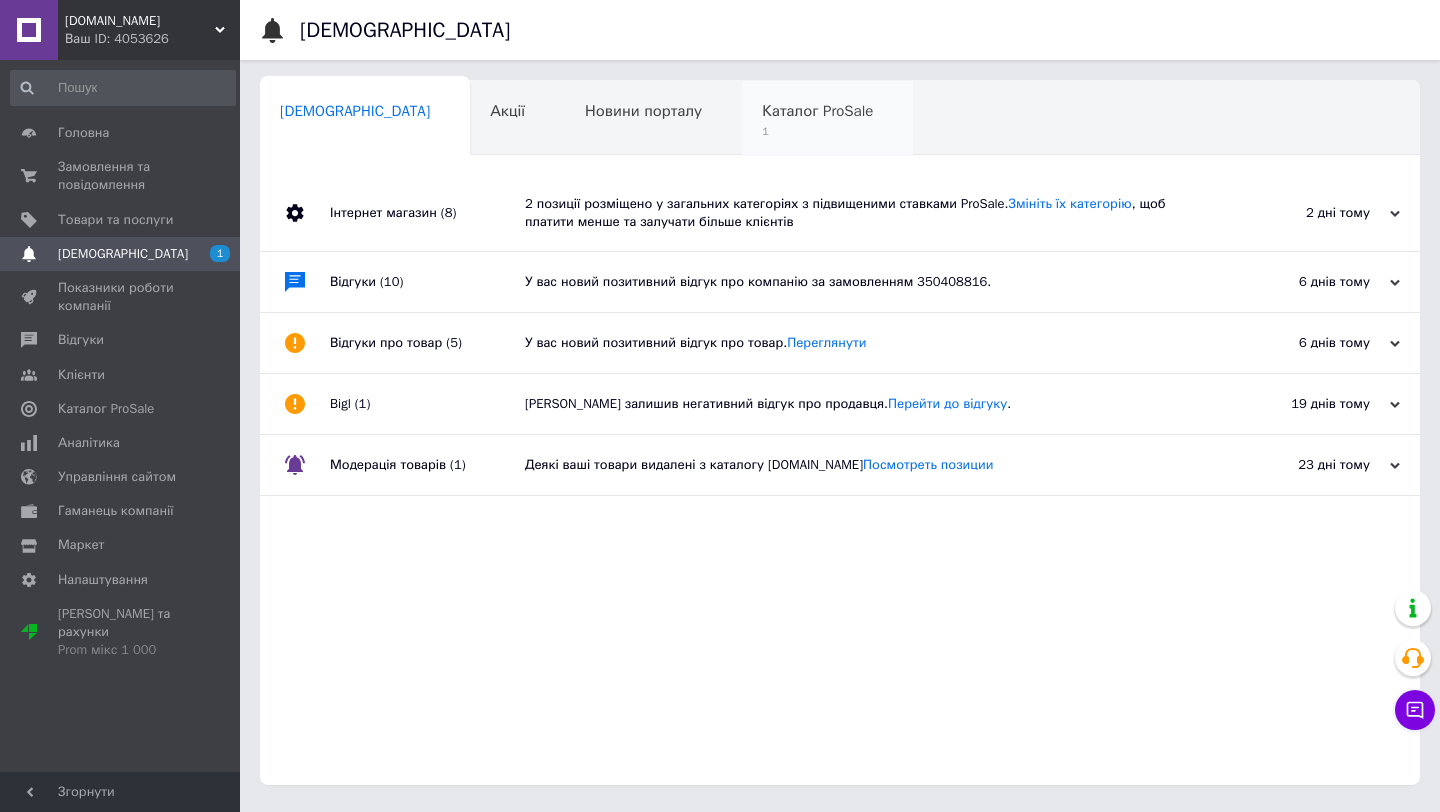 click on "Каталог ProSale" at bounding box center [817, 111] 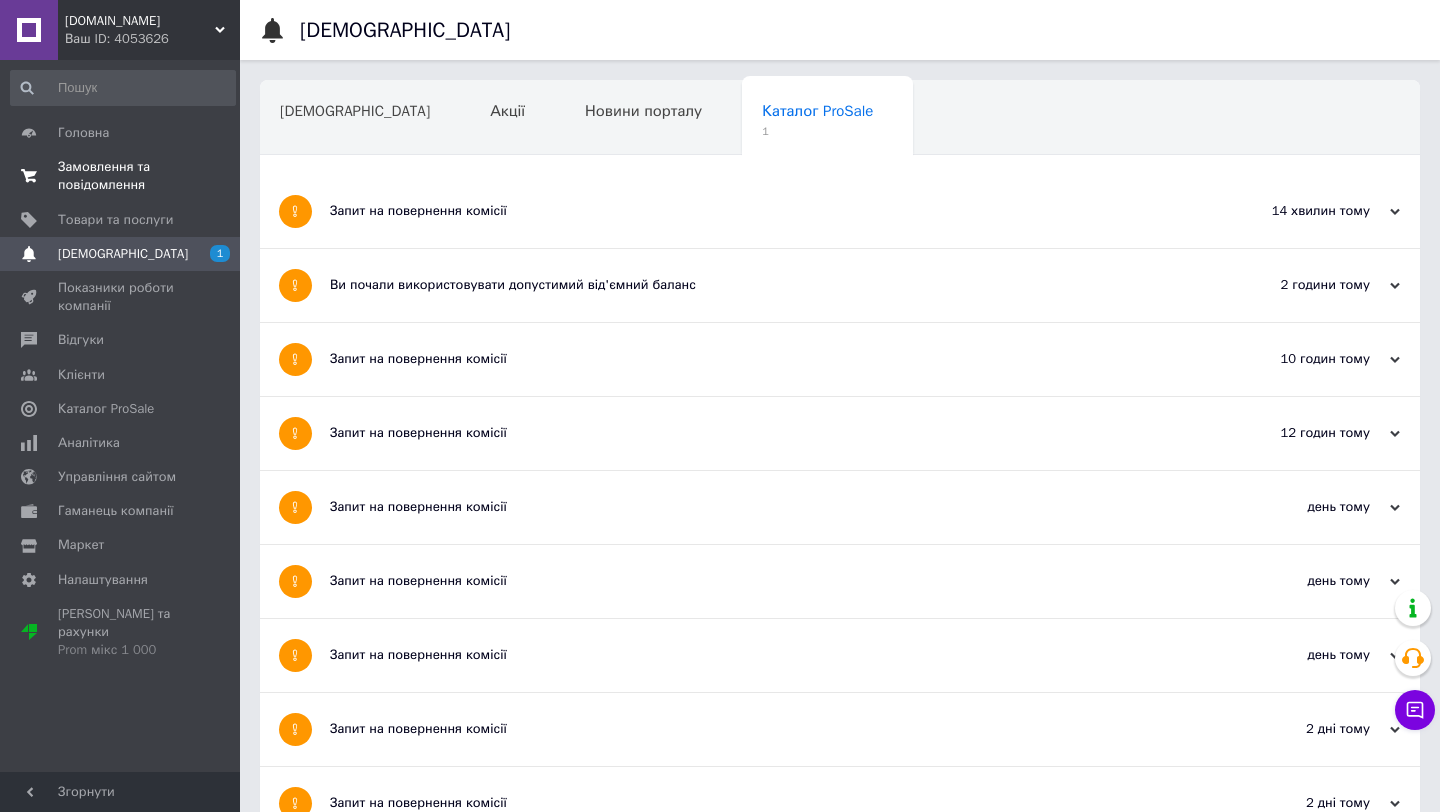 click on "Замовлення та повідомлення" at bounding box center (121, 176) 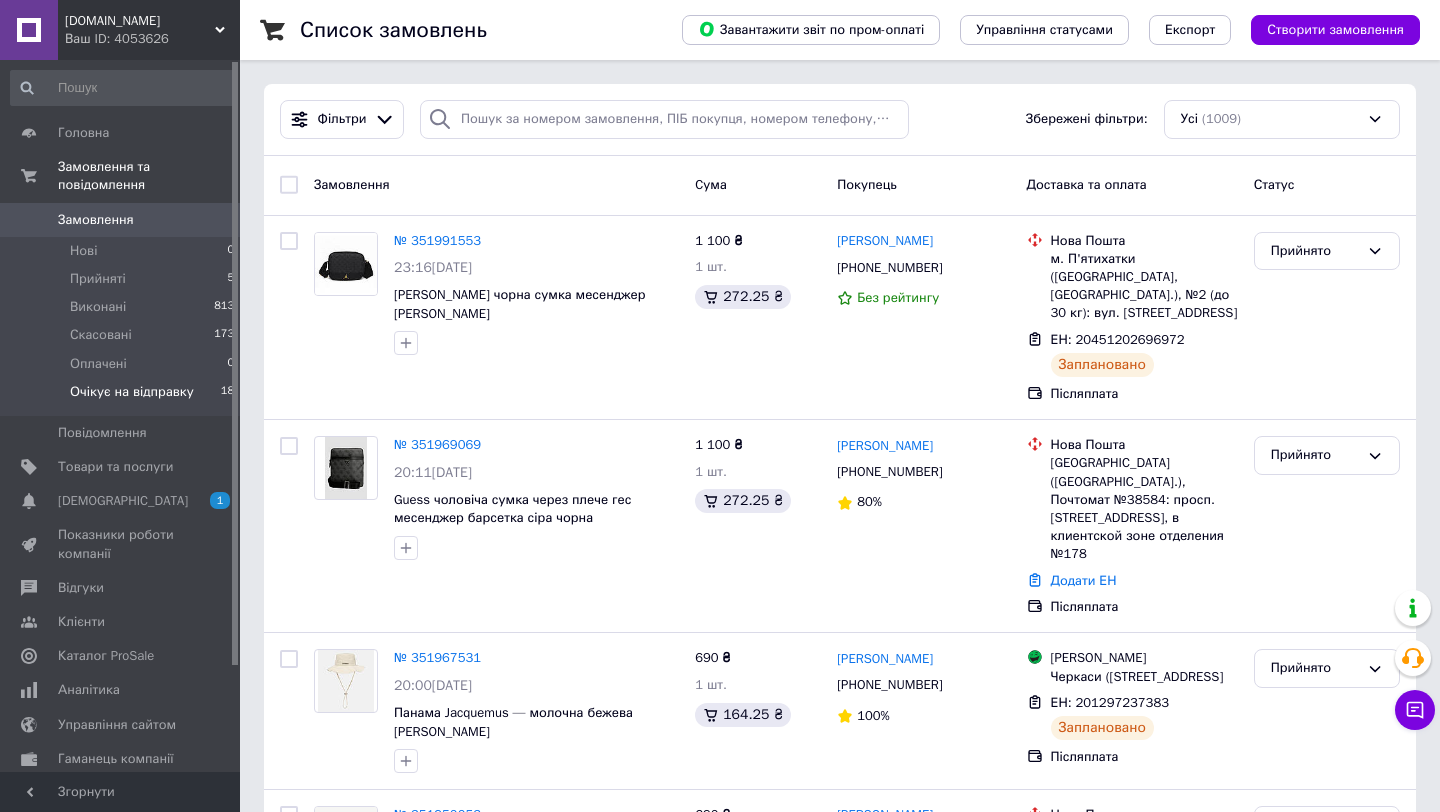 click on "Очікує на відправку" at bounding box center (132, 392) 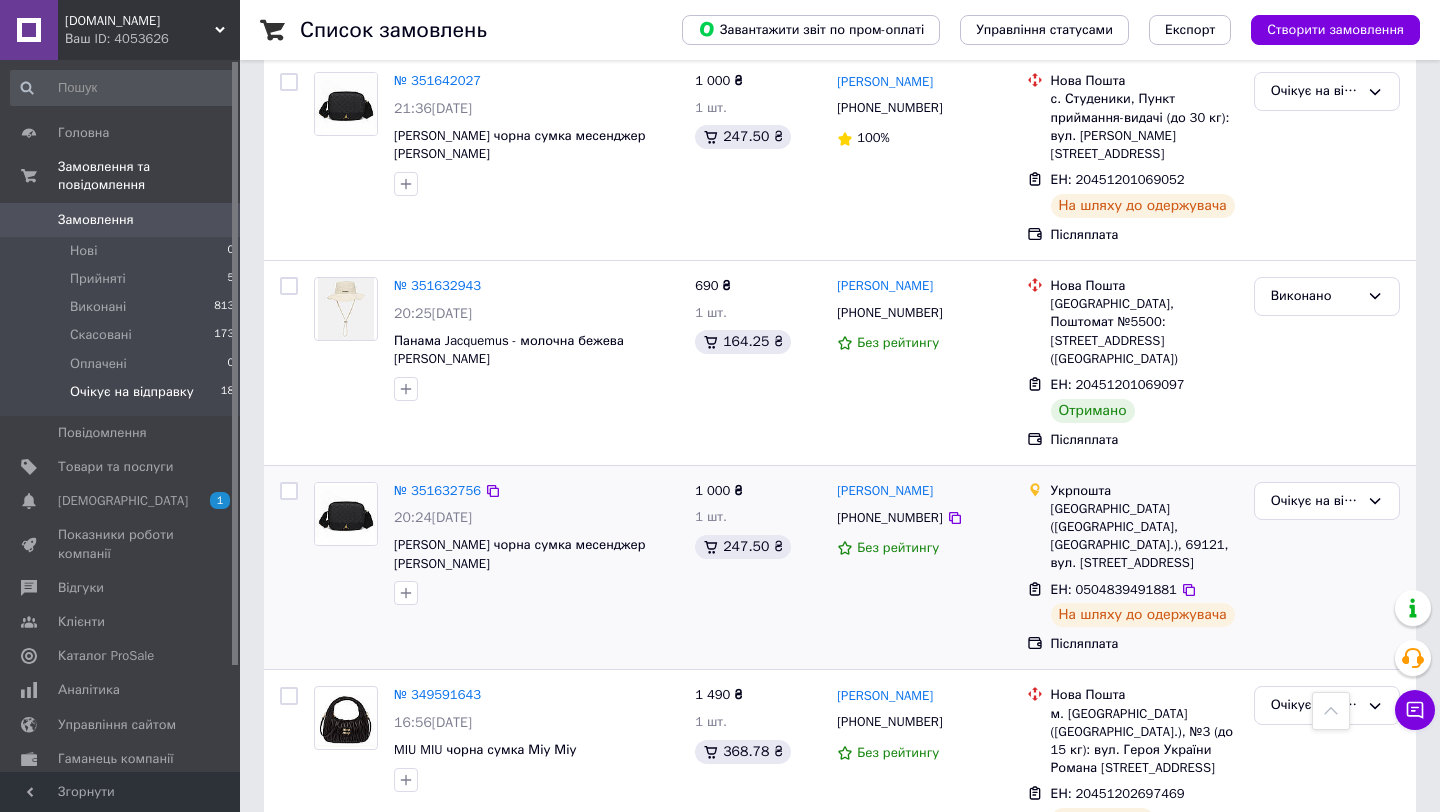 scroll, scrollTop: 2958, scrollLeft: 0, axis: vertical 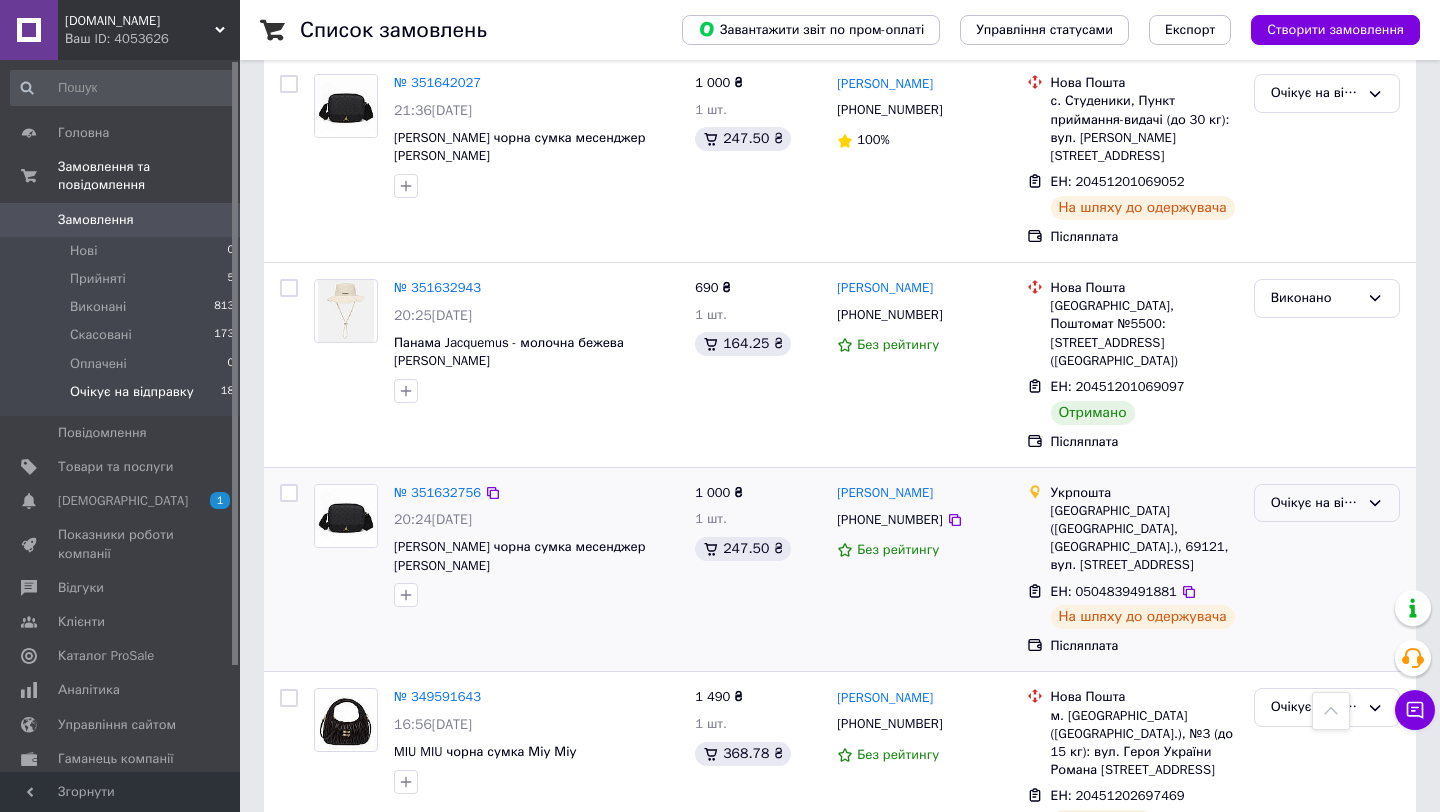 click on "Очікує на відправку" at bounding box center [1315, 503] 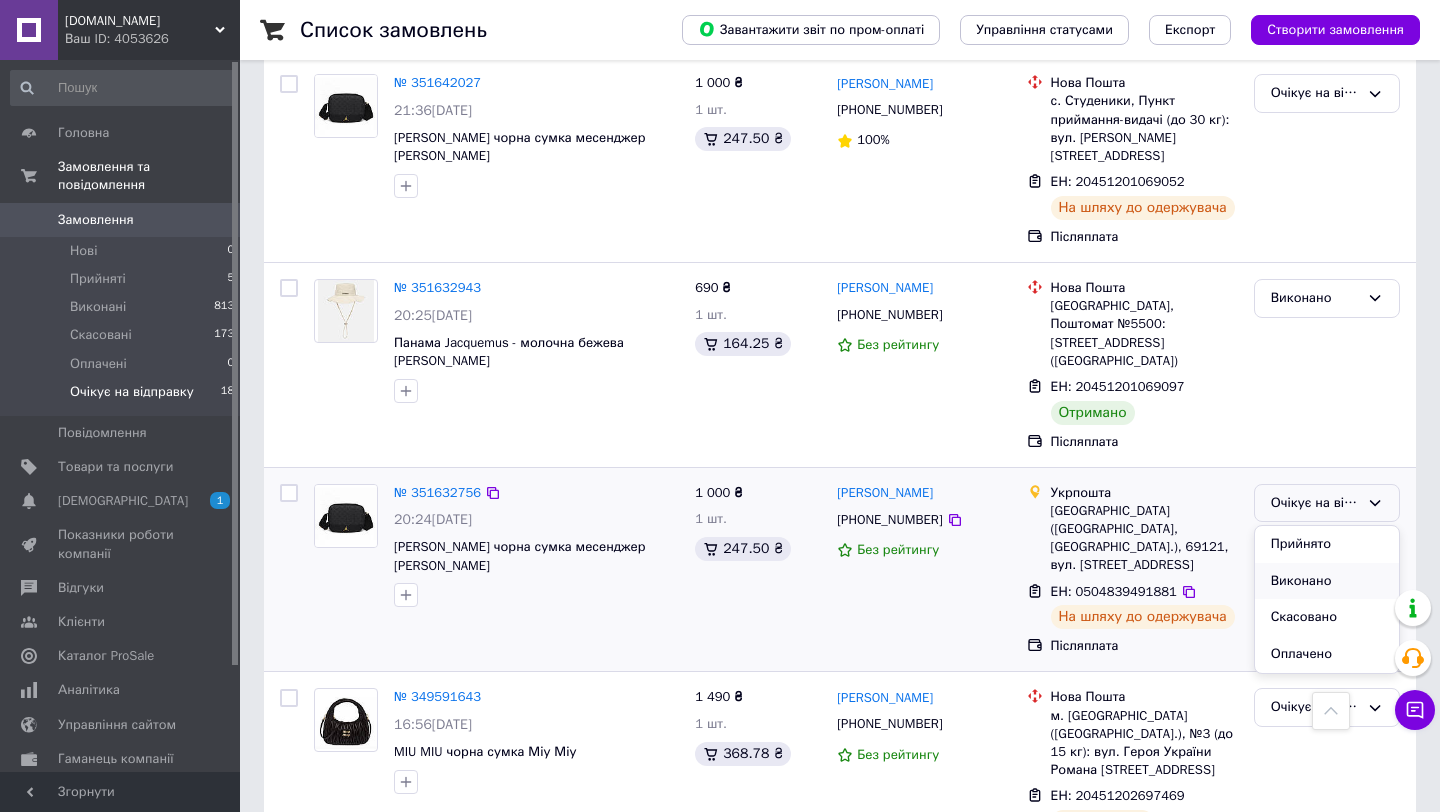 click on "Виконано" at bounding box center [1327, 581] 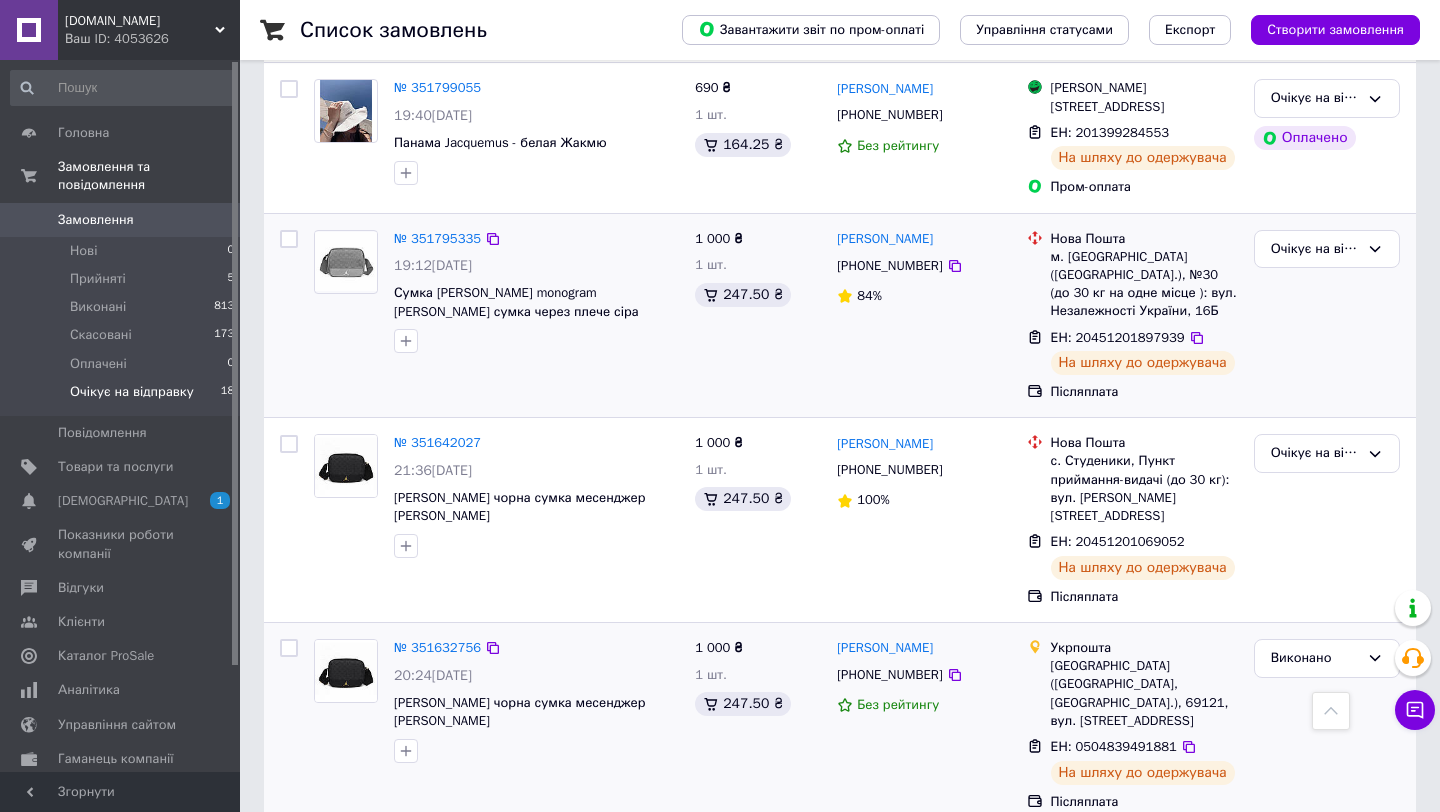 scroll, scrollTop: 2580, scrollLeft: 0, axis: vertical 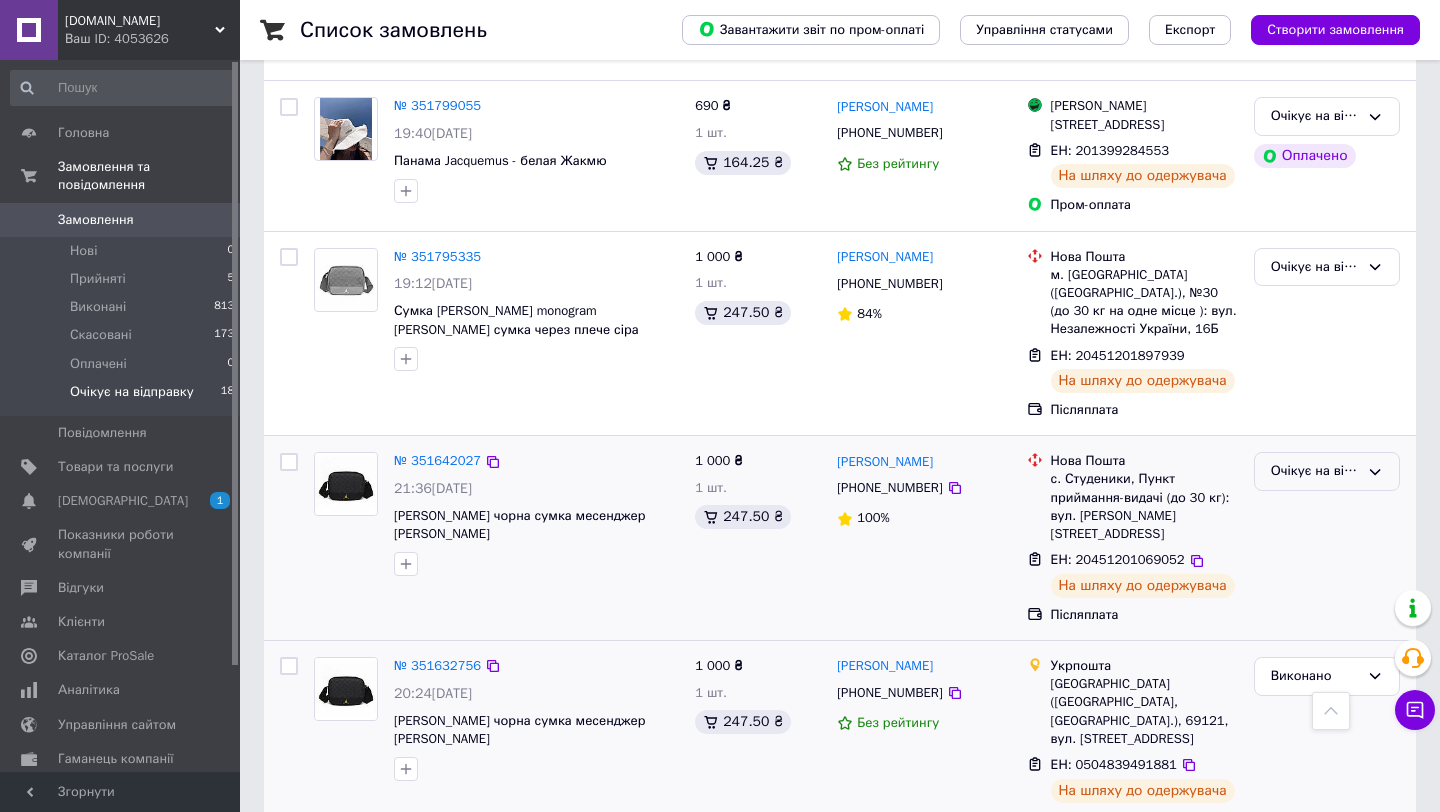 click on "Очікує на відправку" at bounding box center (1315, 471) 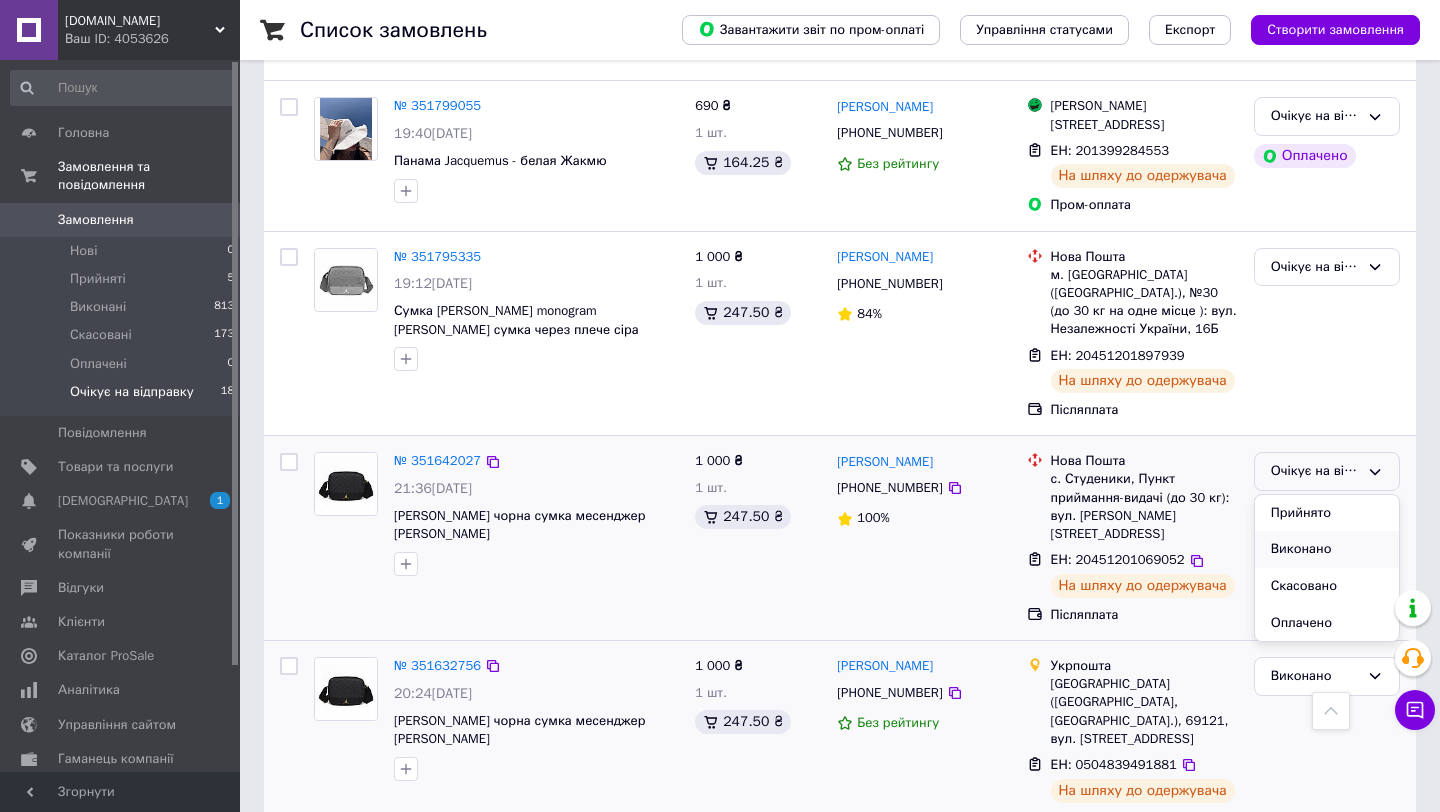 click on "Виконано" at bounding box center (1327, 549) 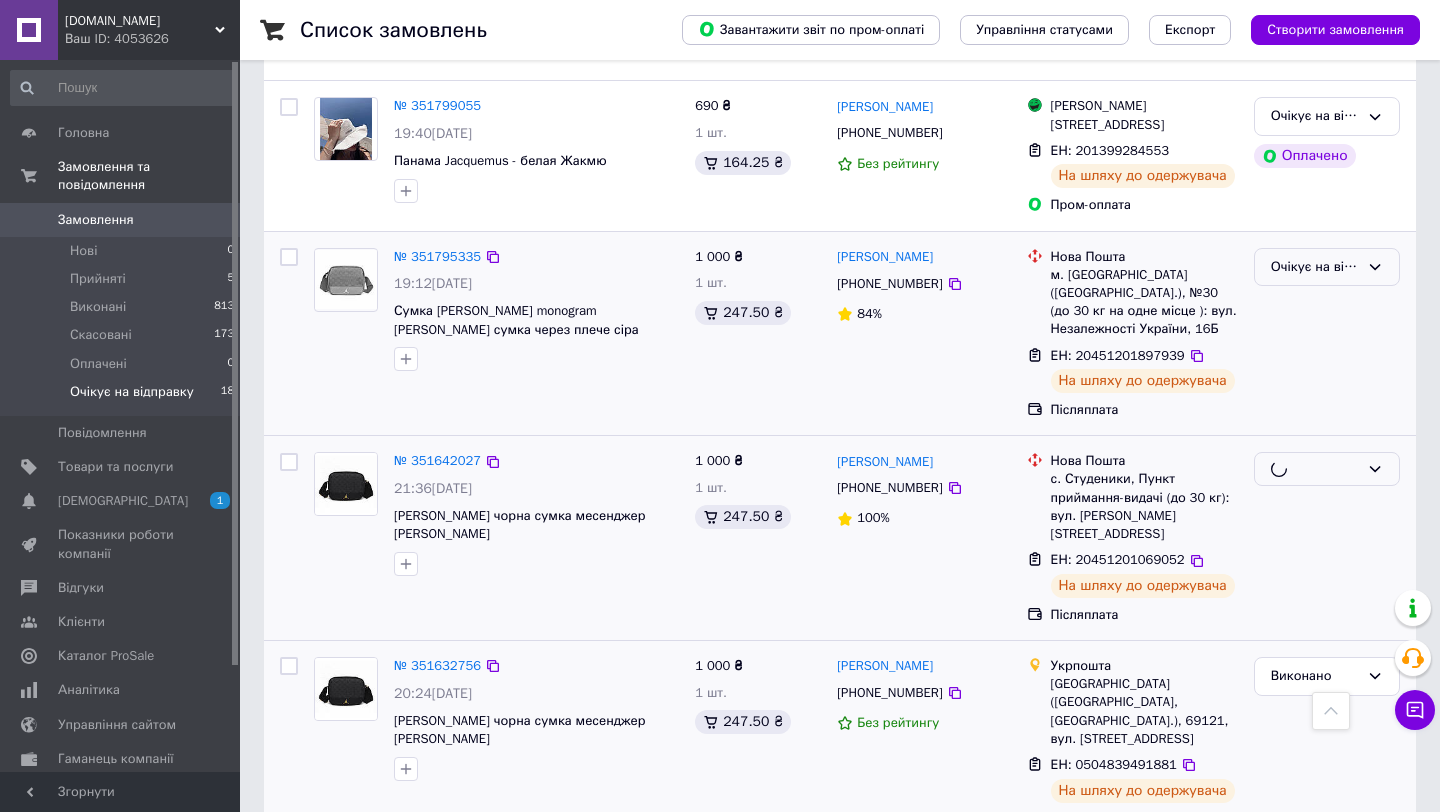 click on "Очікує на відправку" at bounding box center (1315, 267) 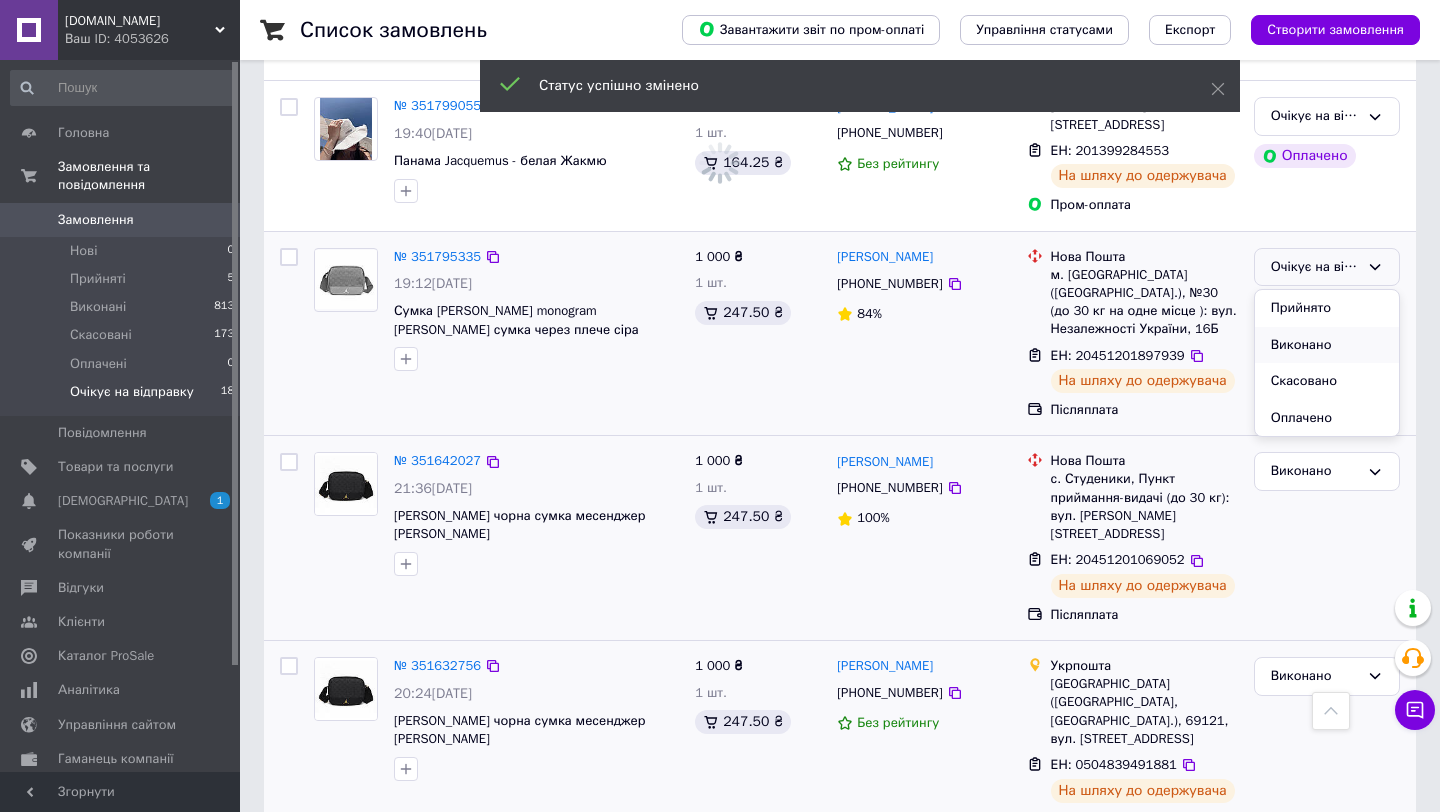 click on "Виконано" at bounding box center (1327, 345) 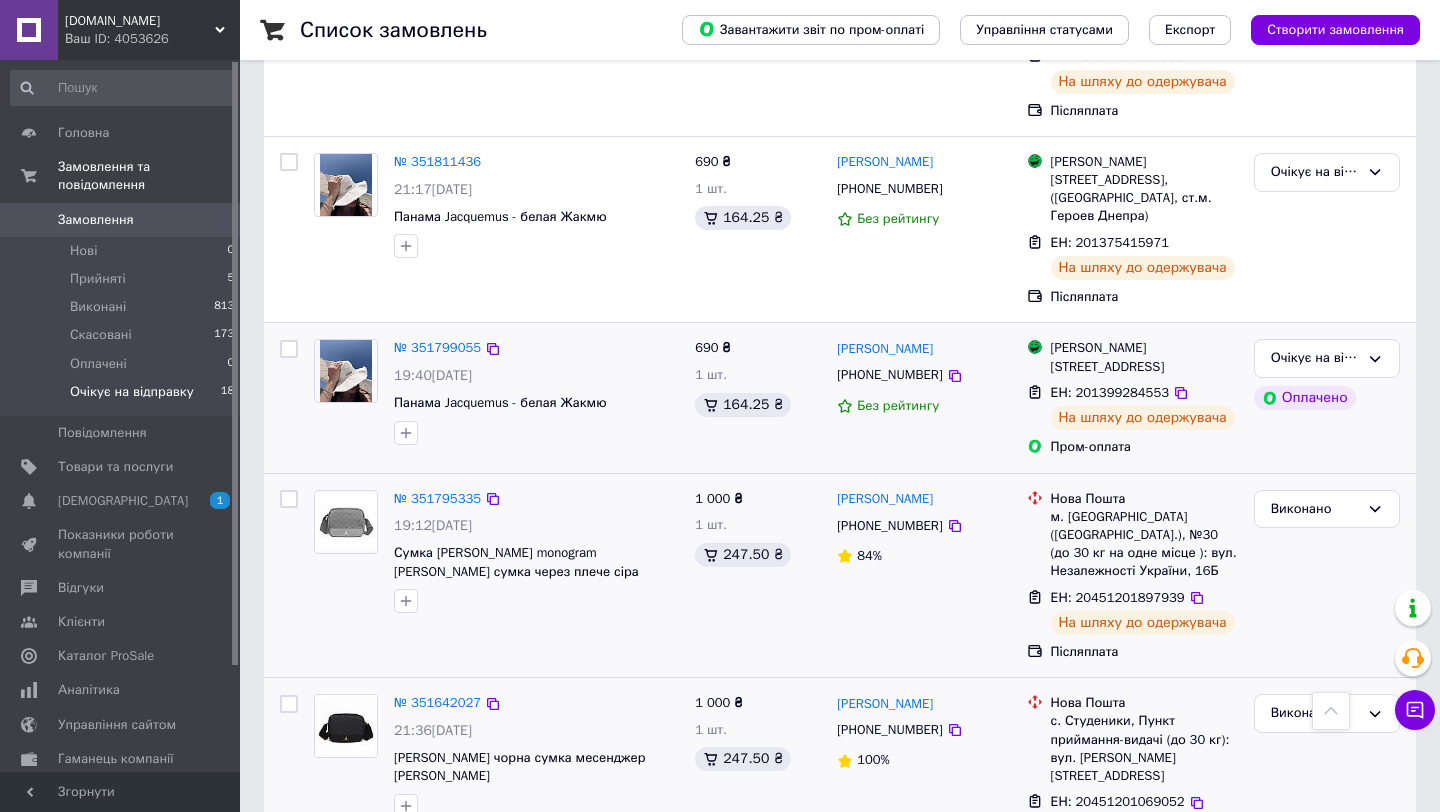 scroll, scrollTop: 2344, scrollLeft: 0, axis: vertical 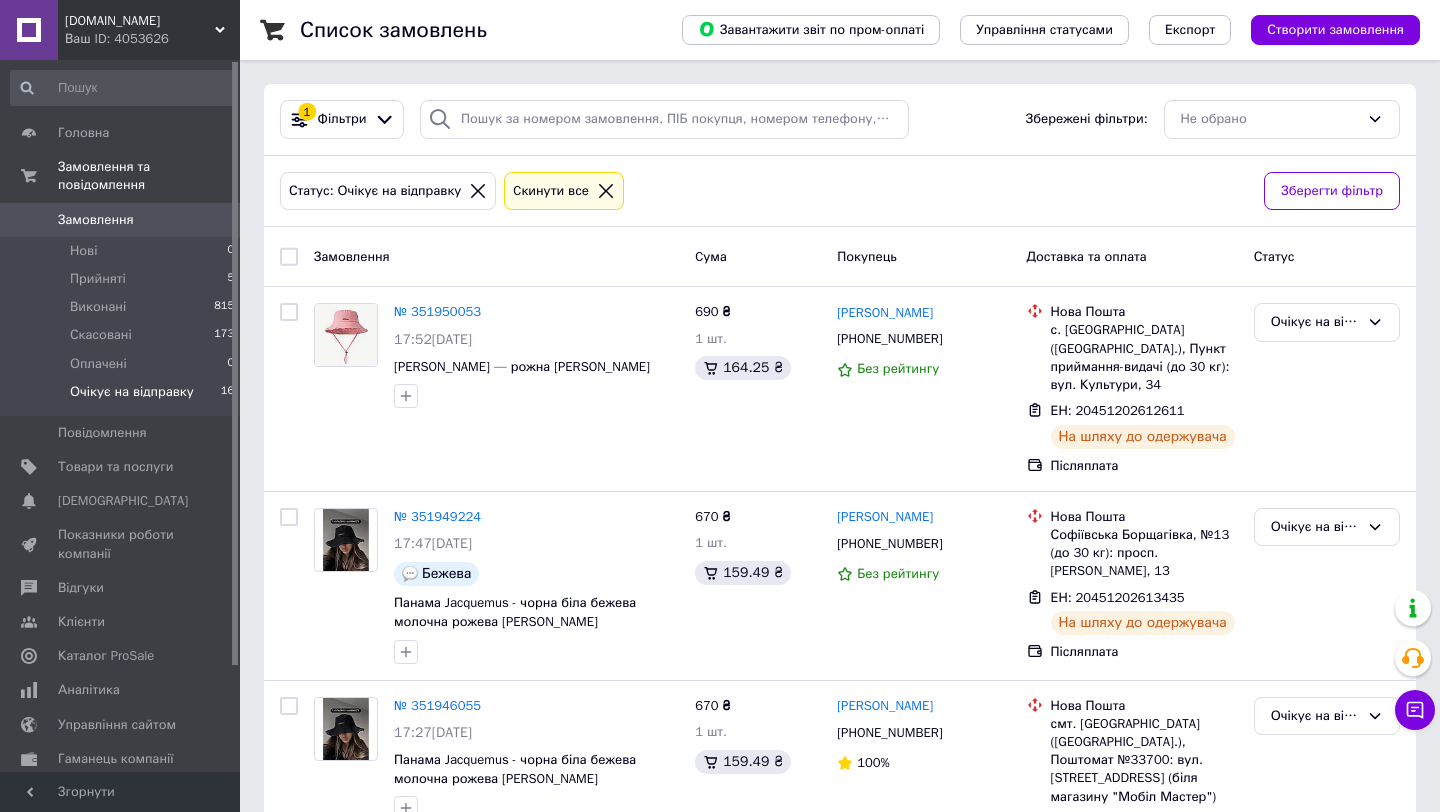 click on "Очікує на відправку" at bounding box center (132, 392) 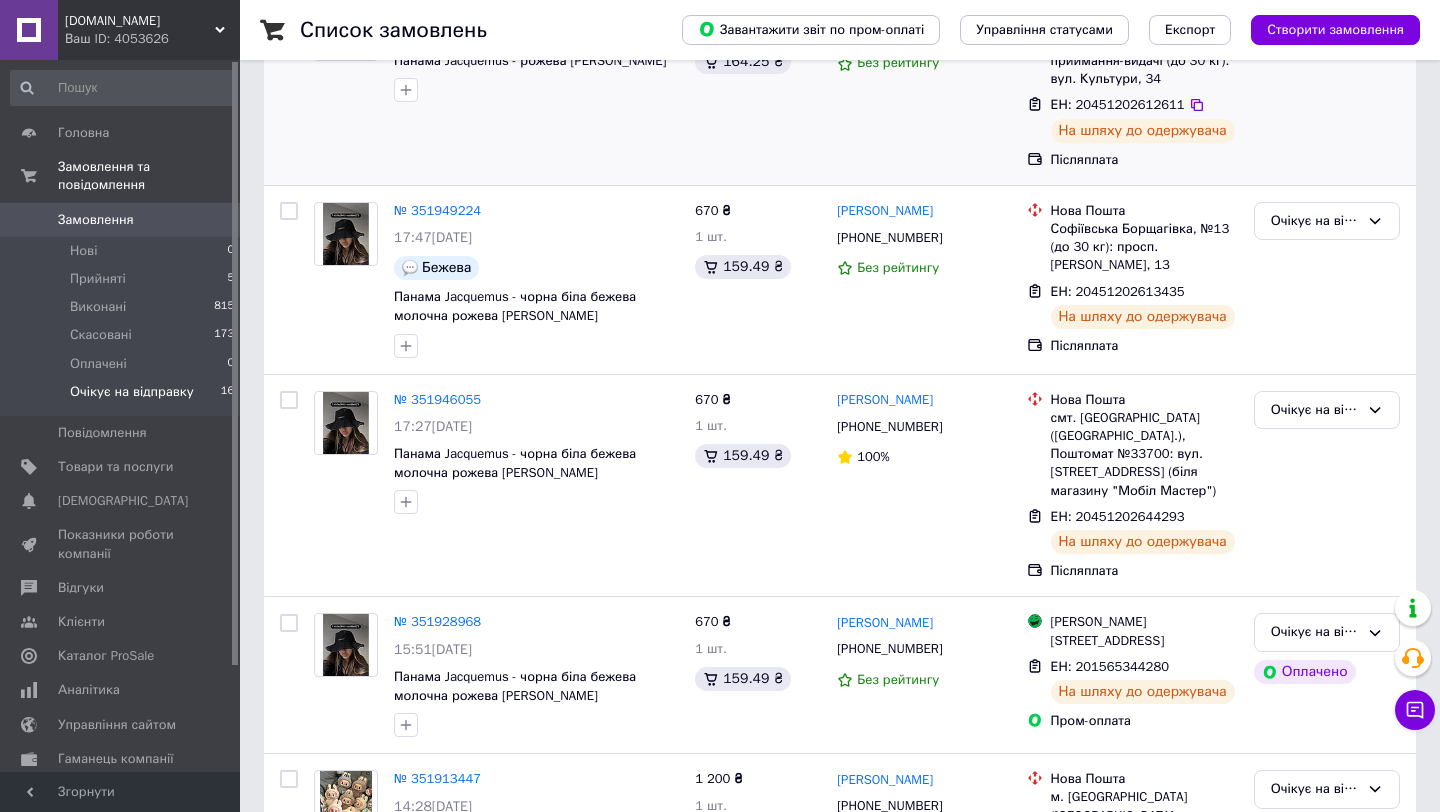scroll, scrollTop: 307, scrollLeft: 0, axis: vertical 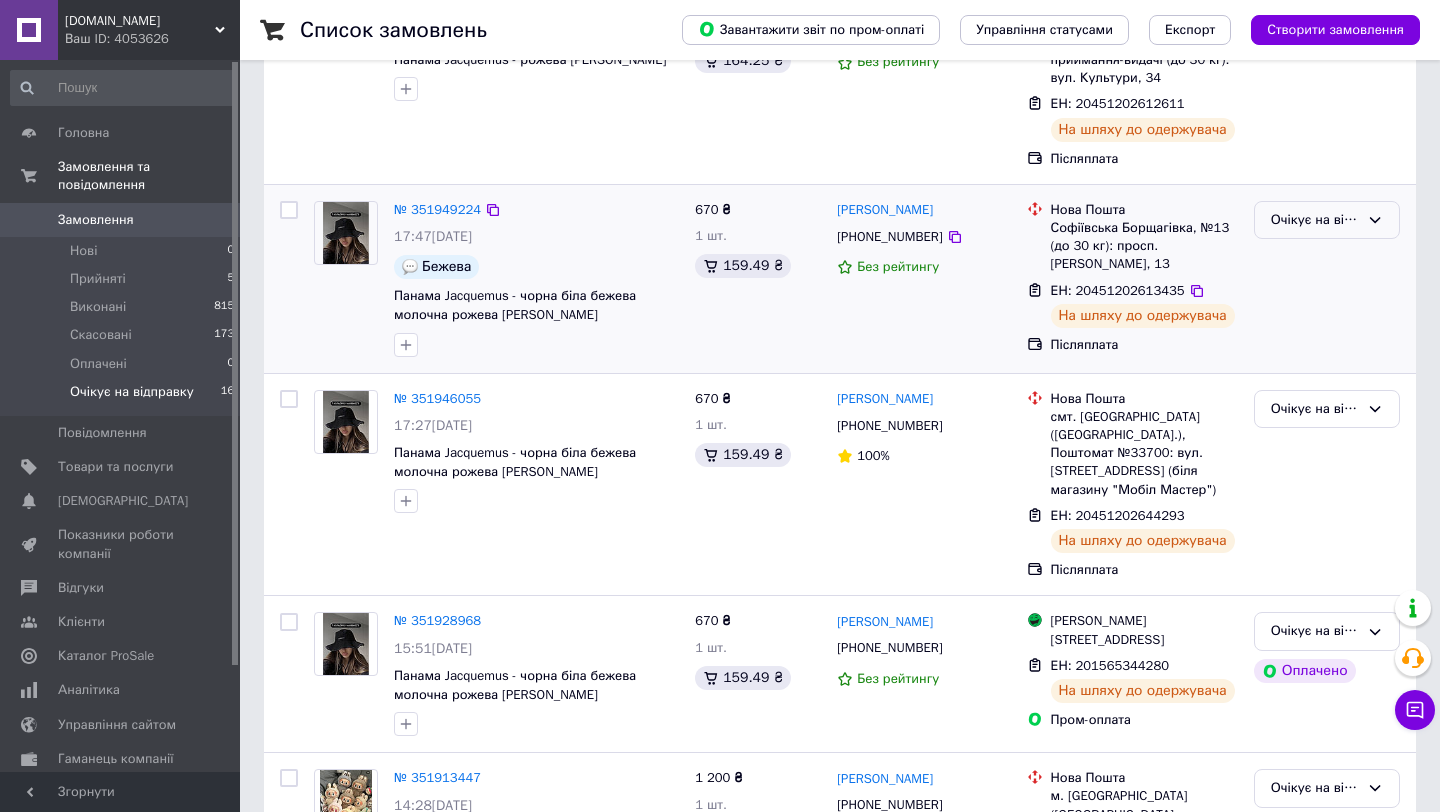 click on "Очікує на відправку" at bounding box center [1327, 220] 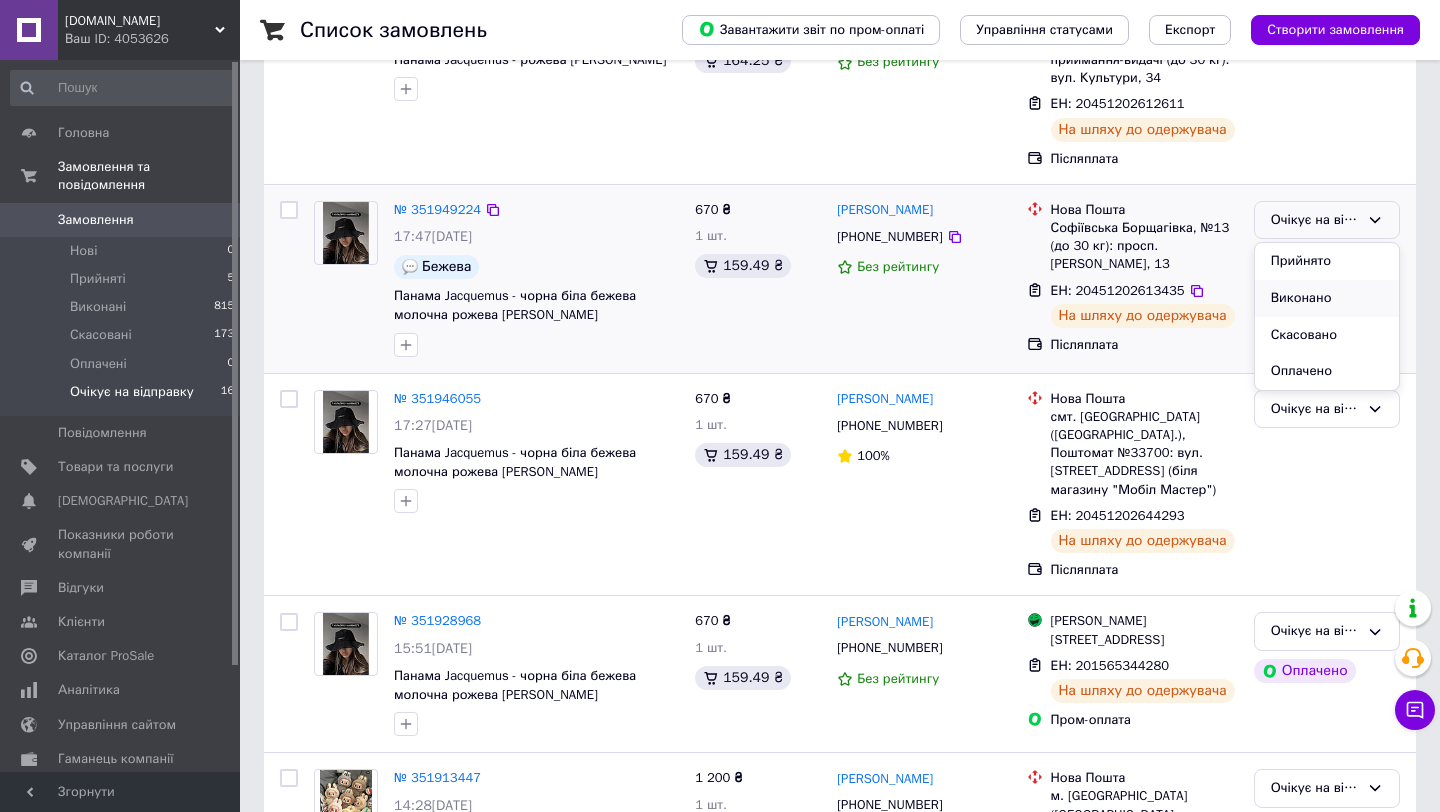 click on "Виконано" at bounding box center [1327, 298] 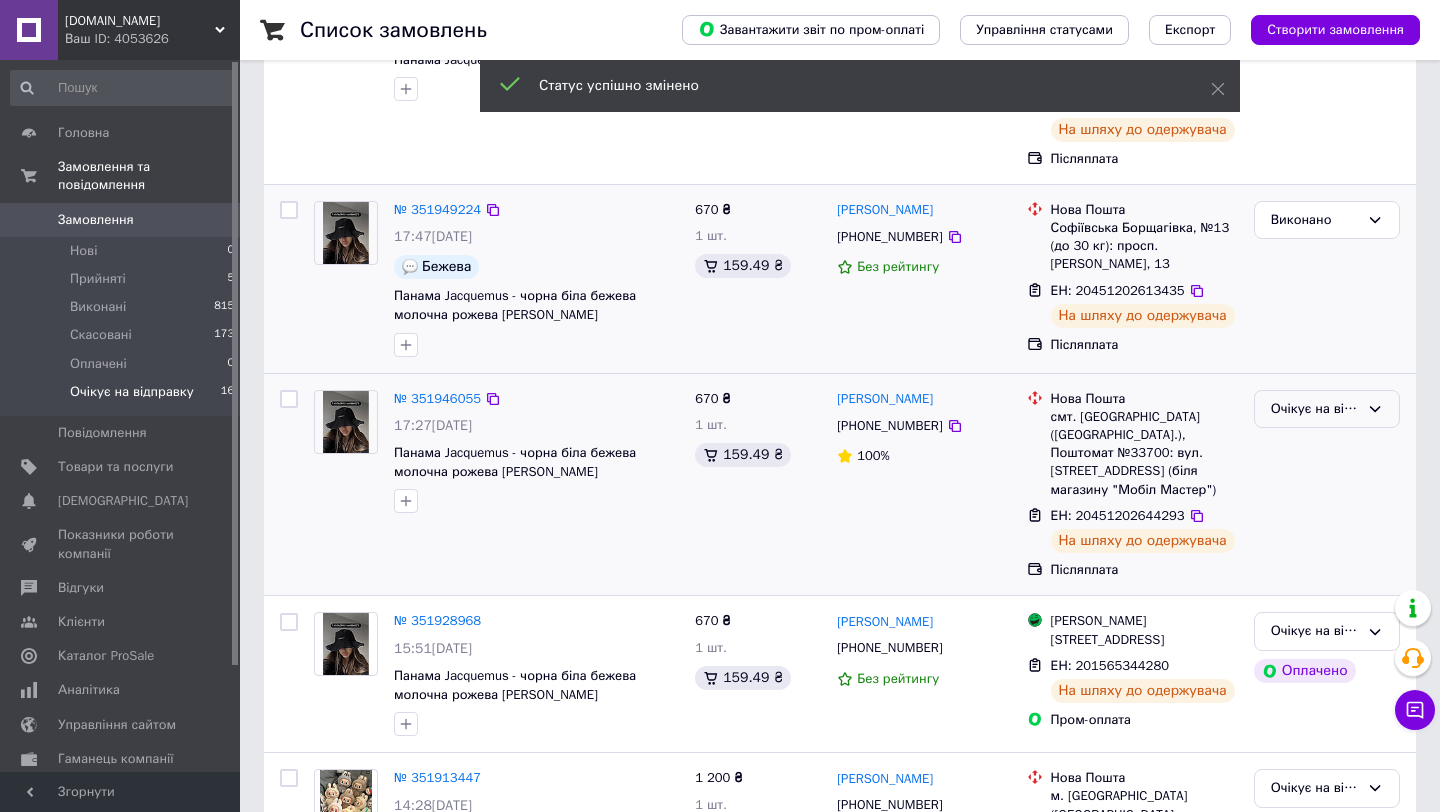 click on "Очікує на відправку" at bounding box center [1315, 409] 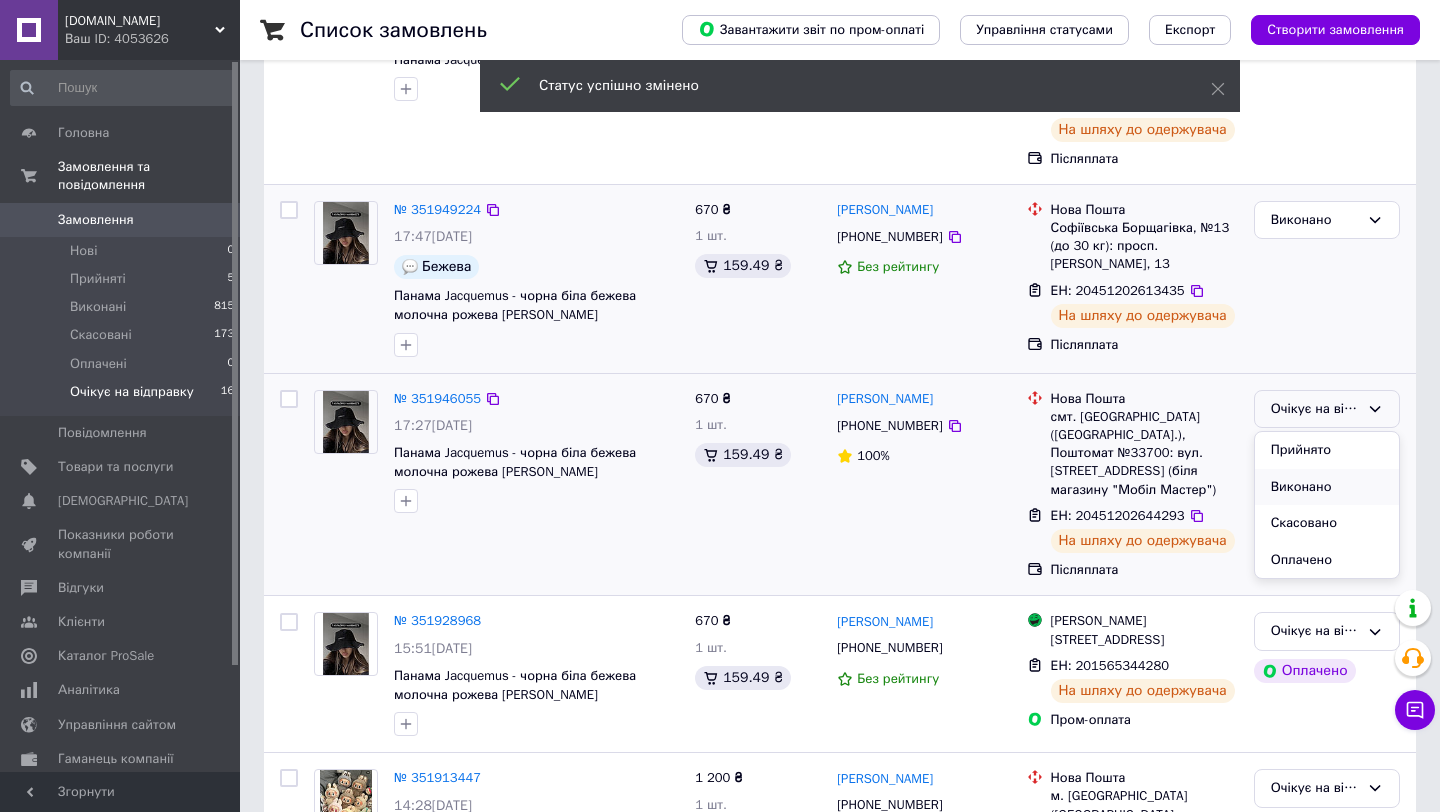 click on "Виконано" at bounding box center [1327, 487] 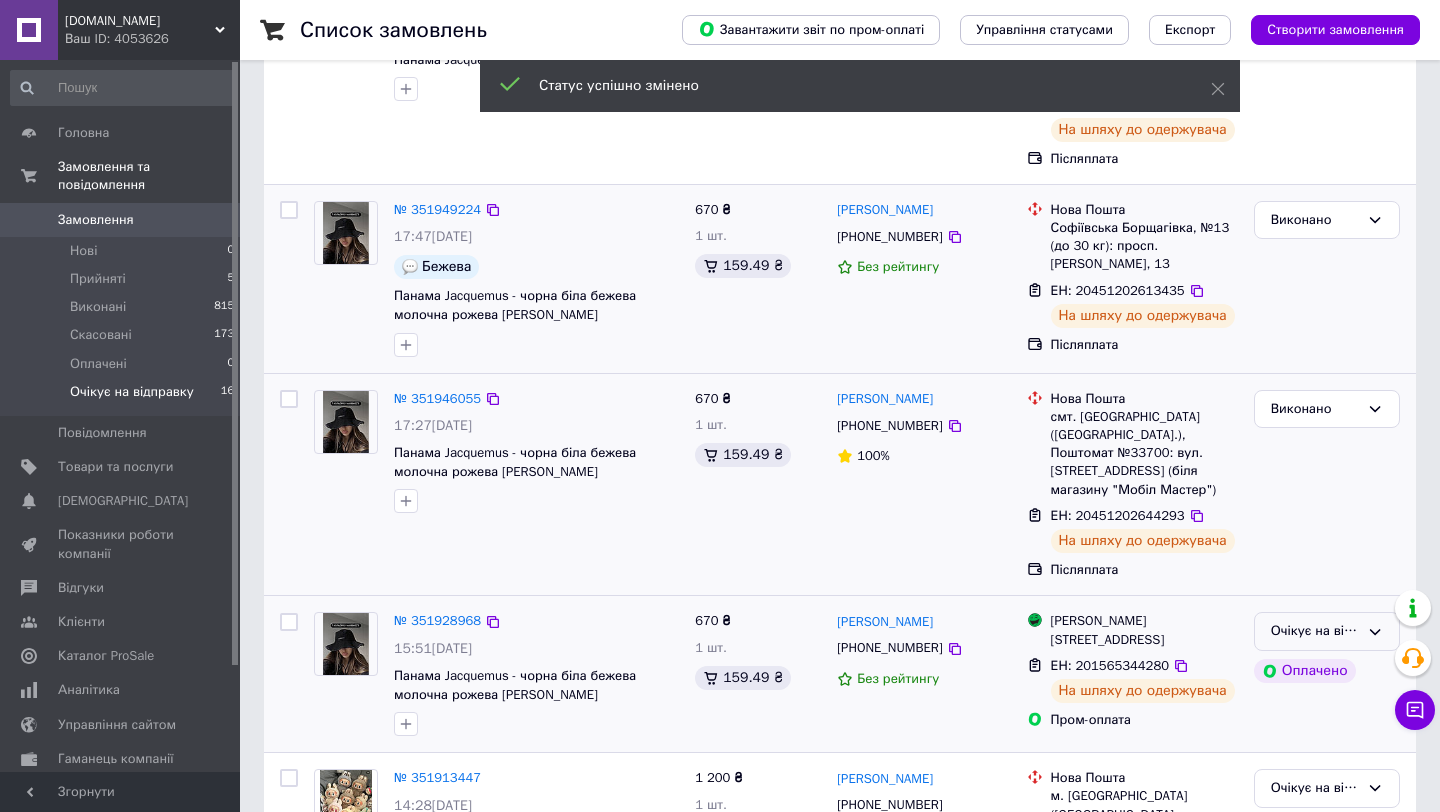 click on "Очікує на відправку" at bounding box center (1315, 631) 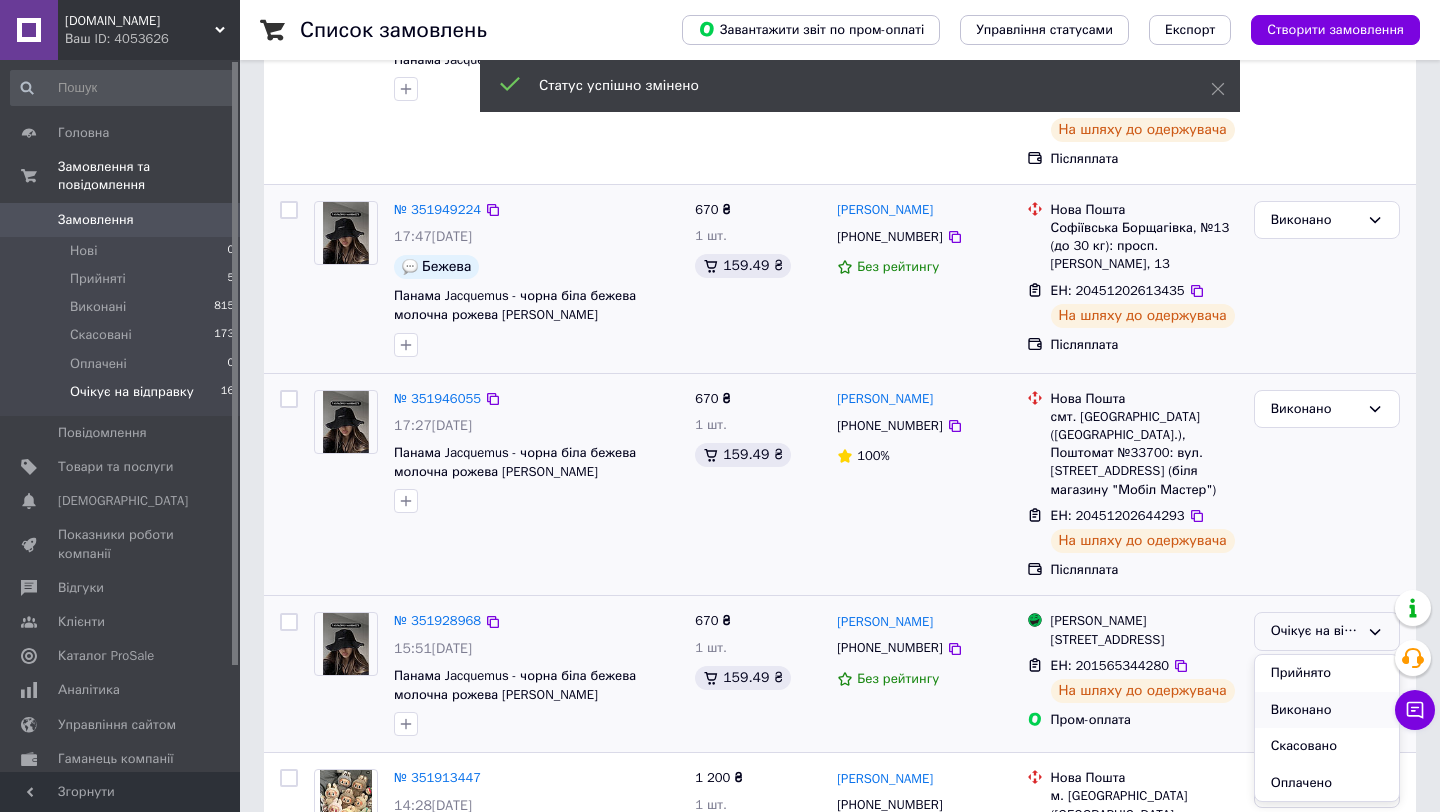 click on "Виконано" at bounding box center [1327, 710] 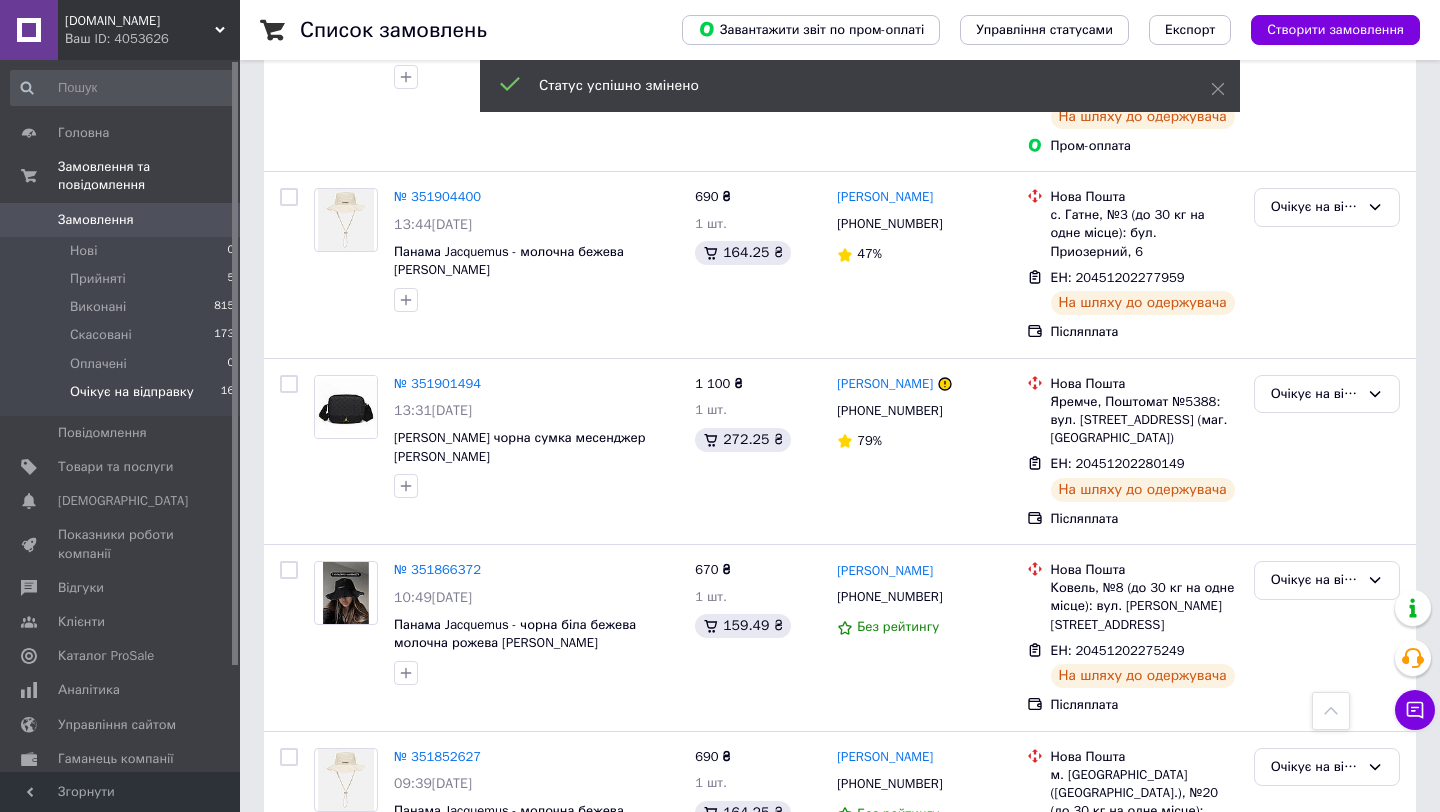 scroll, scrollTop: 1125, scrollLeft: 0, axis: vertical 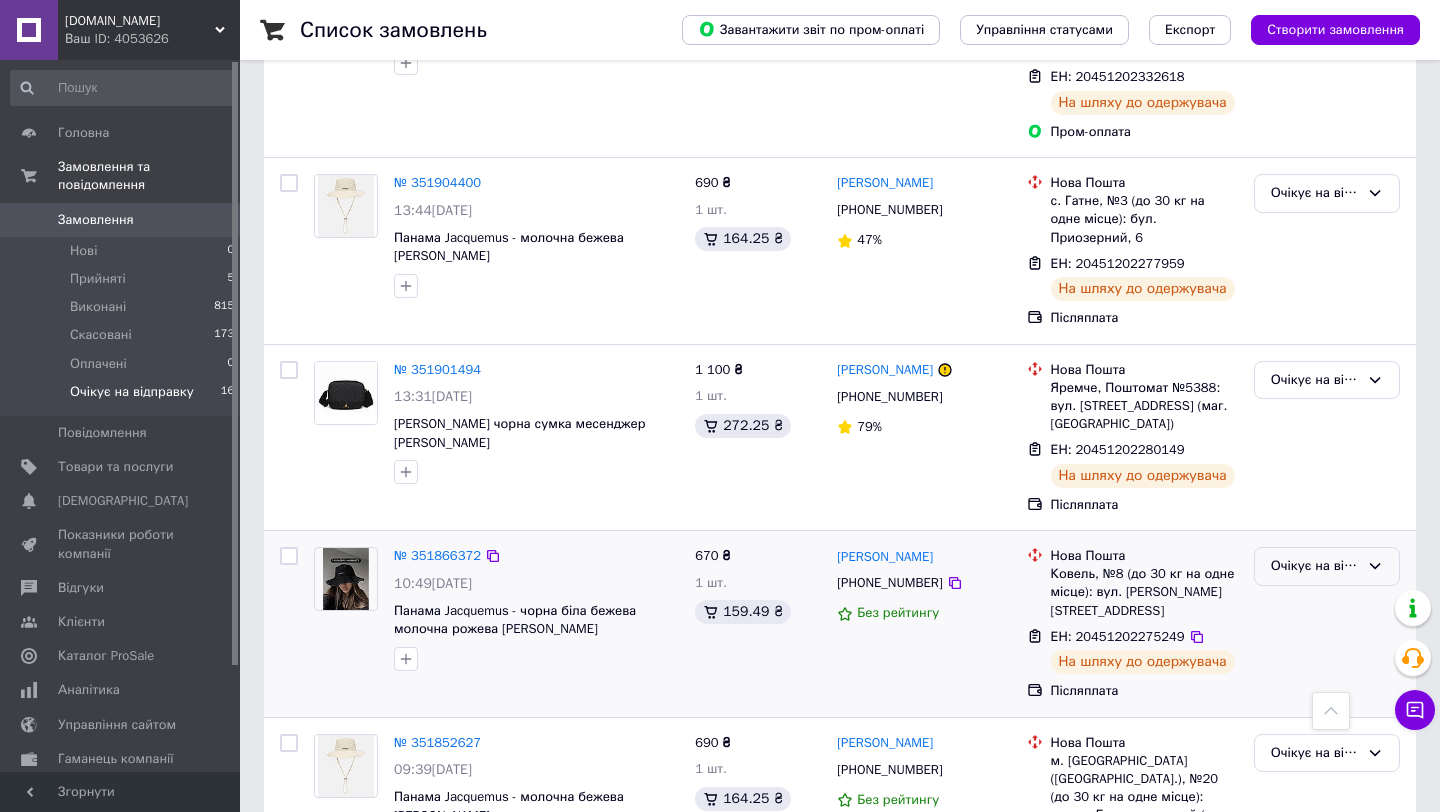click on "Очікує на відправку" at bounding box center (1315, 566) 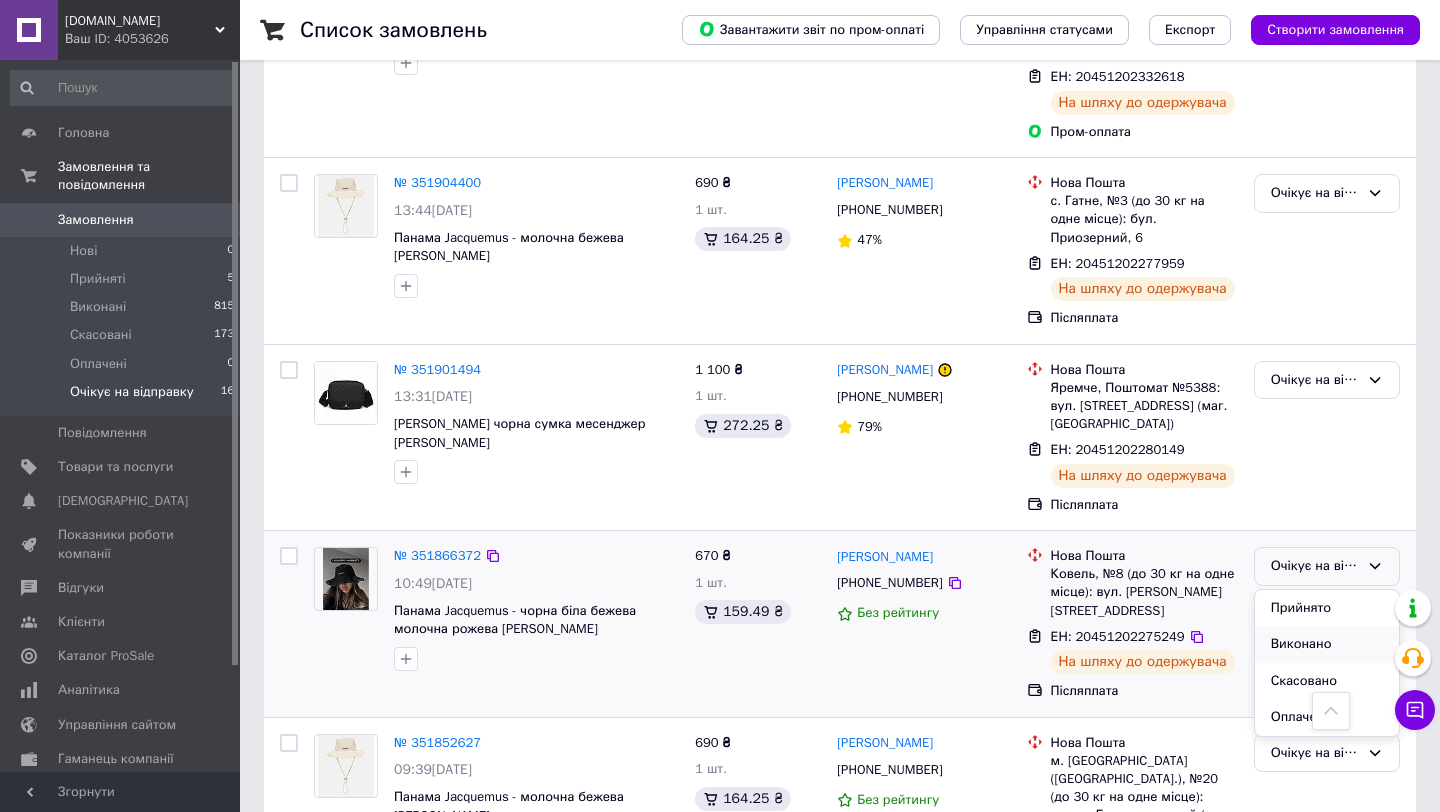 click on "Виконано" at bounding box center (1327, 644) 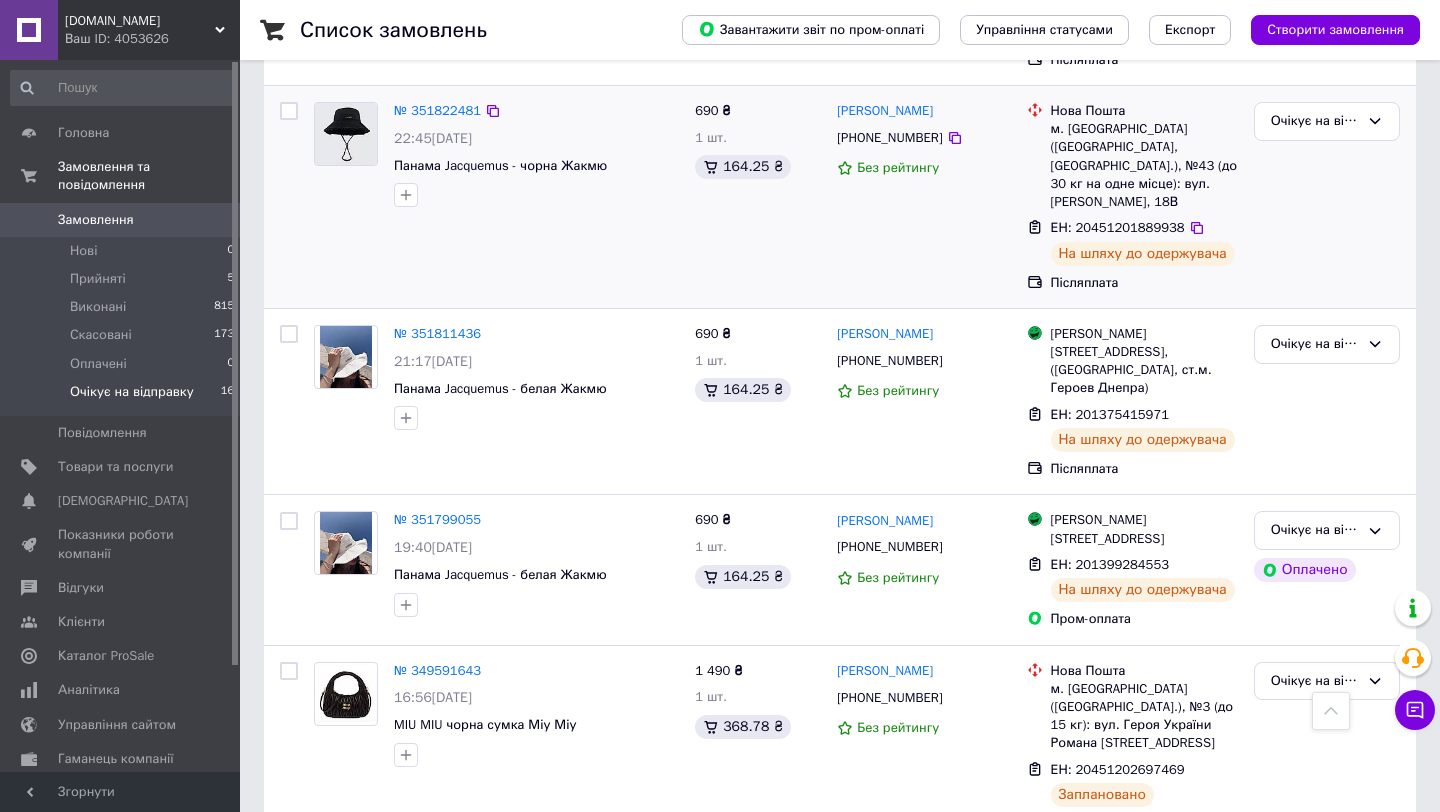 scroll, scrollTop: 2185, scrollLeft: 0, axis: vertical 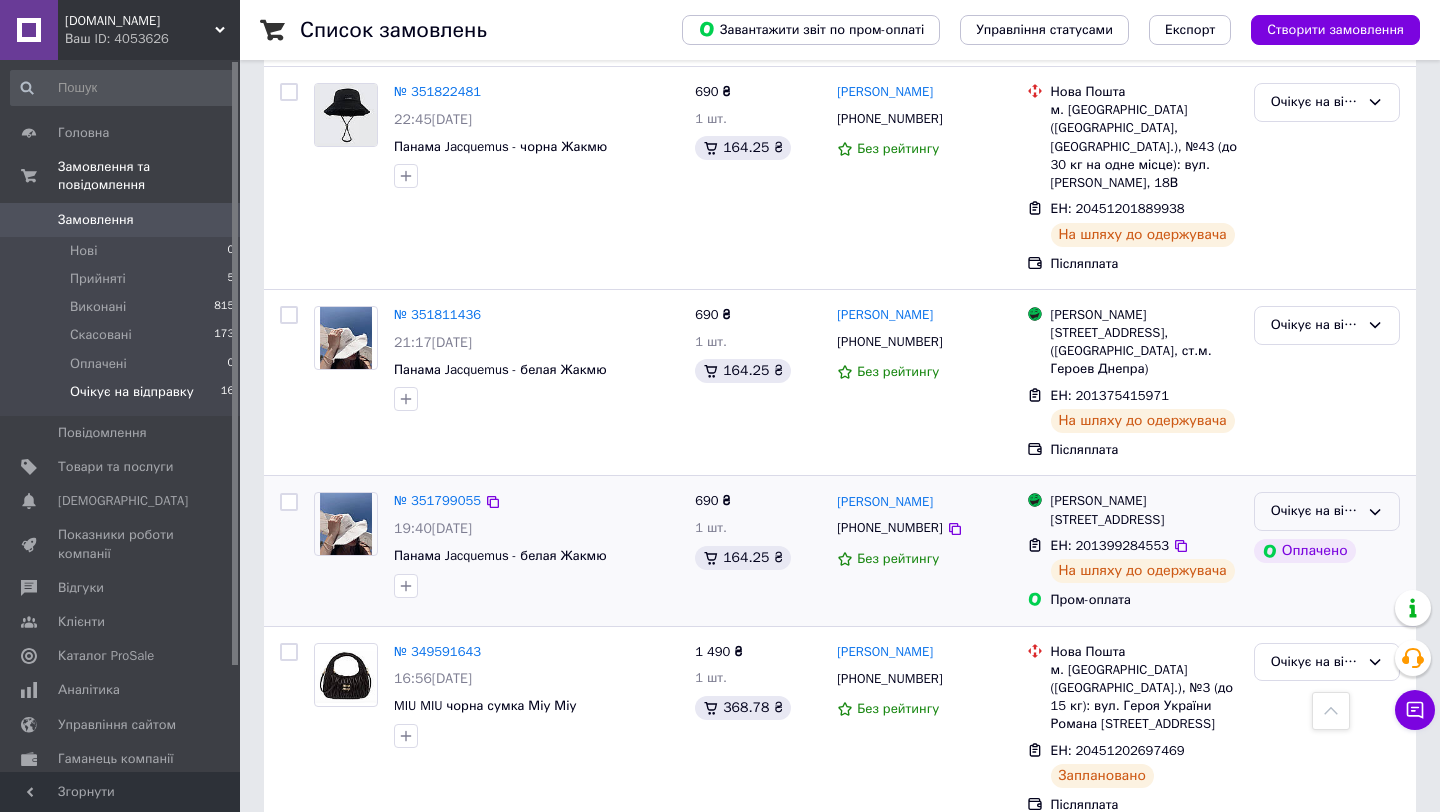 click on "Очікує на відправку" at bounding box center [1315, 511] 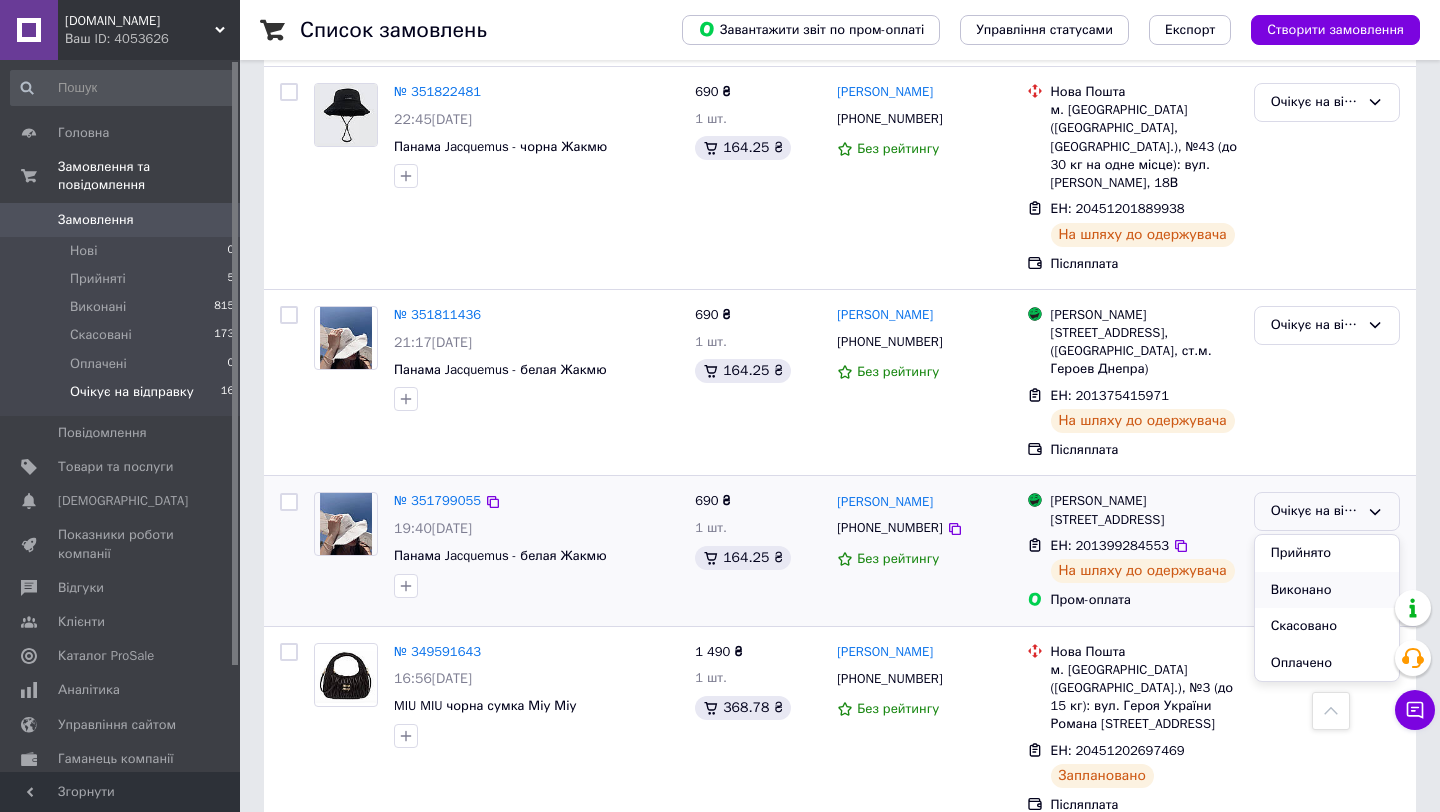 click on "Виконано" at bounding box center [1327, 590] 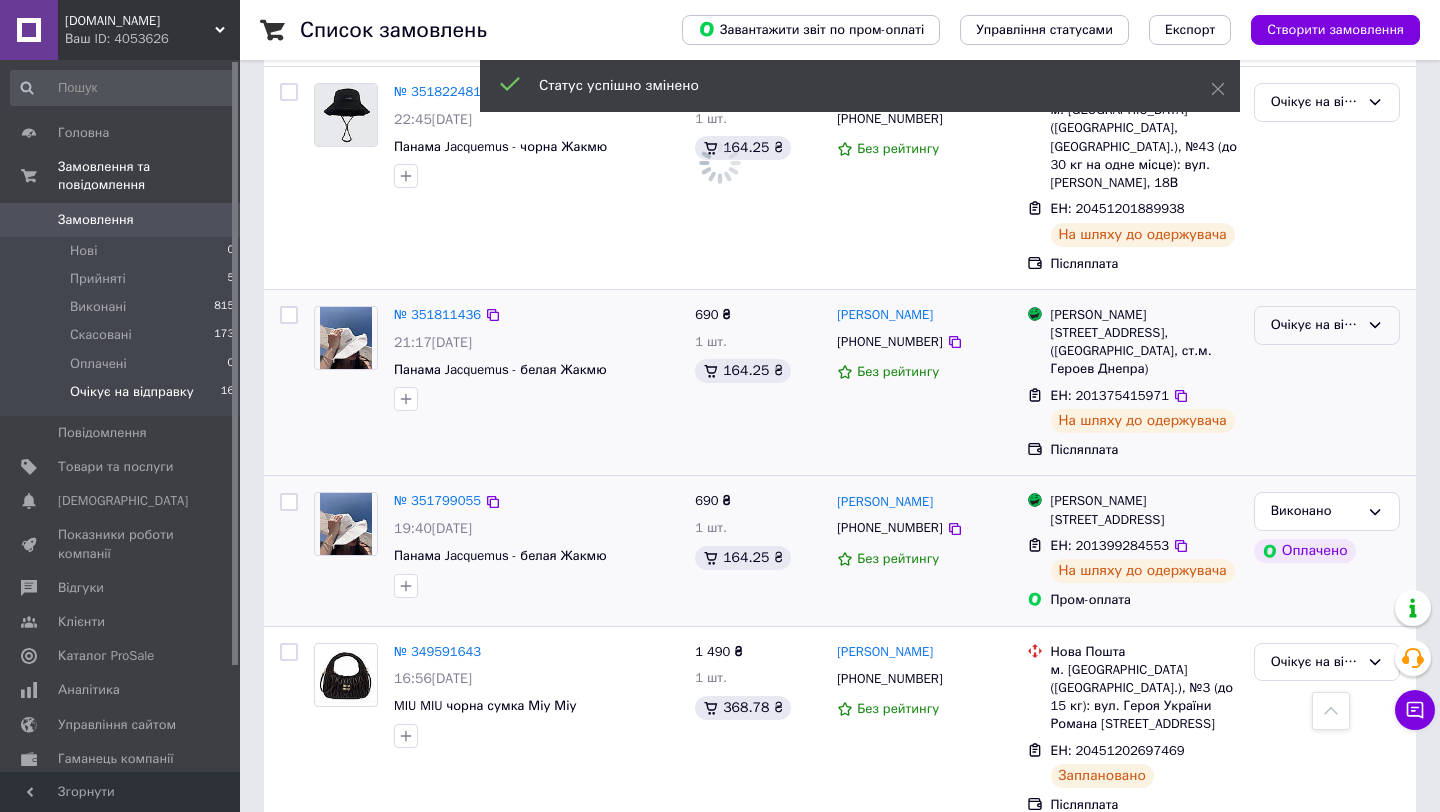 click on "Очікує на відправку" at bounding box center (1315, 325) 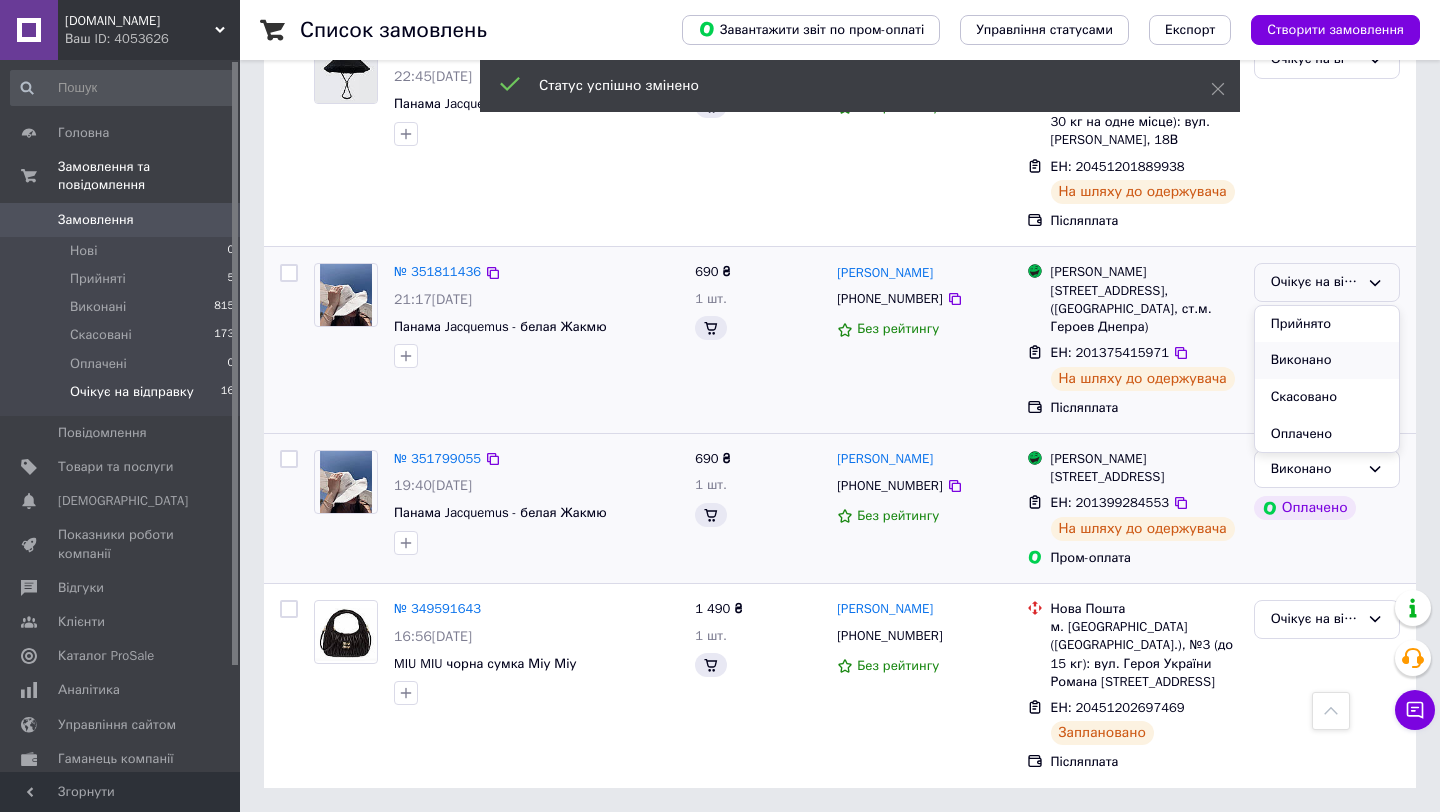 scroll, scrollTop: 1773, scrollLeft: 0, axis: vertical 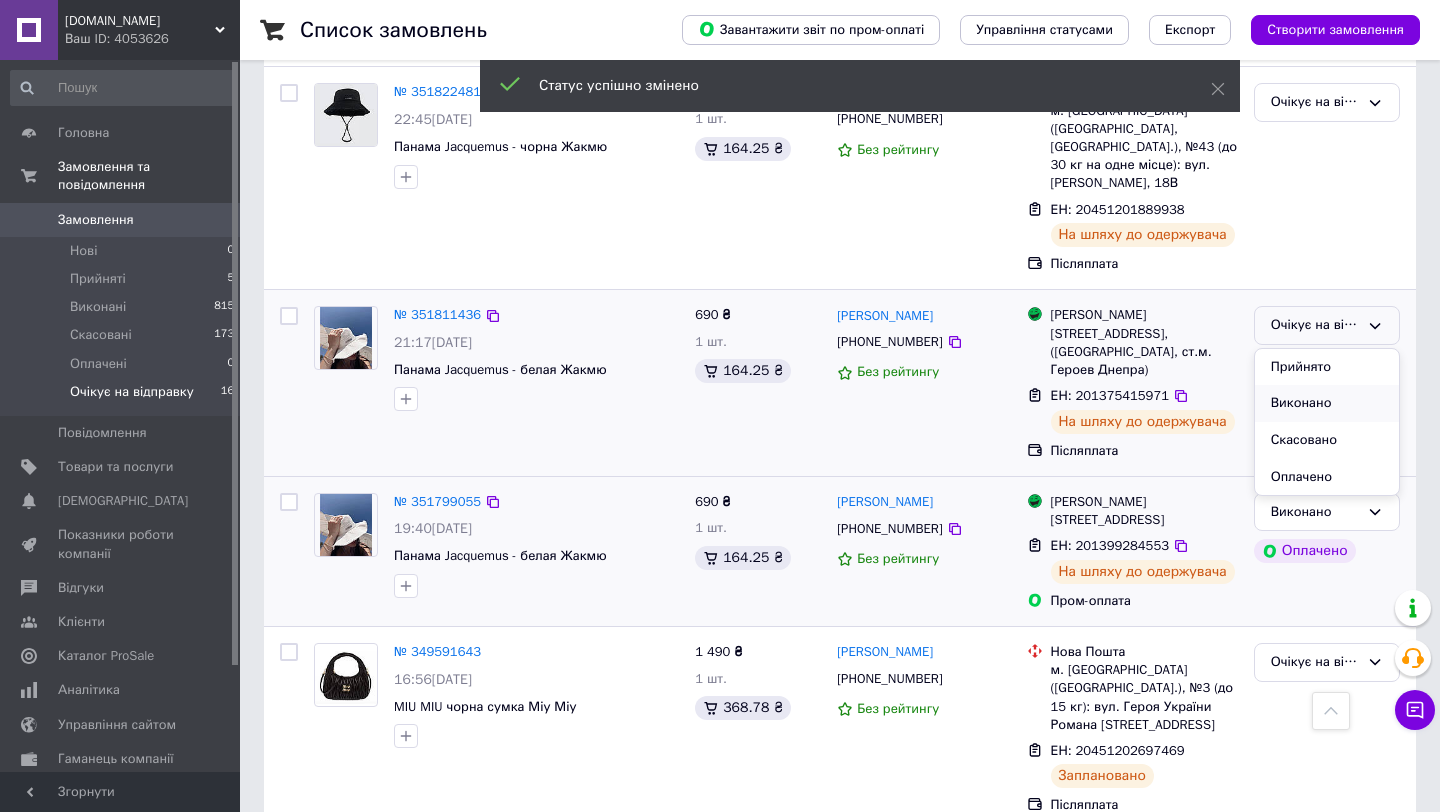 click on "Виконано" at bounding box center [1327, 403] 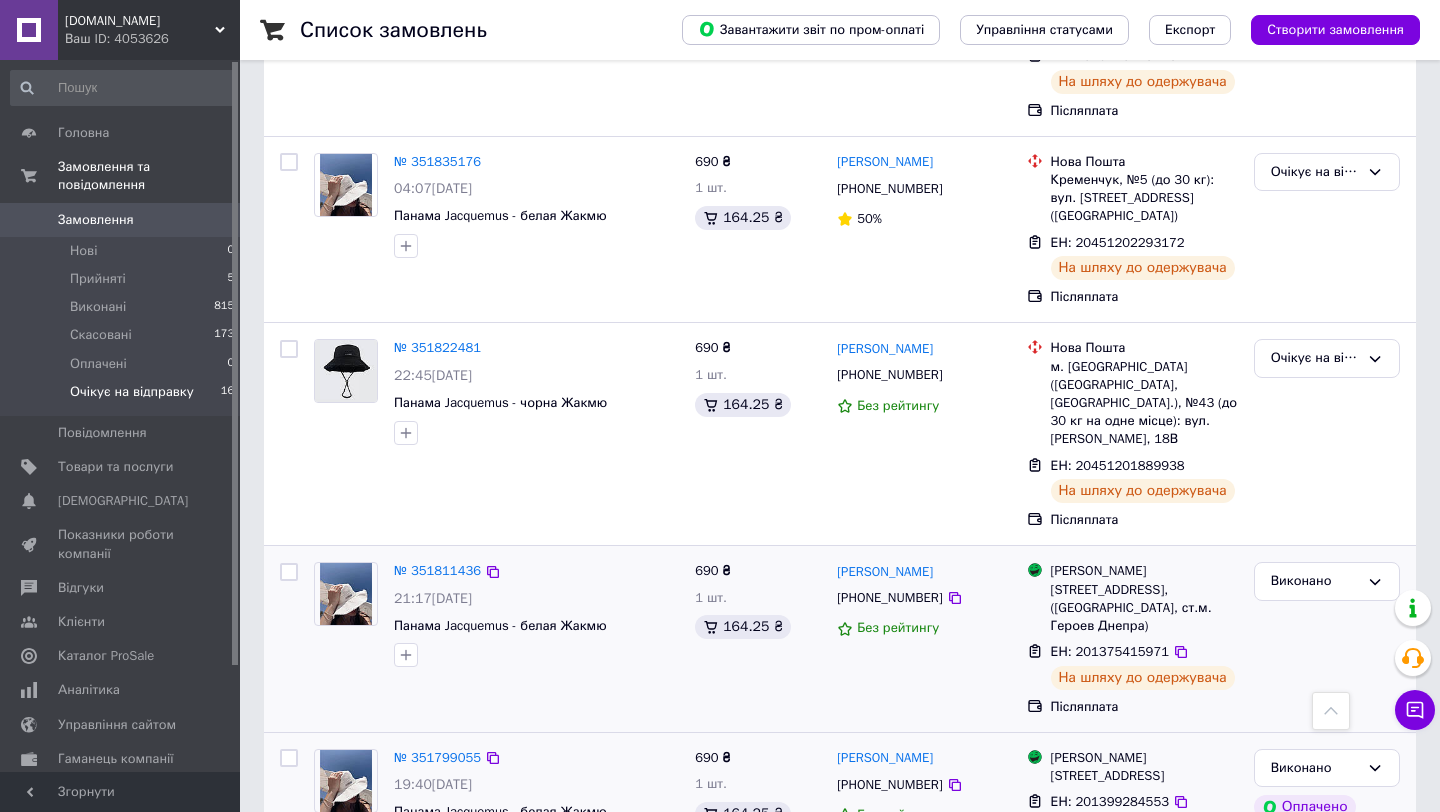 scroll, scrollTop: 1509, scrollLeft: 0, axis: vertical 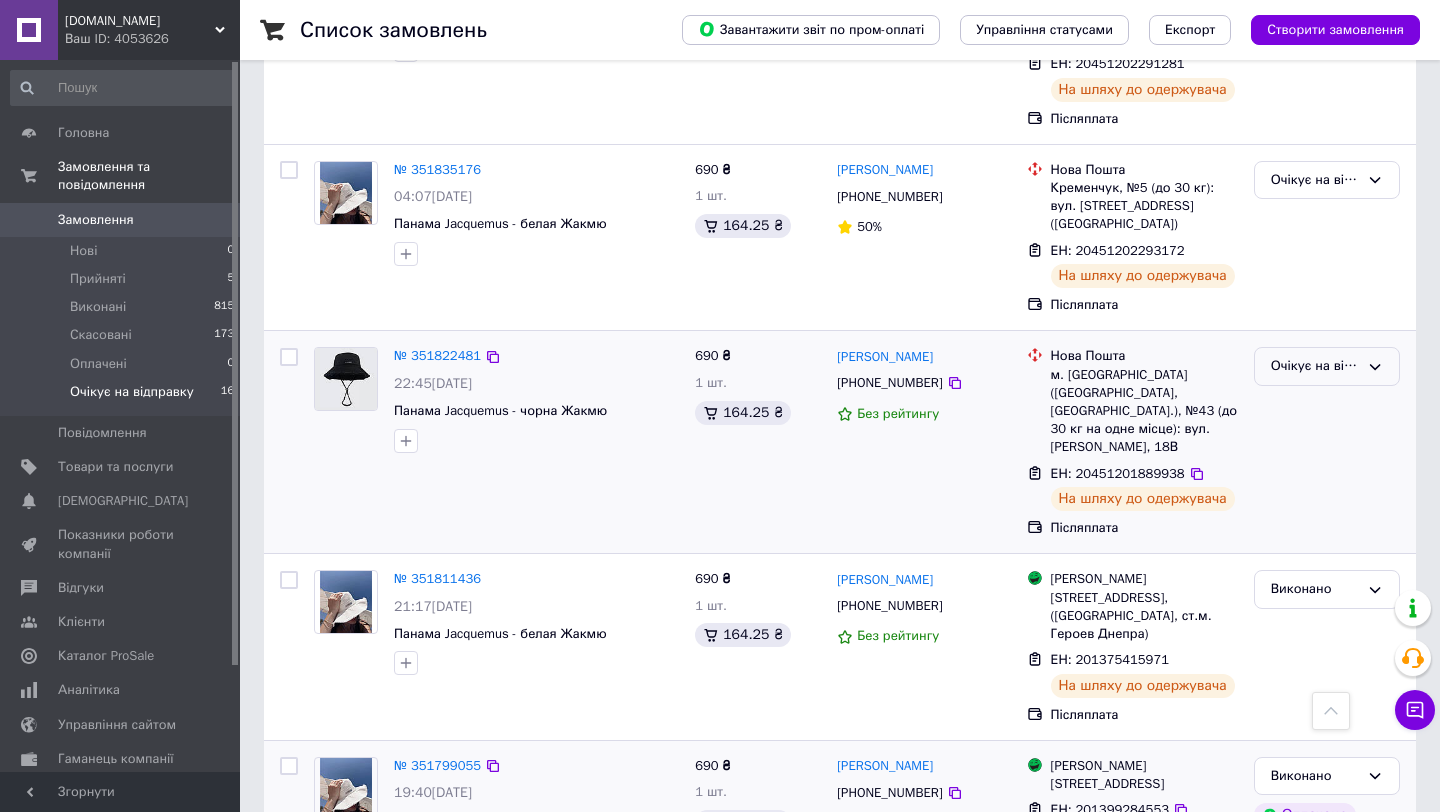 click on "Очікує на відправку" at bounding box center (1315, 366) 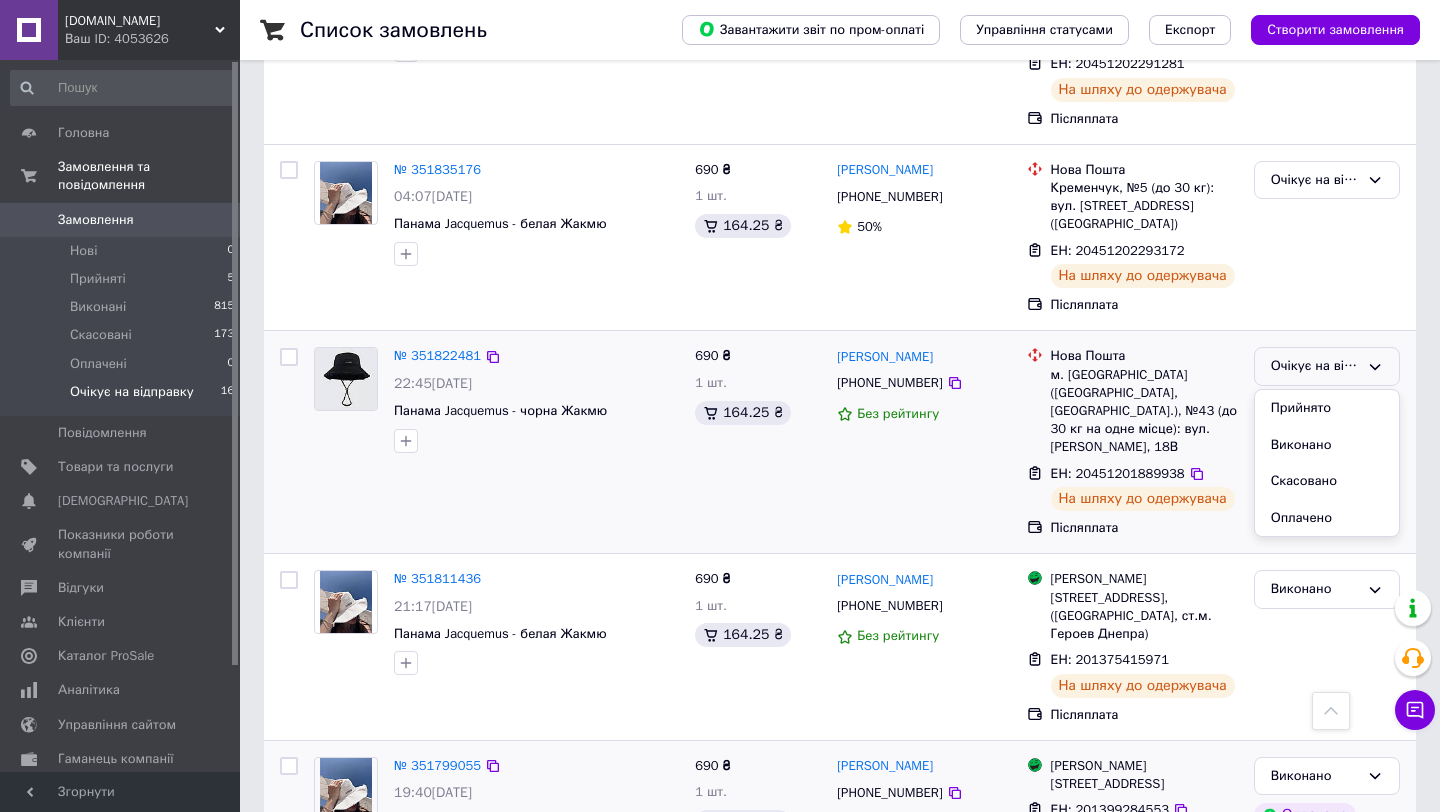 click on "Виконано" at bounding box center (1327, 445) 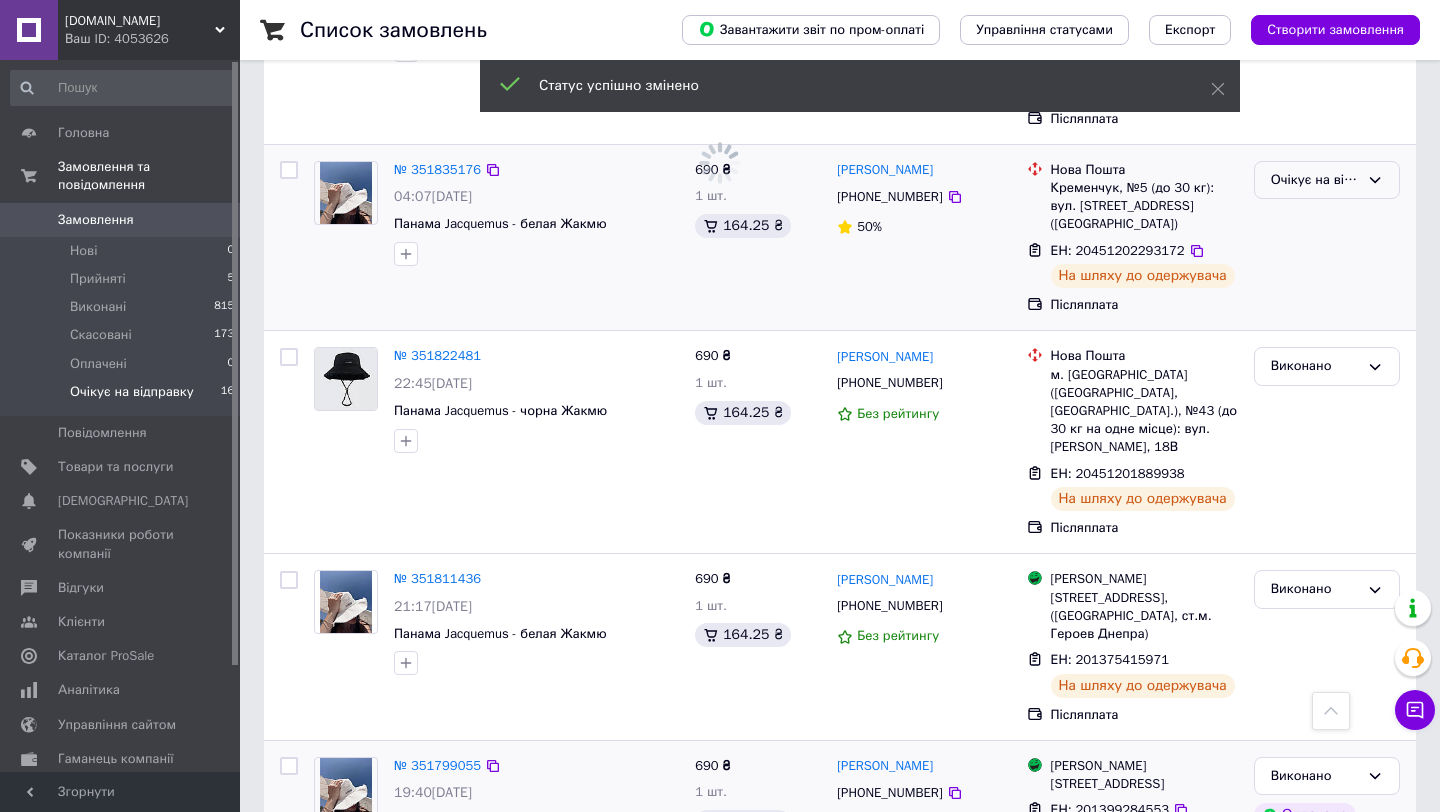 click on "Очікує на відправку" at bounding box center (1315, 180) 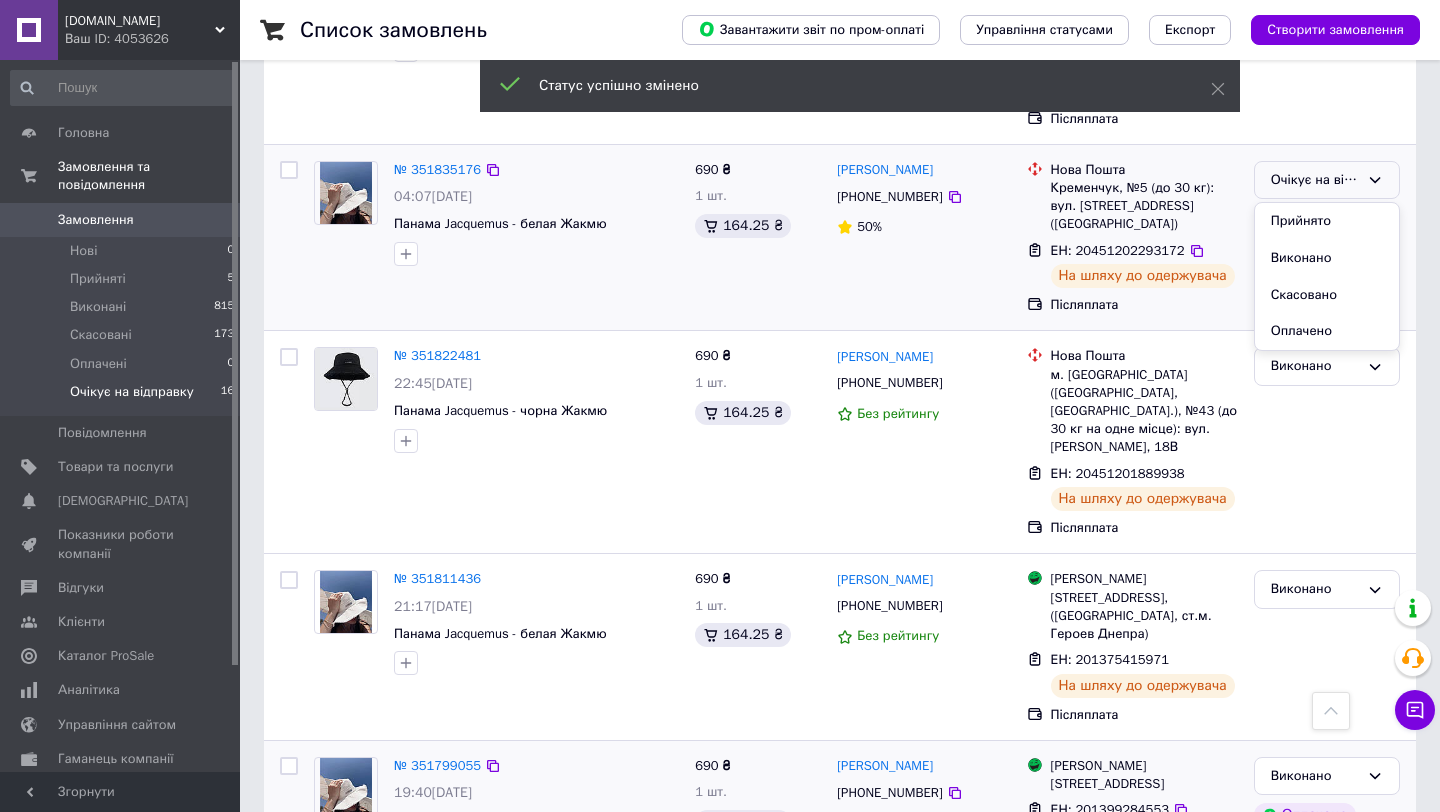 click on "Виконано" at bounding box center [1327, 258] 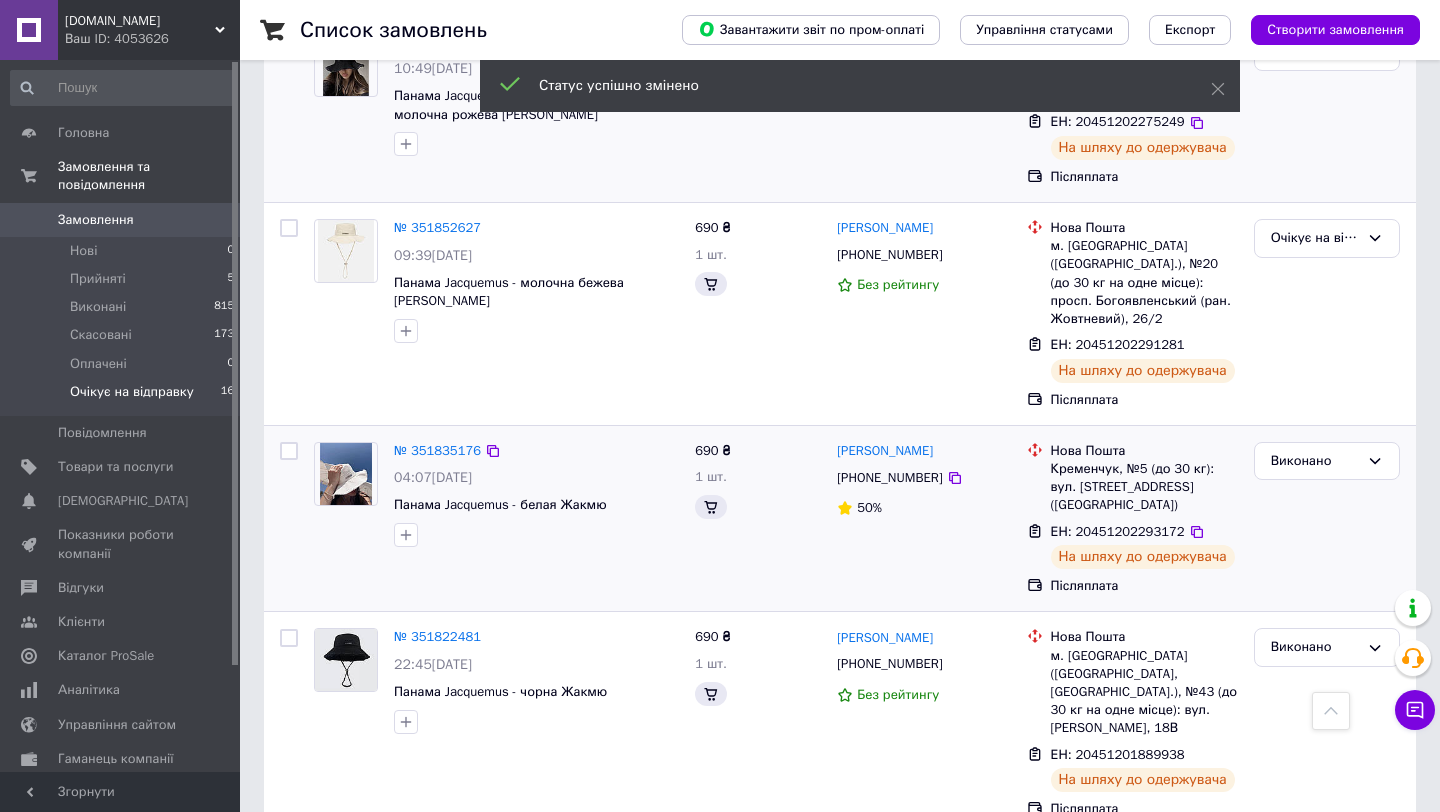 scroll, scrollTop: 1199, scrollLeft: 0, axis: vertical 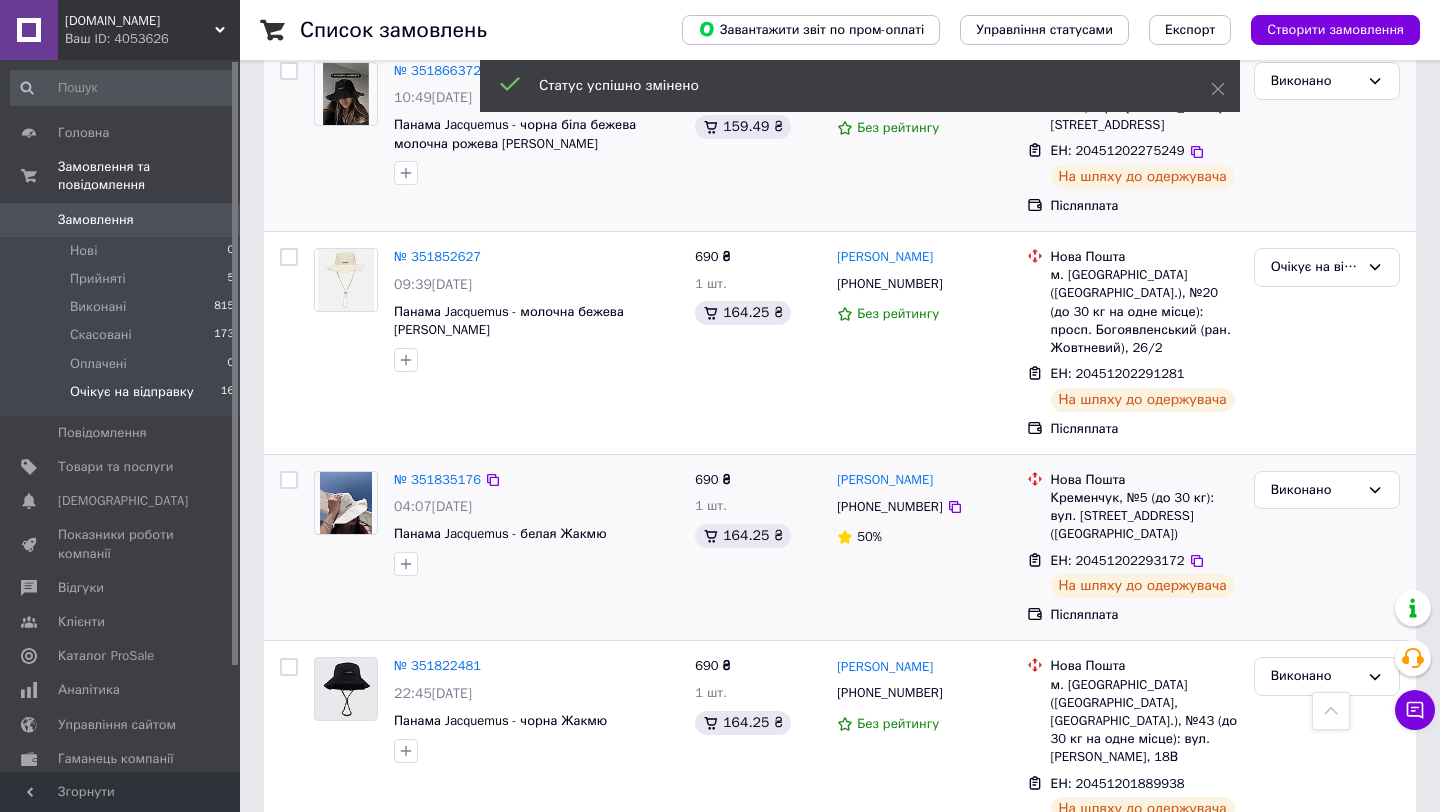 click on "Очікує на відправку" at bounding box center (1327, 267) 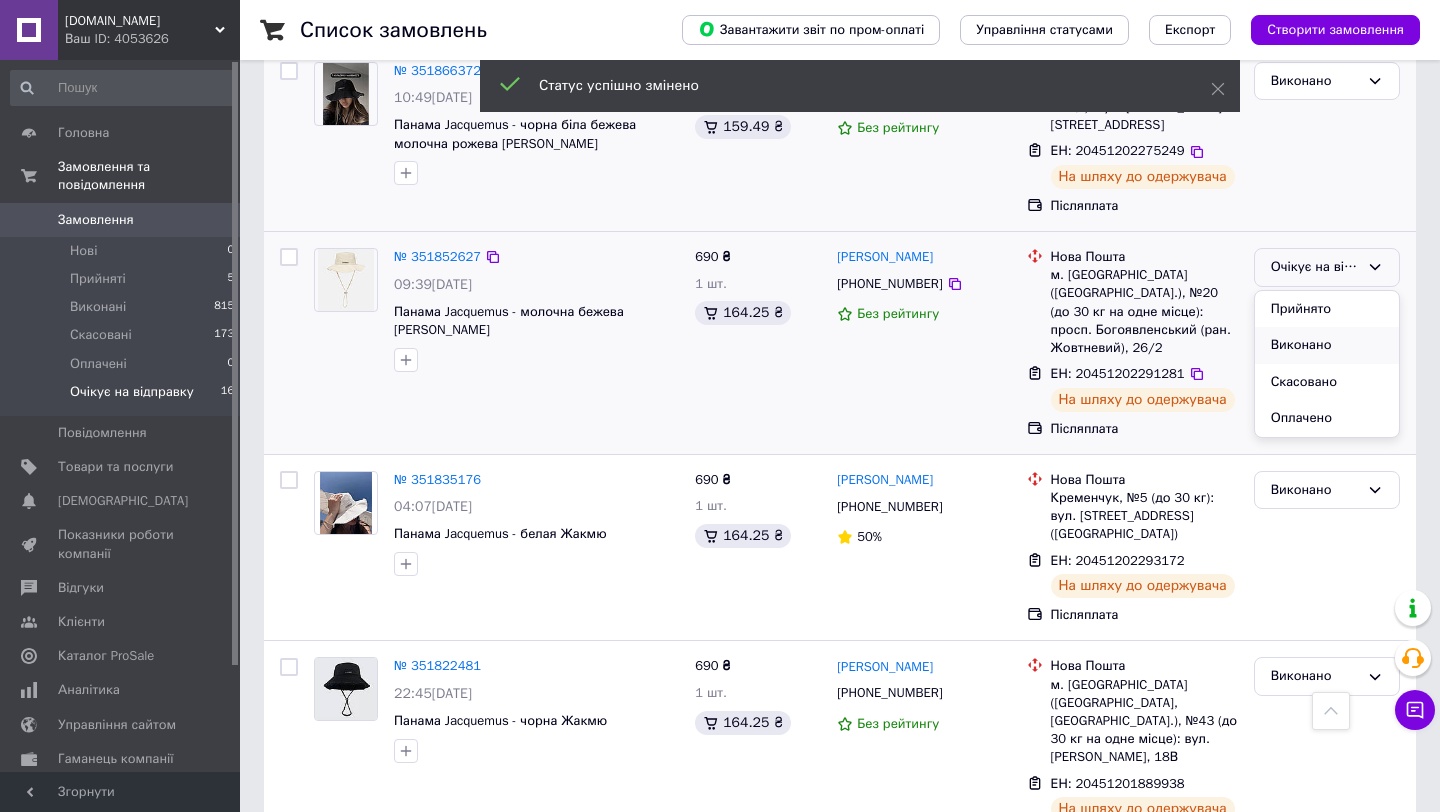 click on "Виконано" at bounding box center (1327, 345) 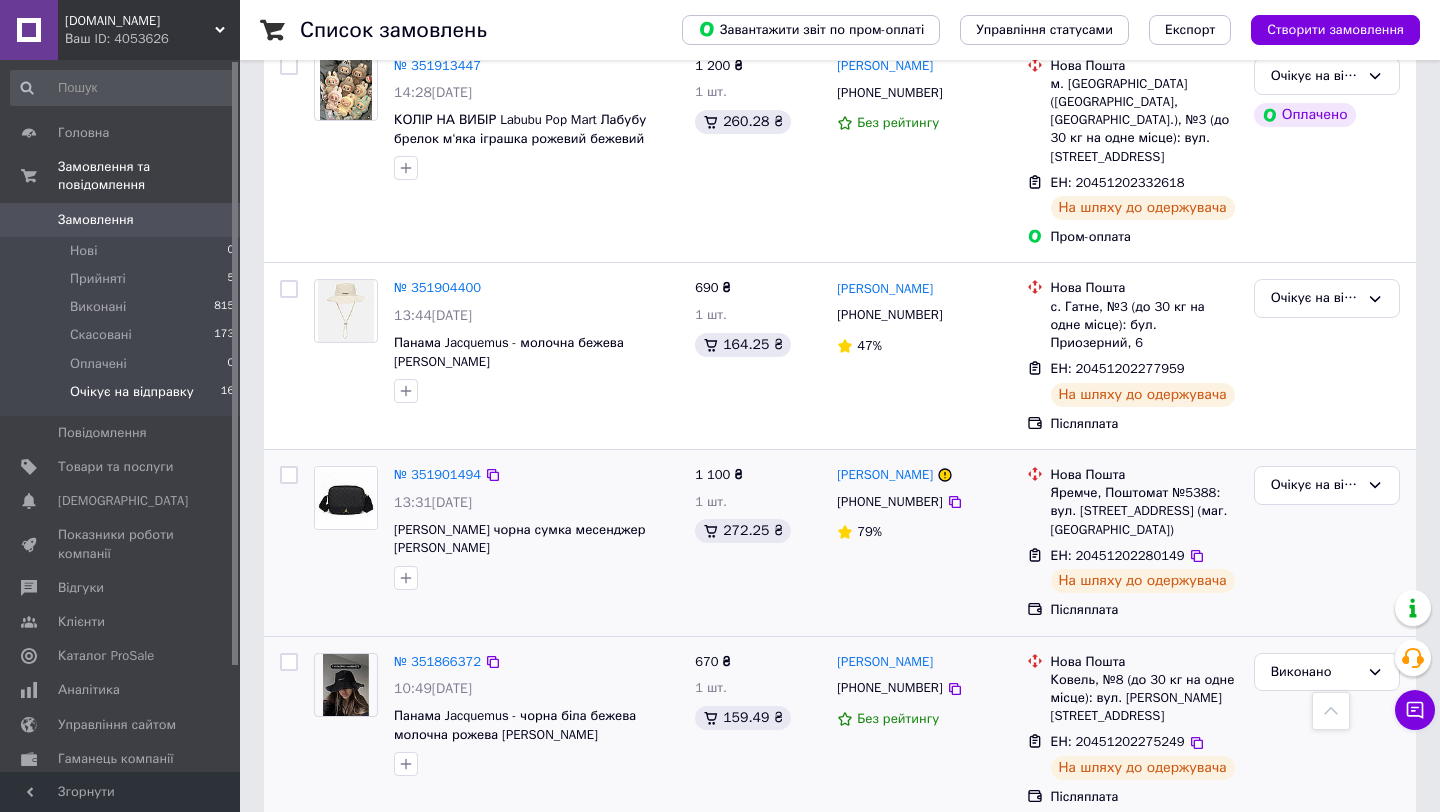 scroll, scrollTop: 602, scrollLeft: 0, axis: vertical 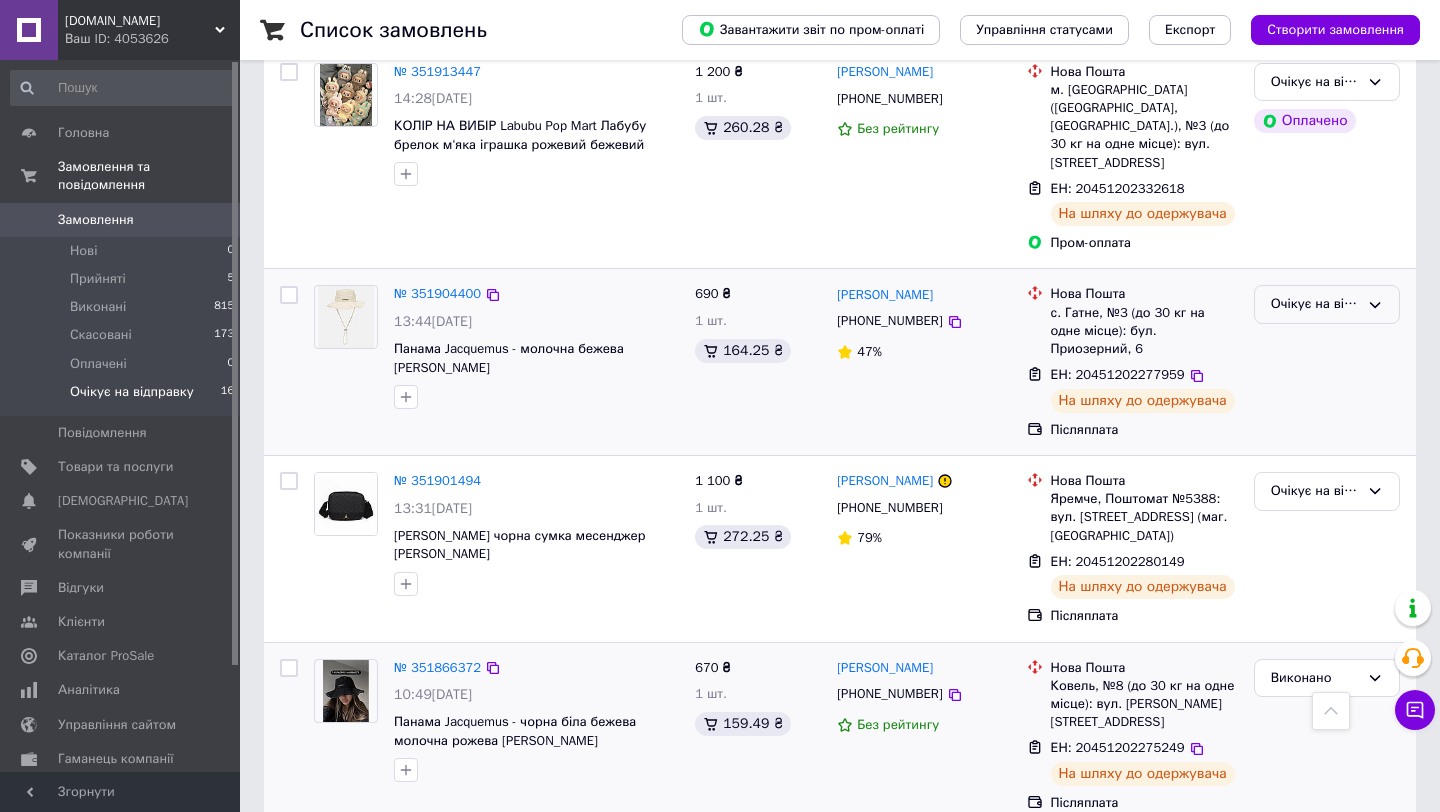 click on "Очікує на відправку" at bounding box center [1315, 304] 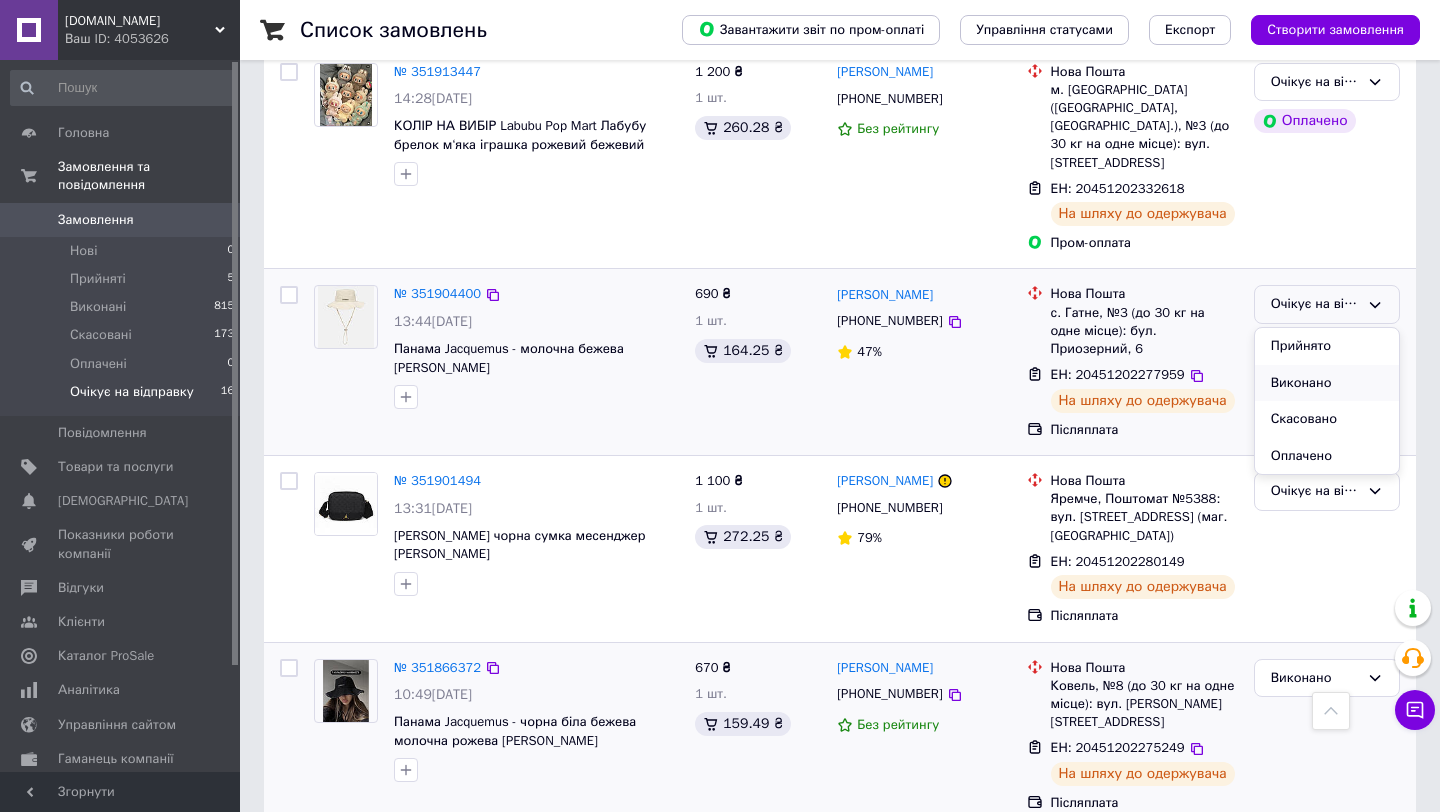 click on "Виконано" at bounding box center [1327, 383] 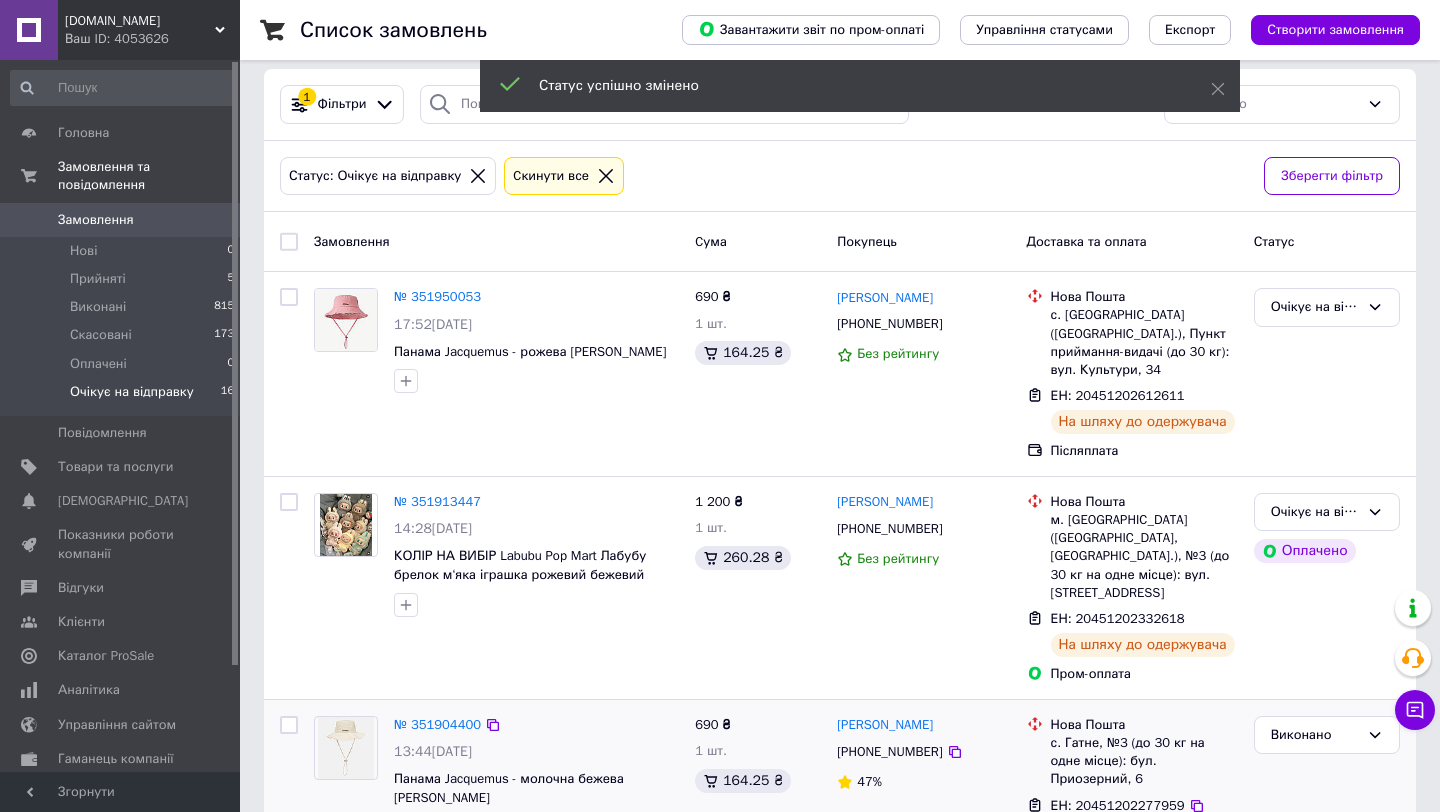 scroll, scrollTop: 10, scrollLeft: 0, axis: vertical 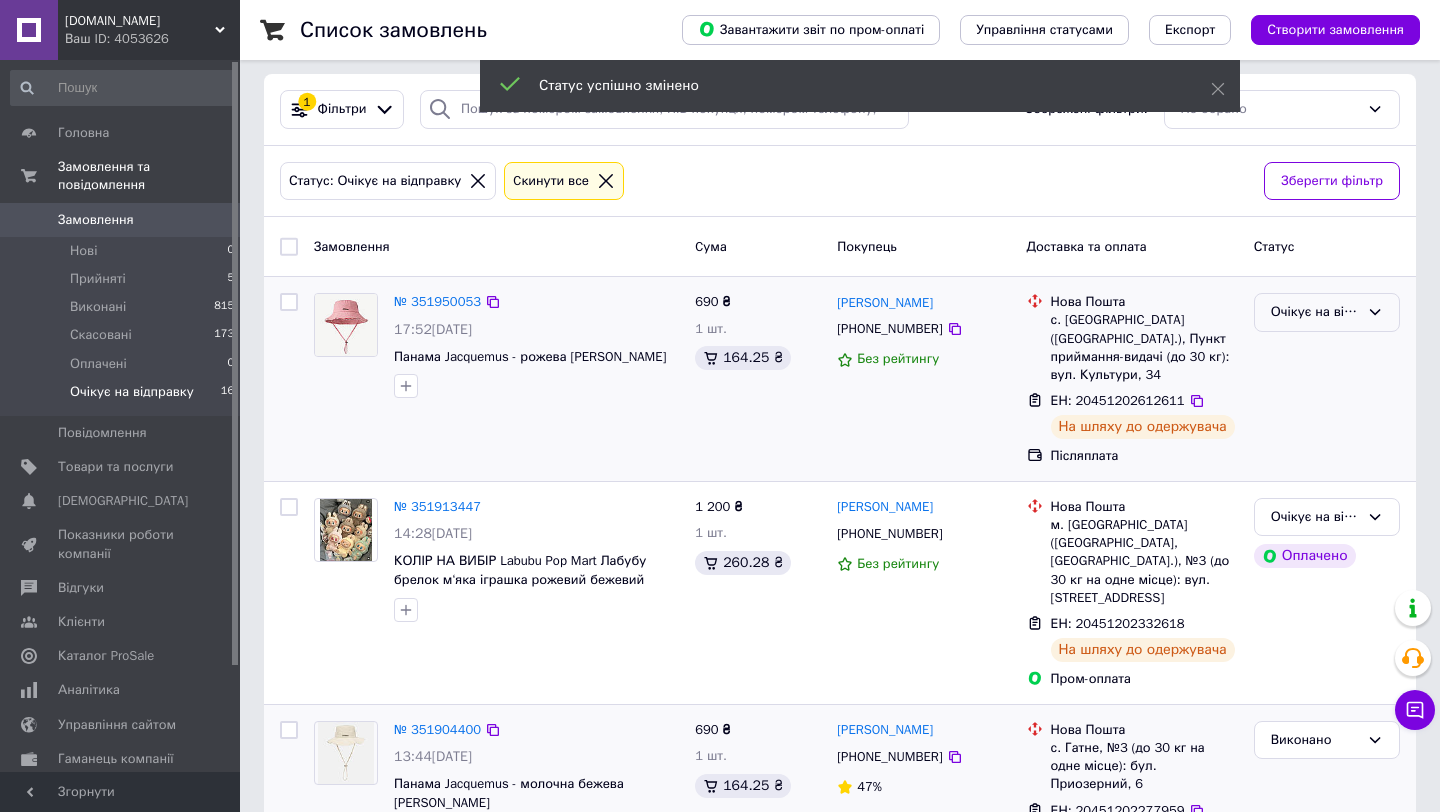 click on "Очікує на відправку" at bounding box center [1315, 312] 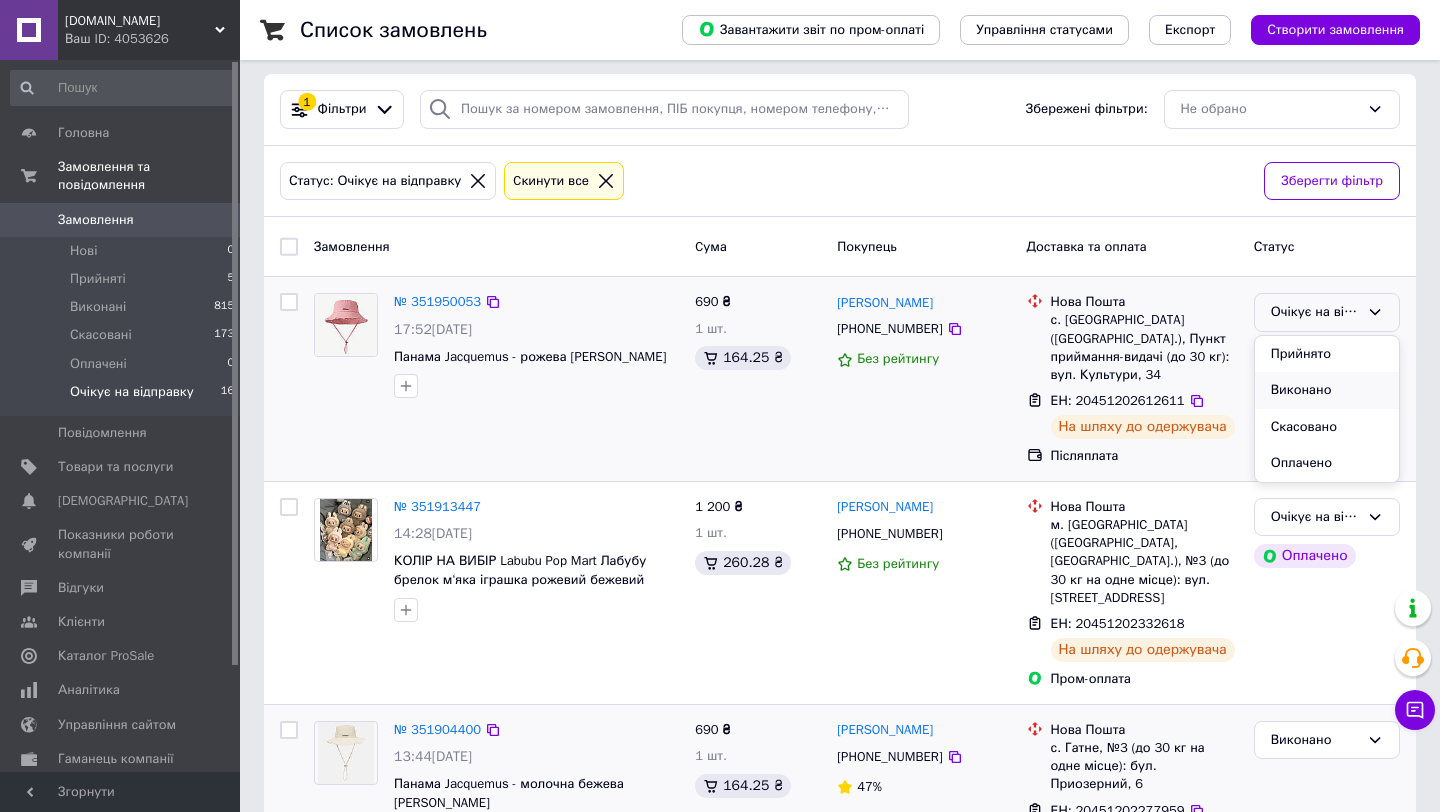click on "Виконано" at bounding box center [1327, 390] 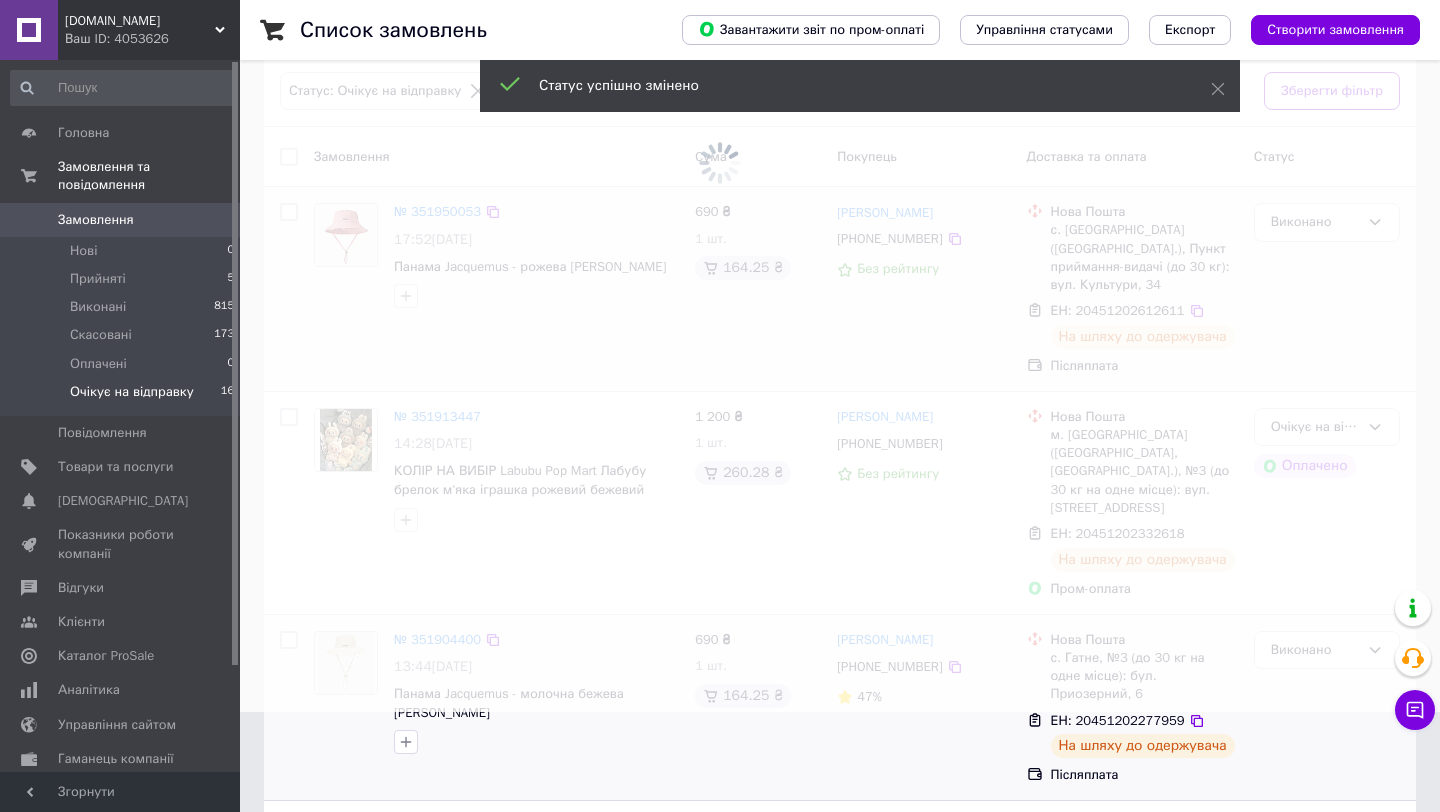 scroll, scrollTop: 101, scrollLeft: 0, axis: vertical 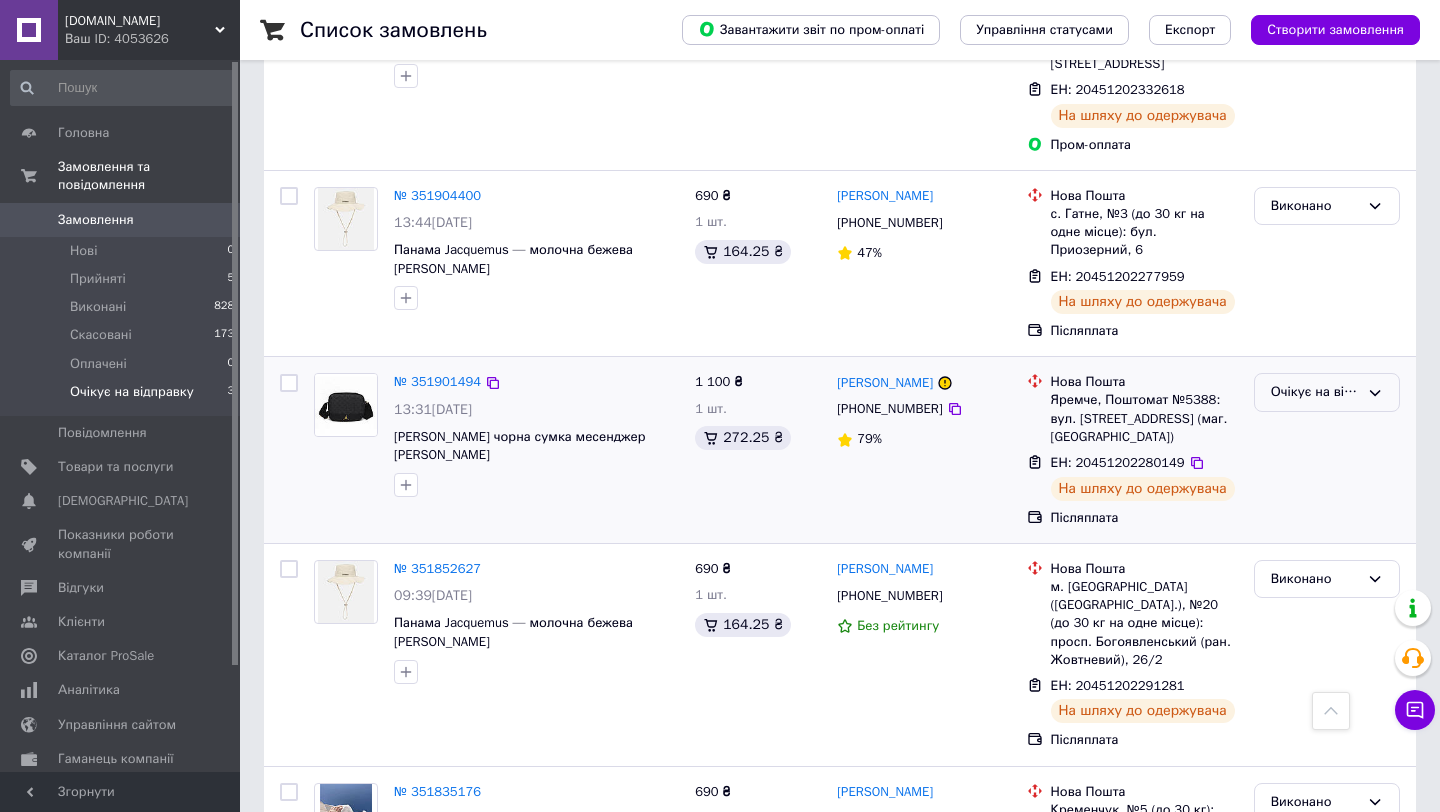 click on "Очікує на відправку" at bounding box center [1315, 392] 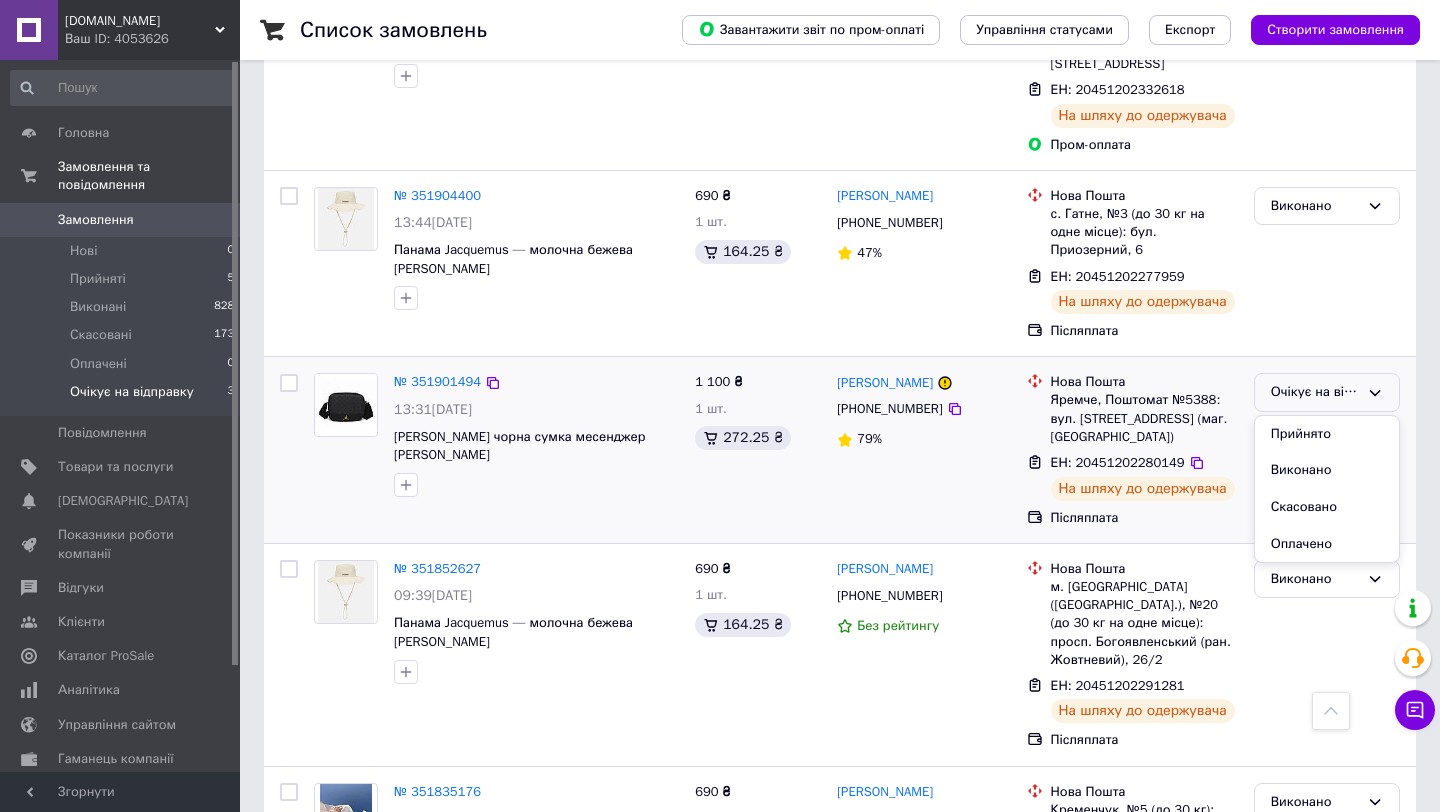 click on "Виконано" at bounding box center (1327, 470) 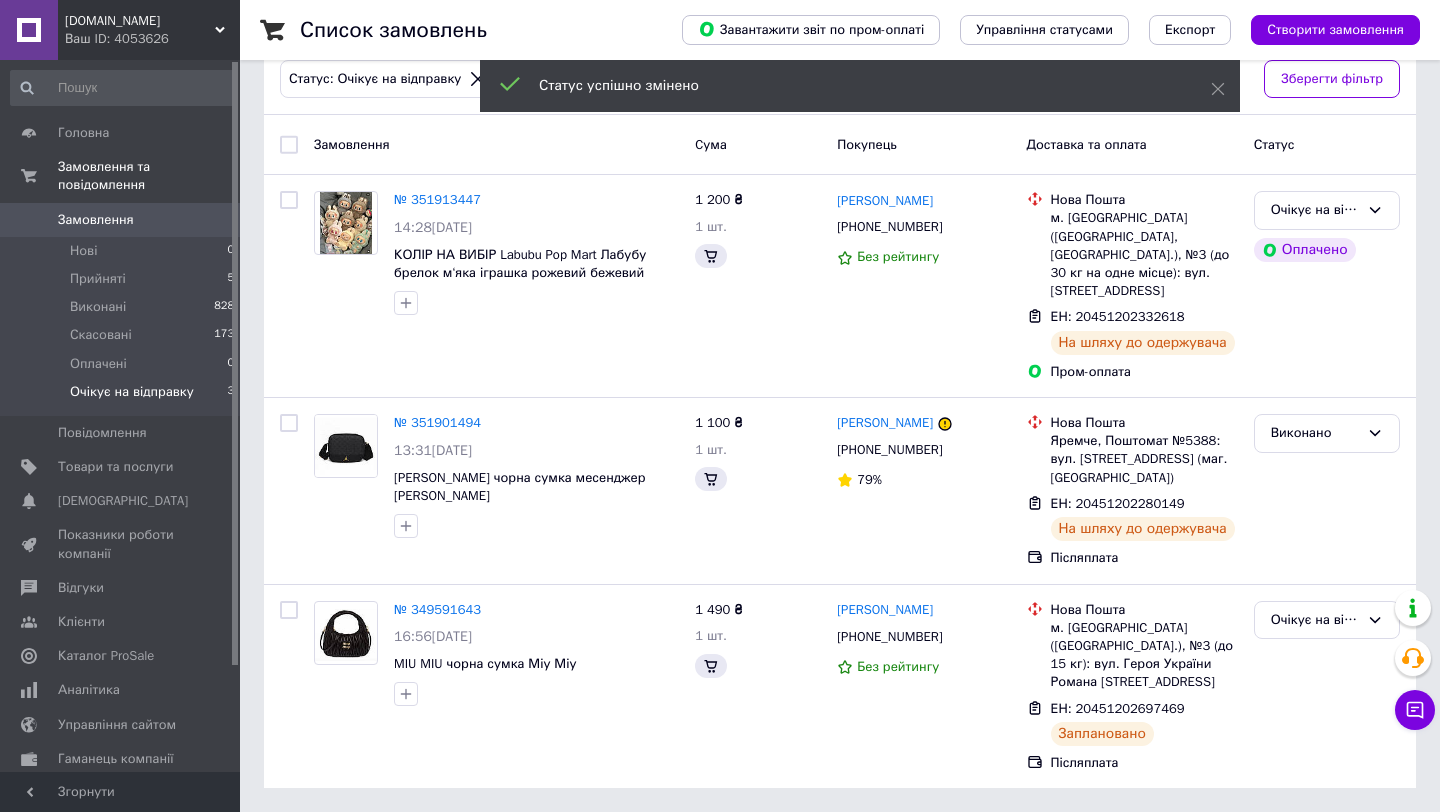 scroll, scrollTop: 58, scrollLeft: 0, axis: vertical 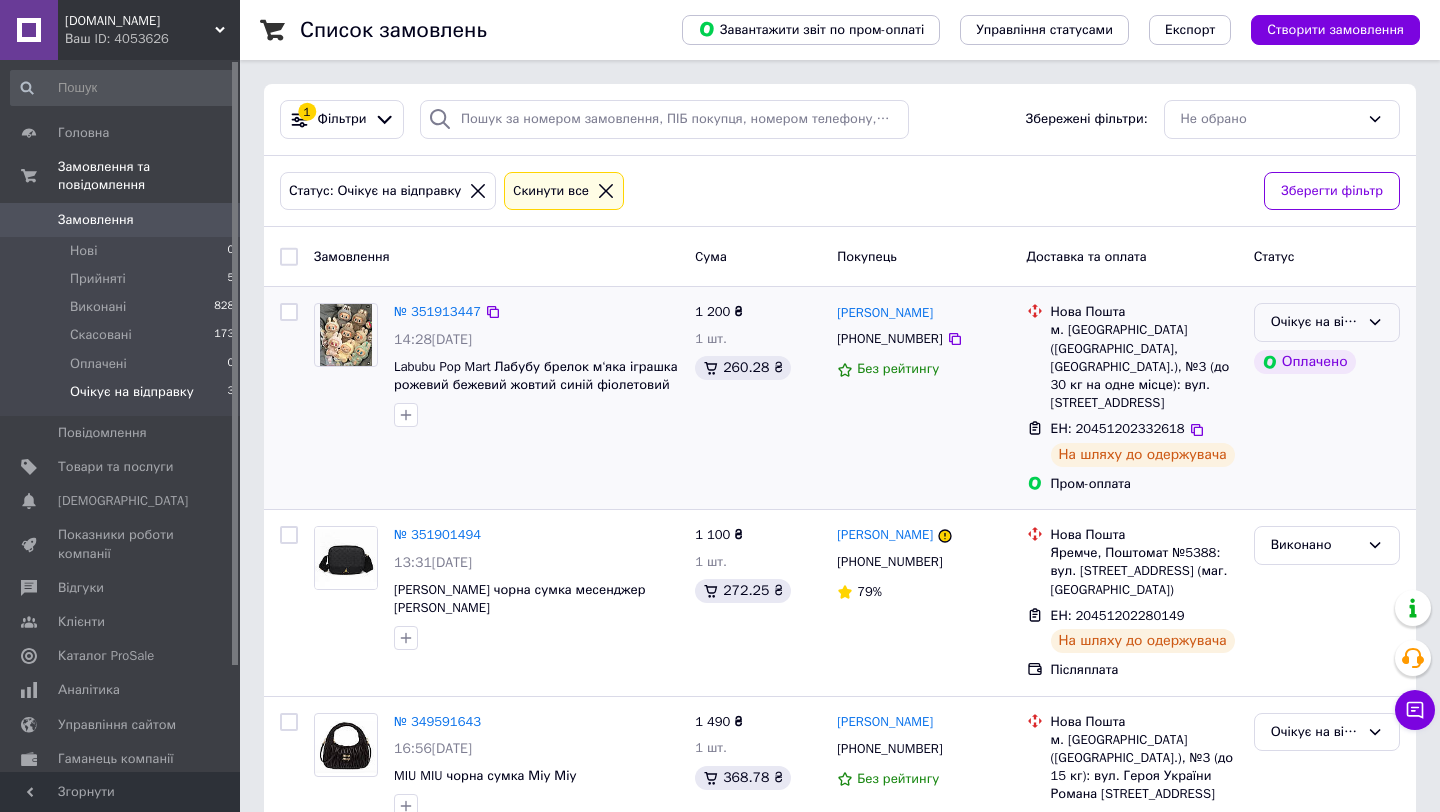 click 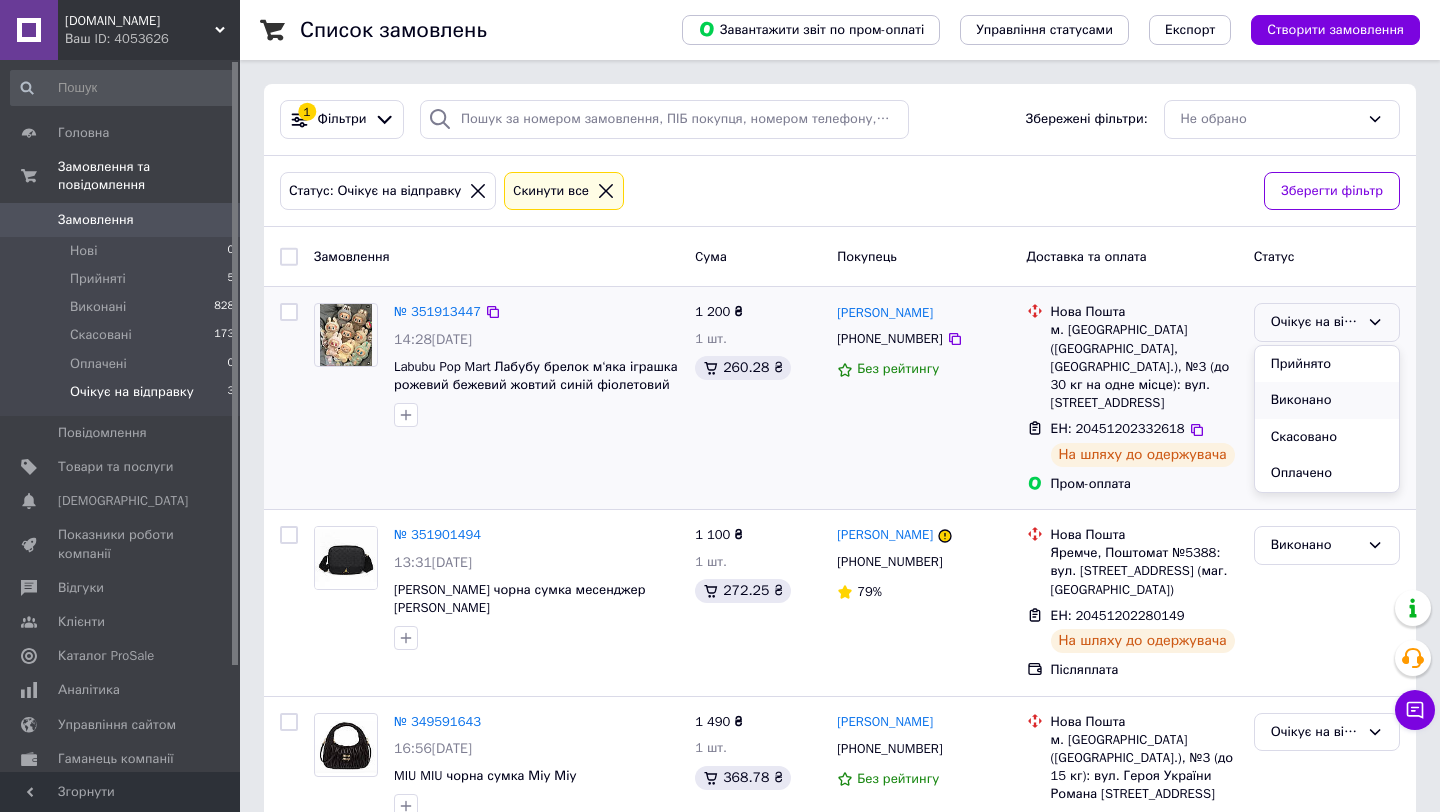 click on "Виконано" at bounding box center (1327, 400) 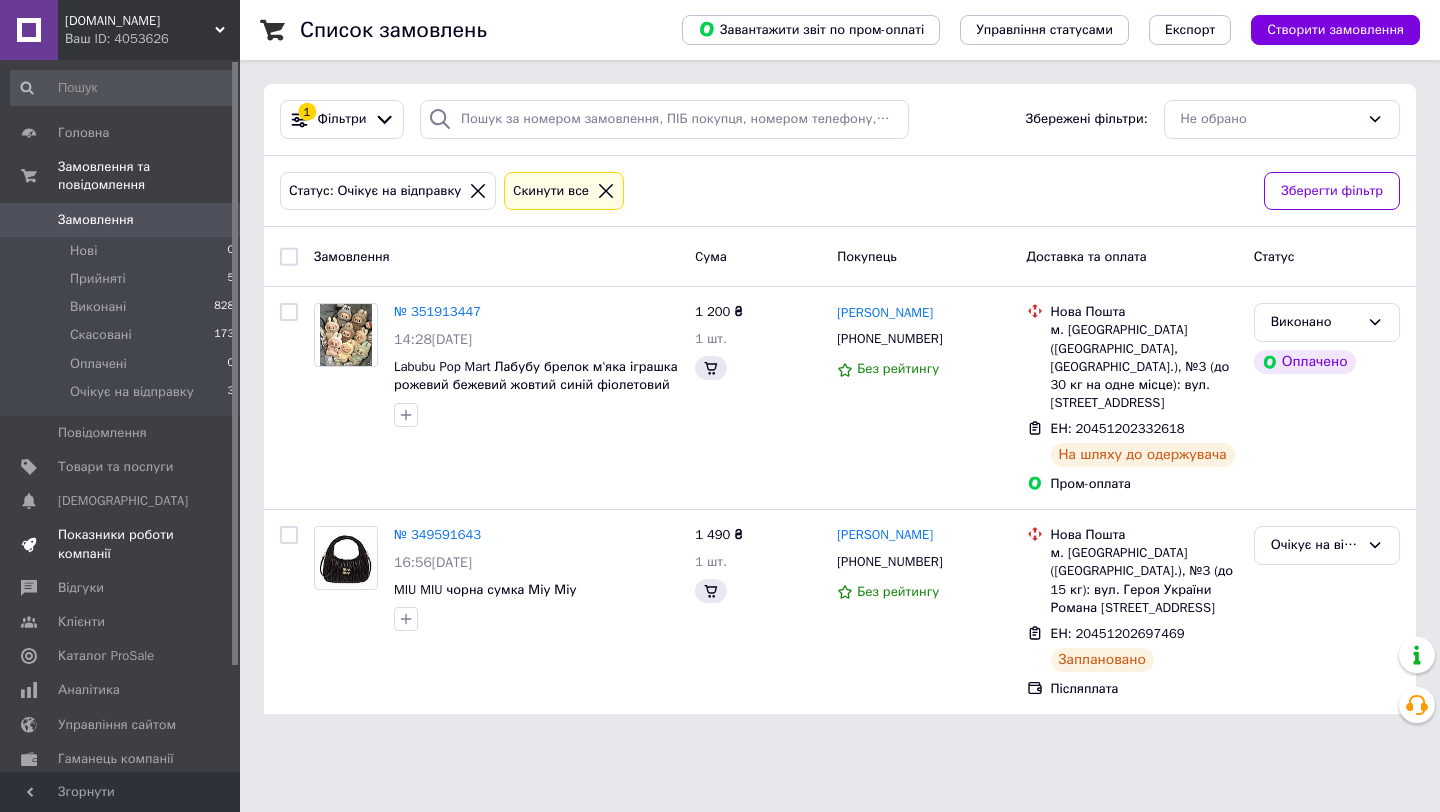 scroll, scrollTop: 0, scrollLeft: 0, axis: both 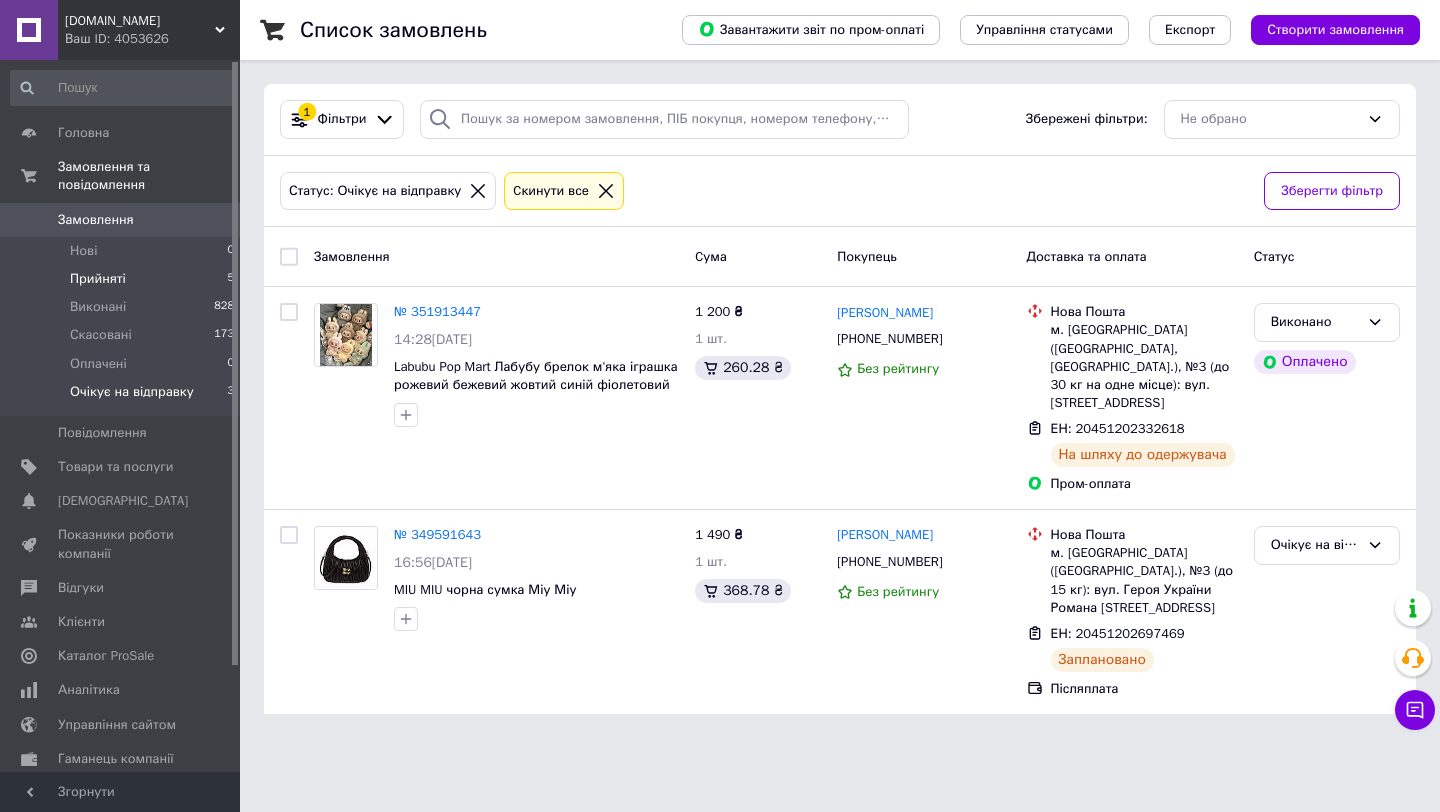 click on "Прийняті 5" at bounding box center (123, 279) 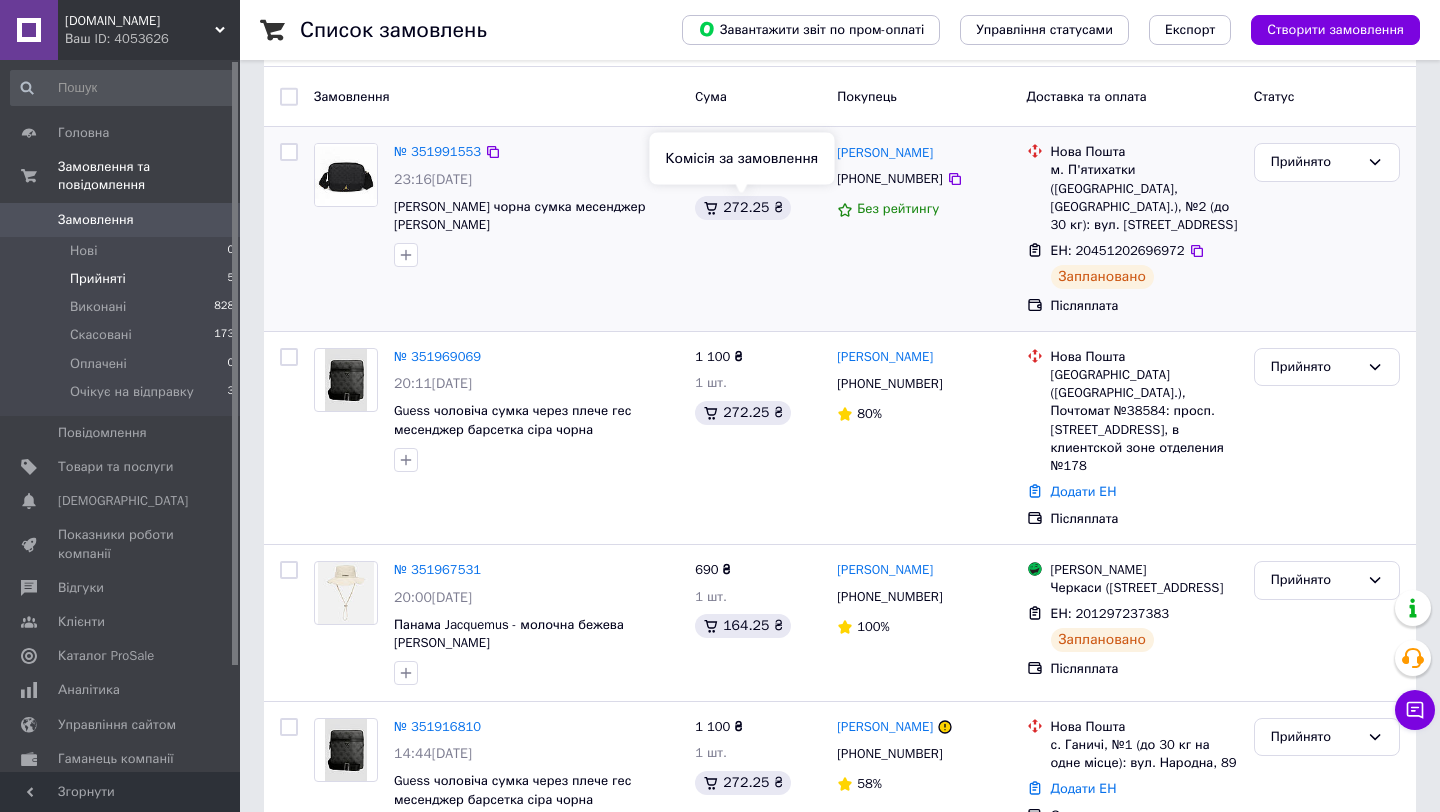 scroll, scrollTop: 161, scrollLeft: 0, axis: vertical 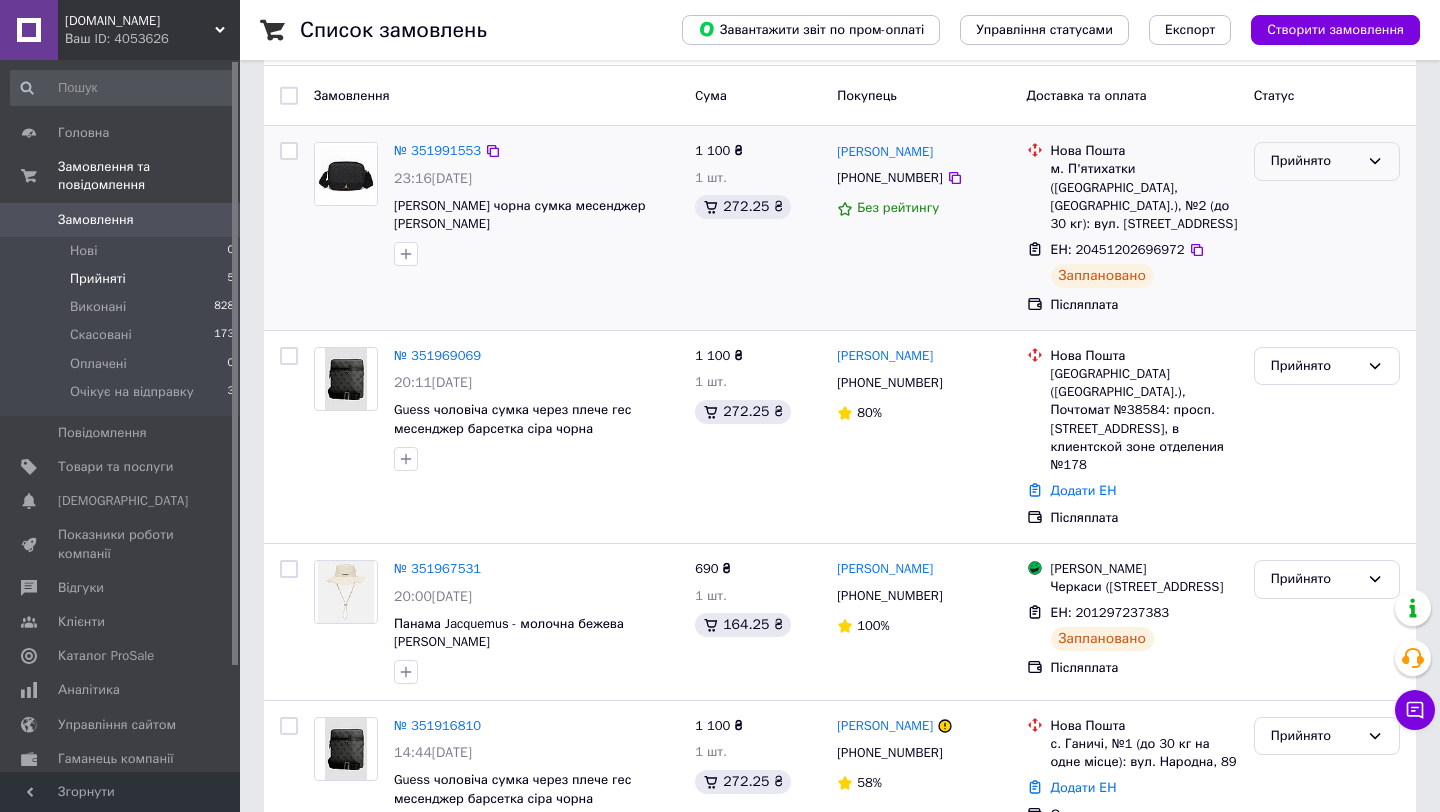 click 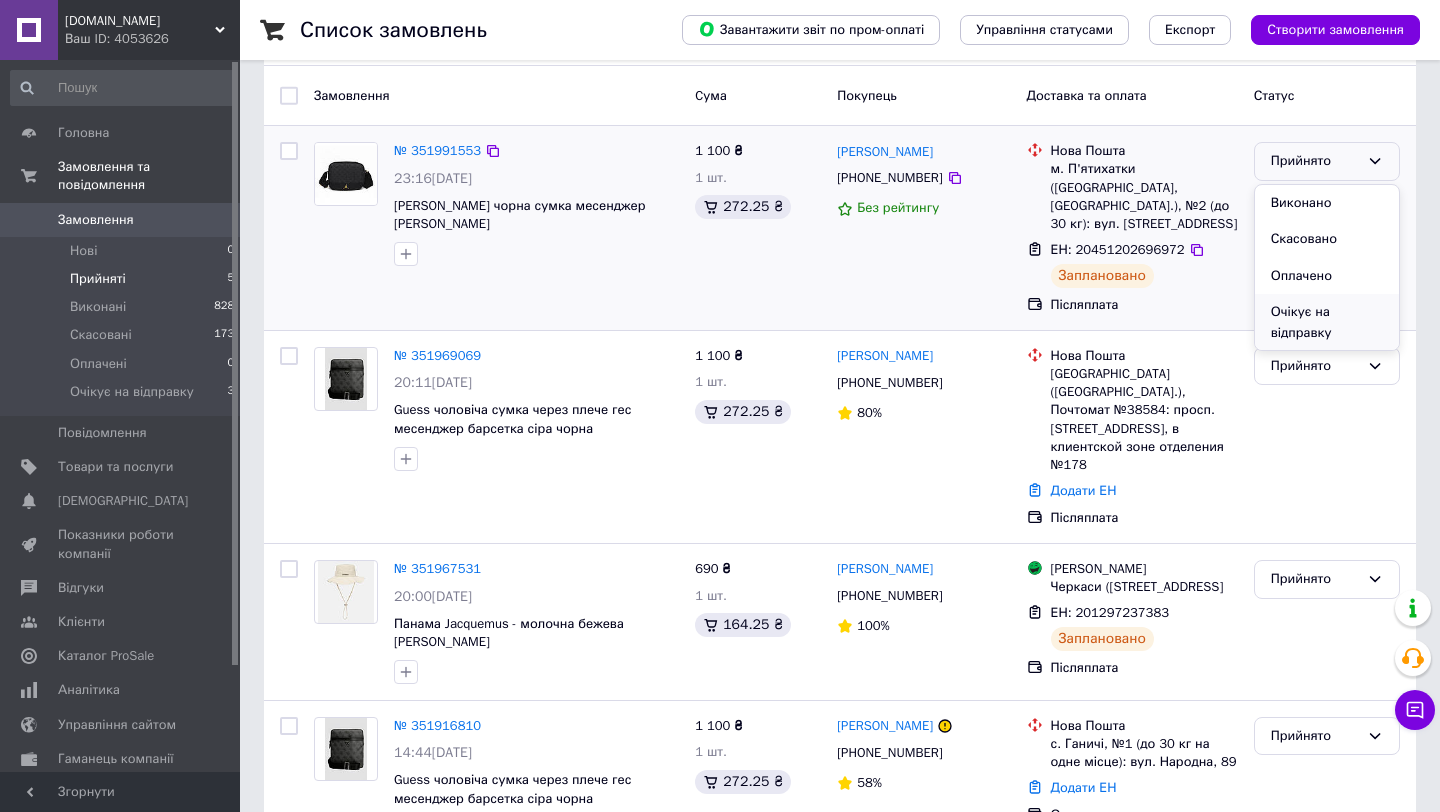 click on "Очікує на відправку" at bounding box center [1327, 322] 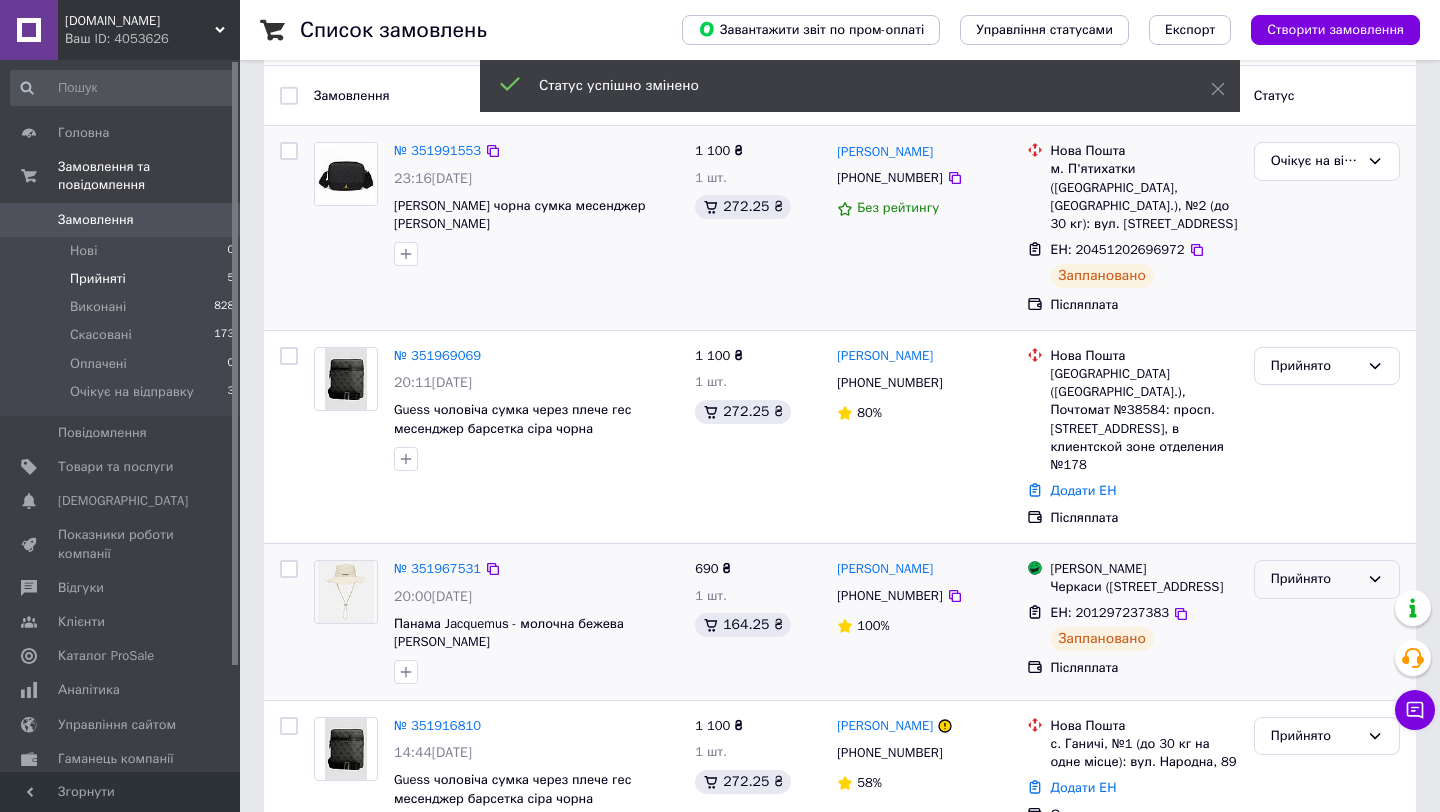 click on "Прийнято" at bounding box center (1315, 579) 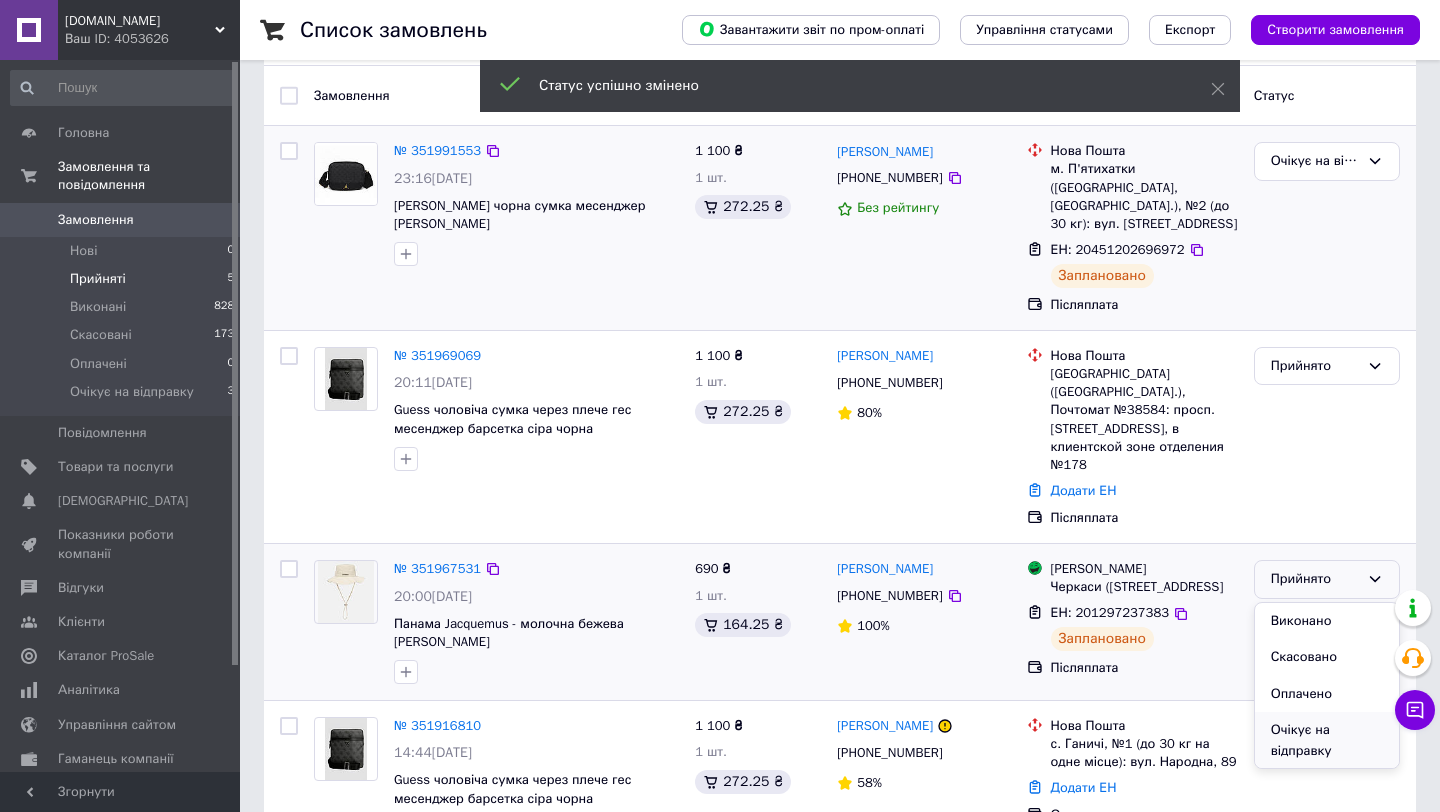 click on "Очікує на відправку" at bounding box center [1327, 740] 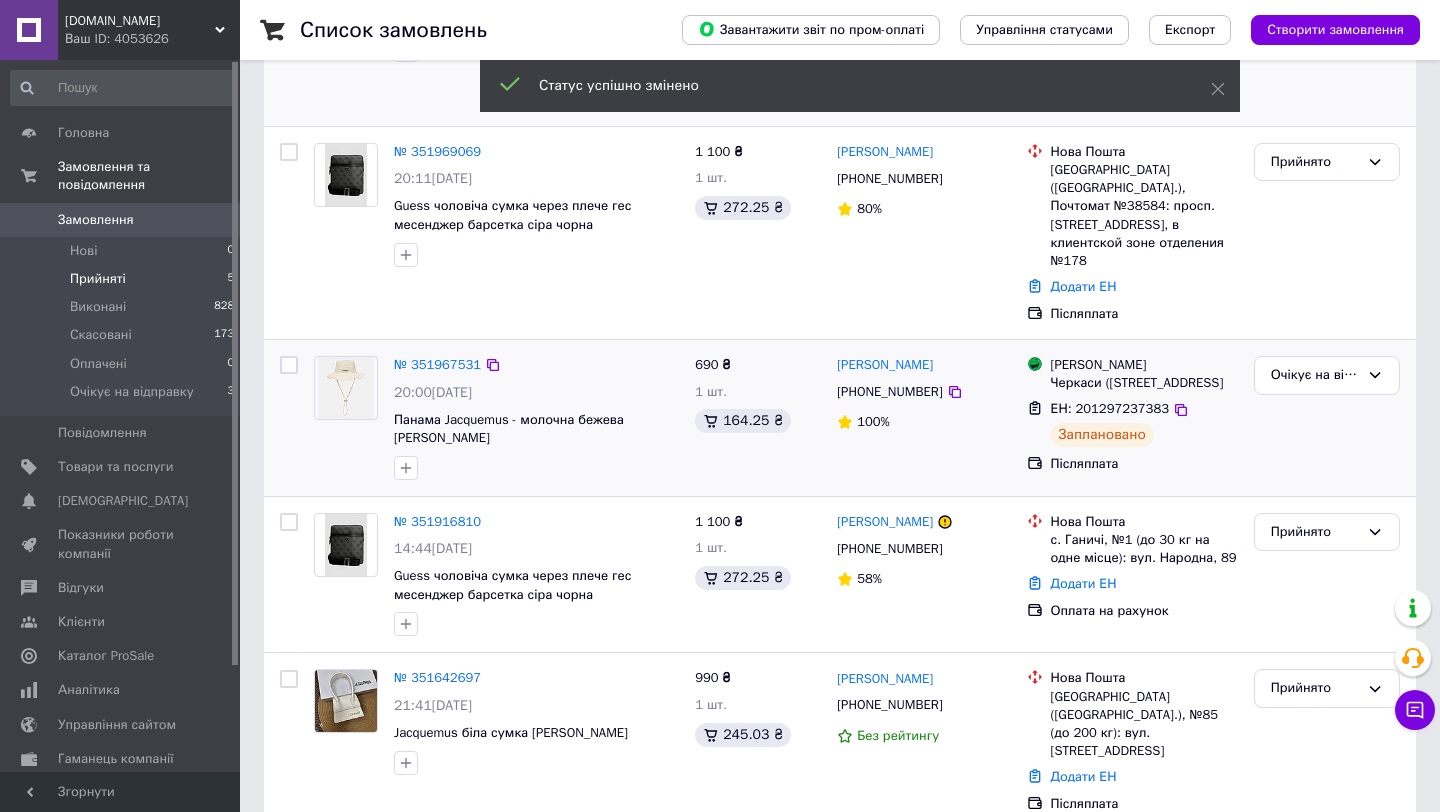 scroll, scrollTop: 383, scrollLeft: 0, axis: vertical 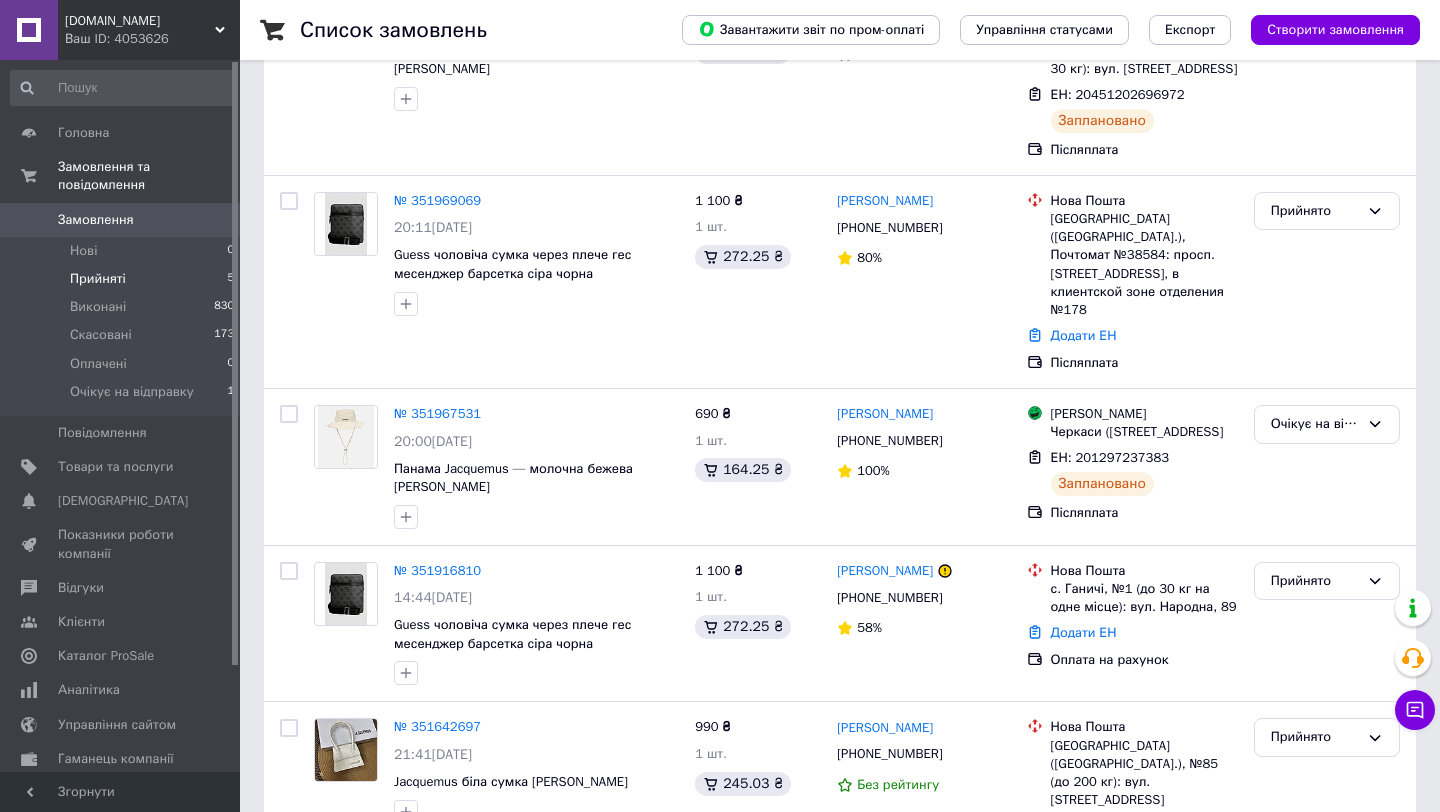 click on "Прийняті 5" at bounding box center (123, 279) 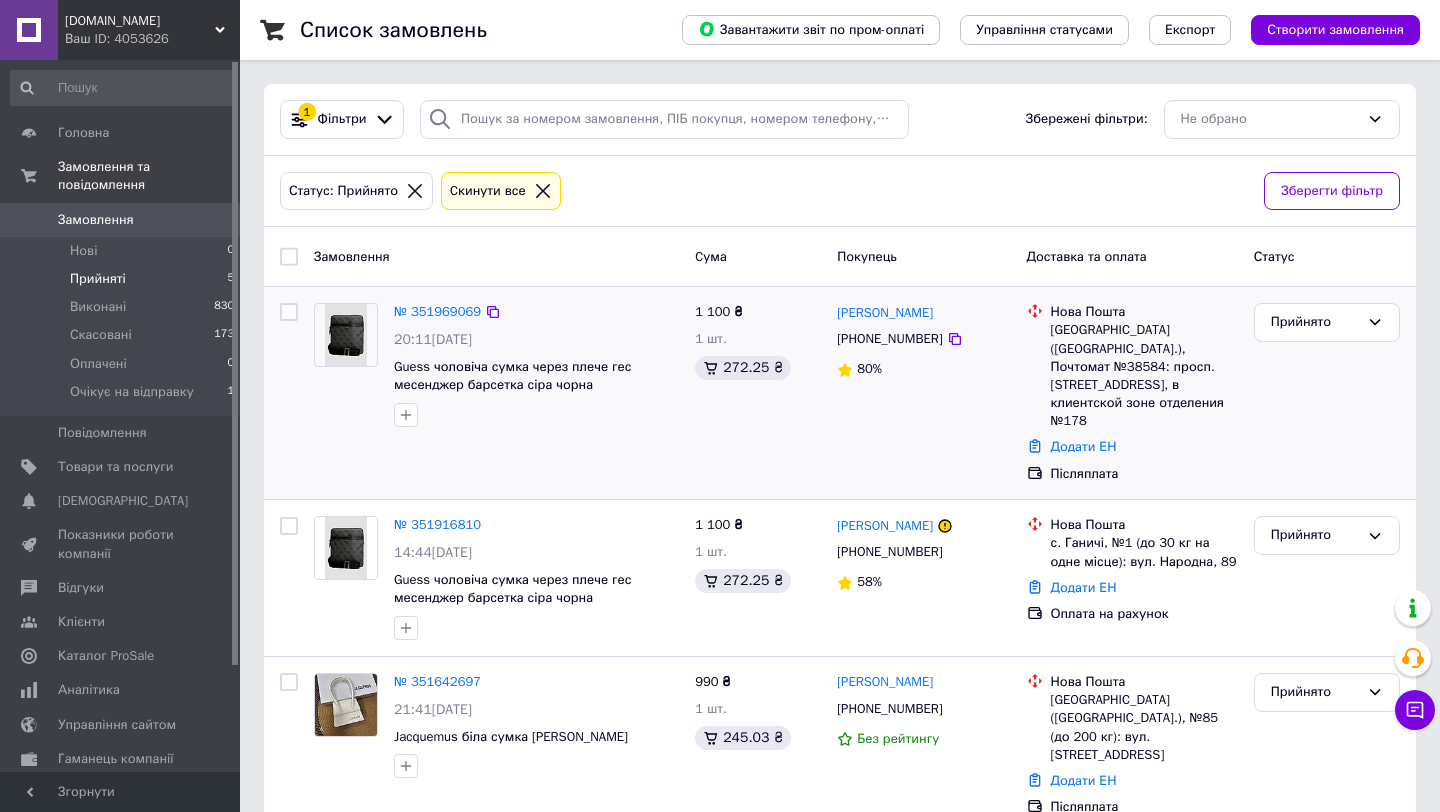 scroll, scrollTop: 10, scrollLeft: 0, axis: vertical 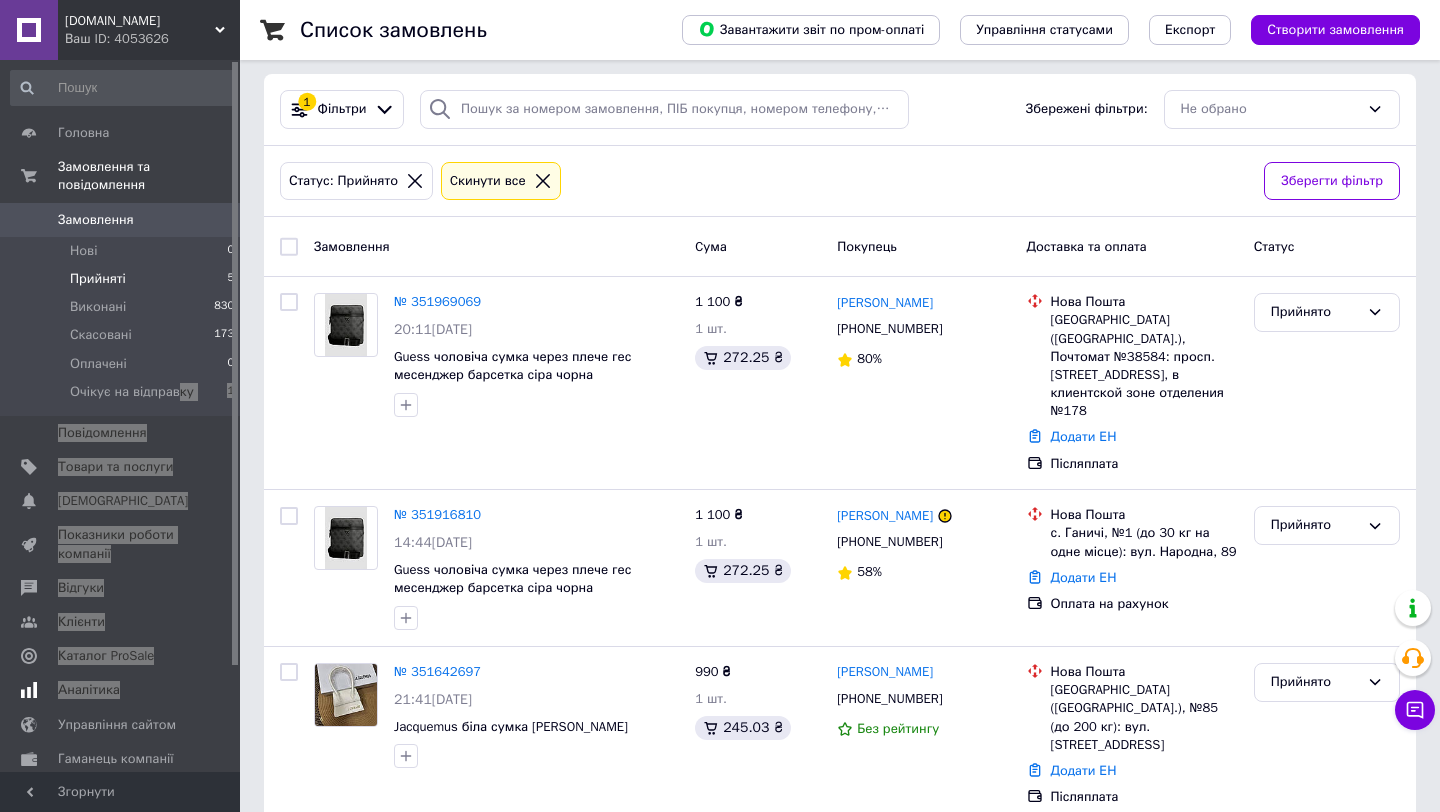 drag, startPoint x: 183, startPoint y: 385, endPoint x: 218, endPoint y: 689, distance: 306.00818 